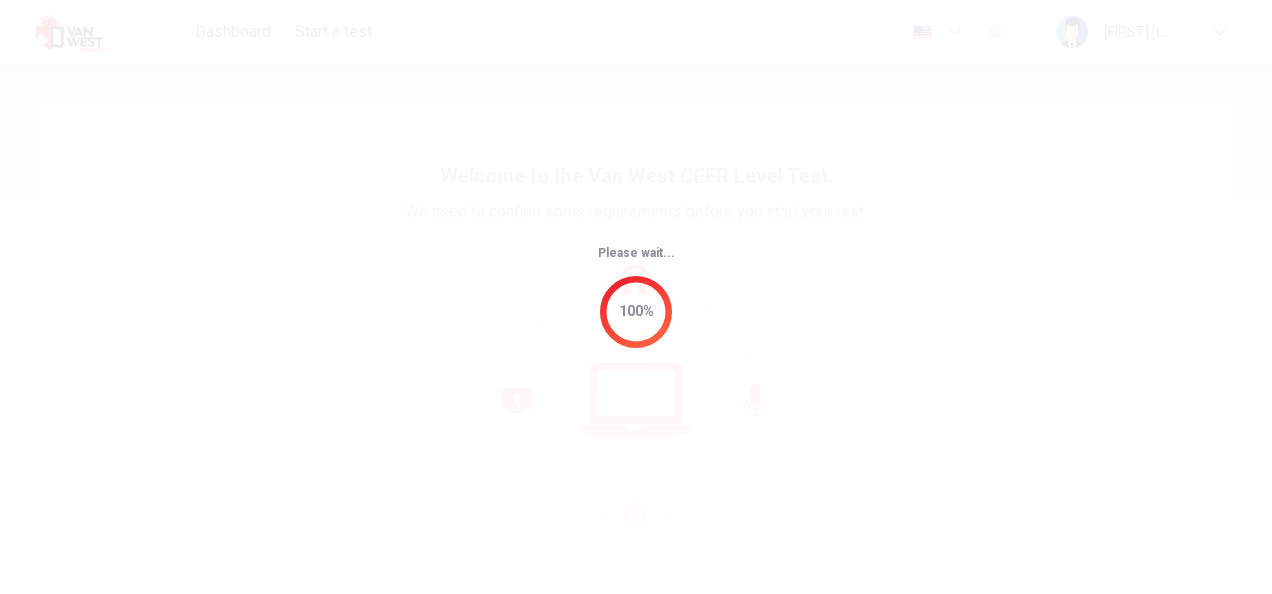 scroll, scrollTop: 0, scrollLeft: 0, axis: both 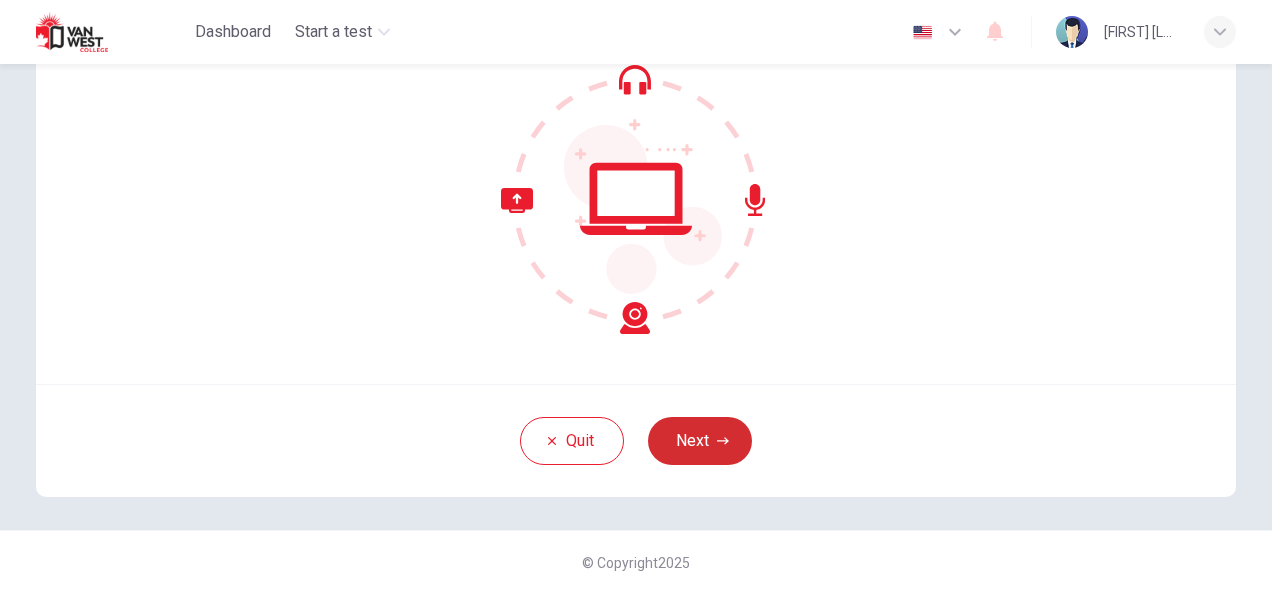 click on "Next" at bounding box center (700, 441) 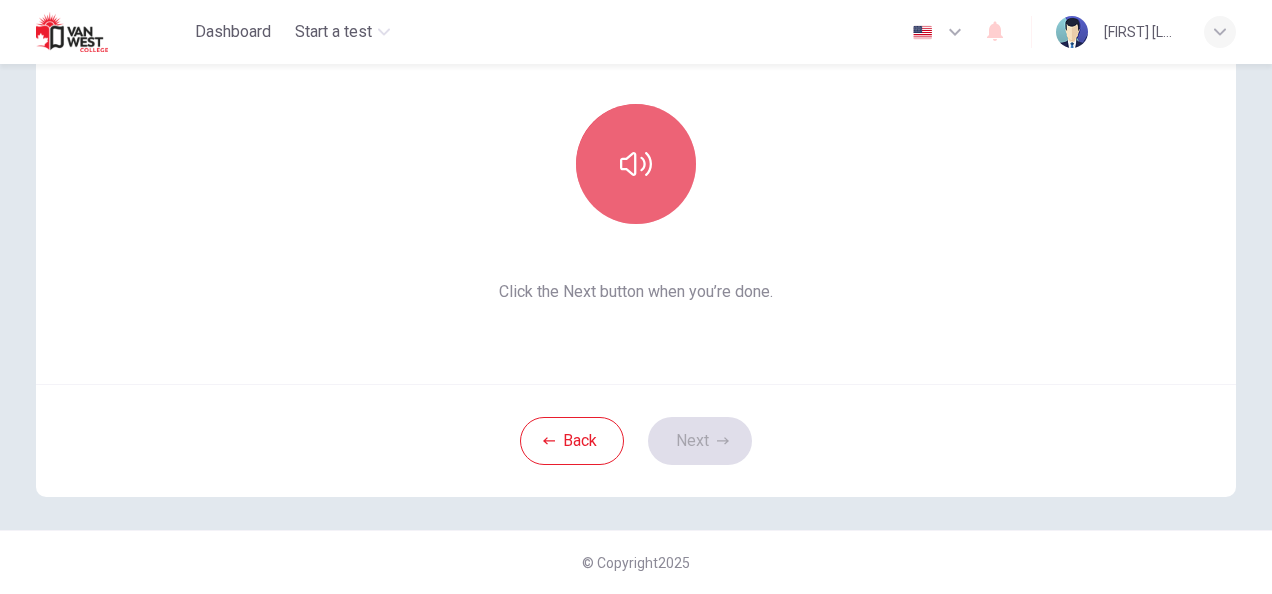 click at bounding box center (636, 164) 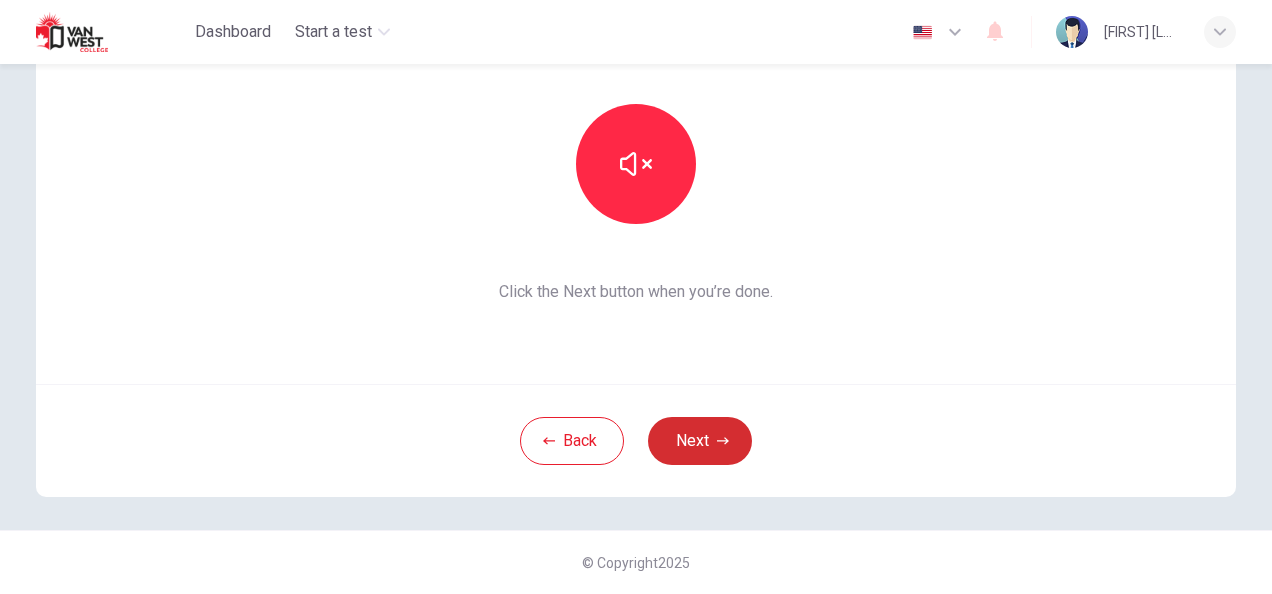 click on "Next" at bounding box center [700, 441] 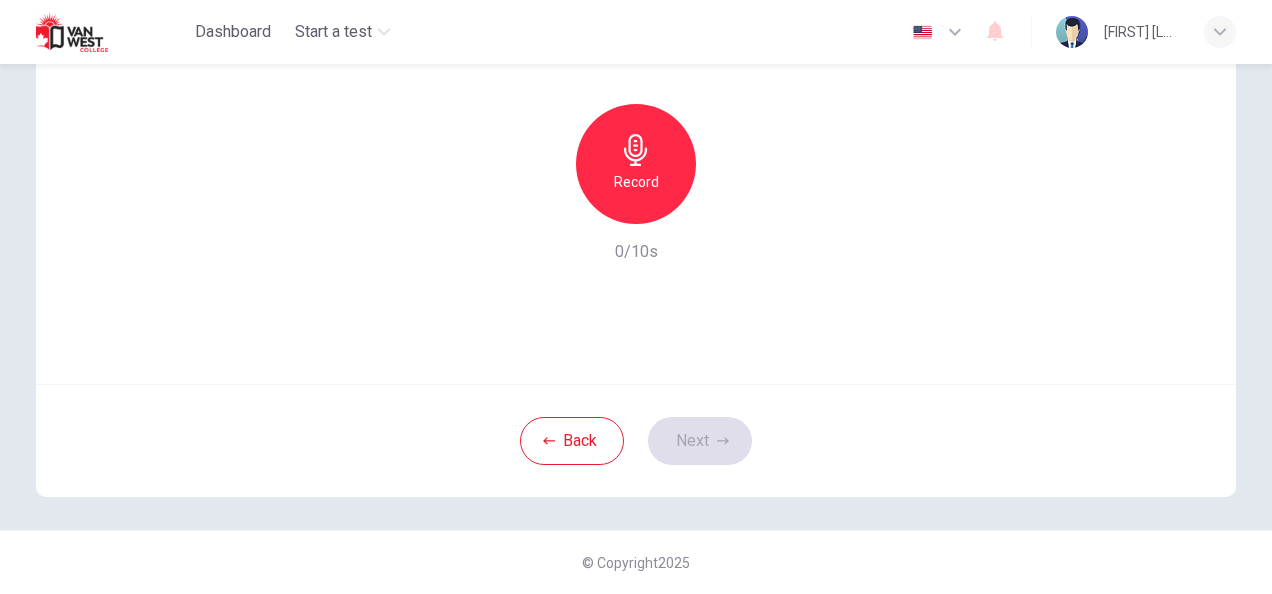 click on "Use this screen to make sure your microphone is working. Click the record button below and speak aloud. You will then be able to play back your recording. Record 0/10s" at bounding box center [636, 144] 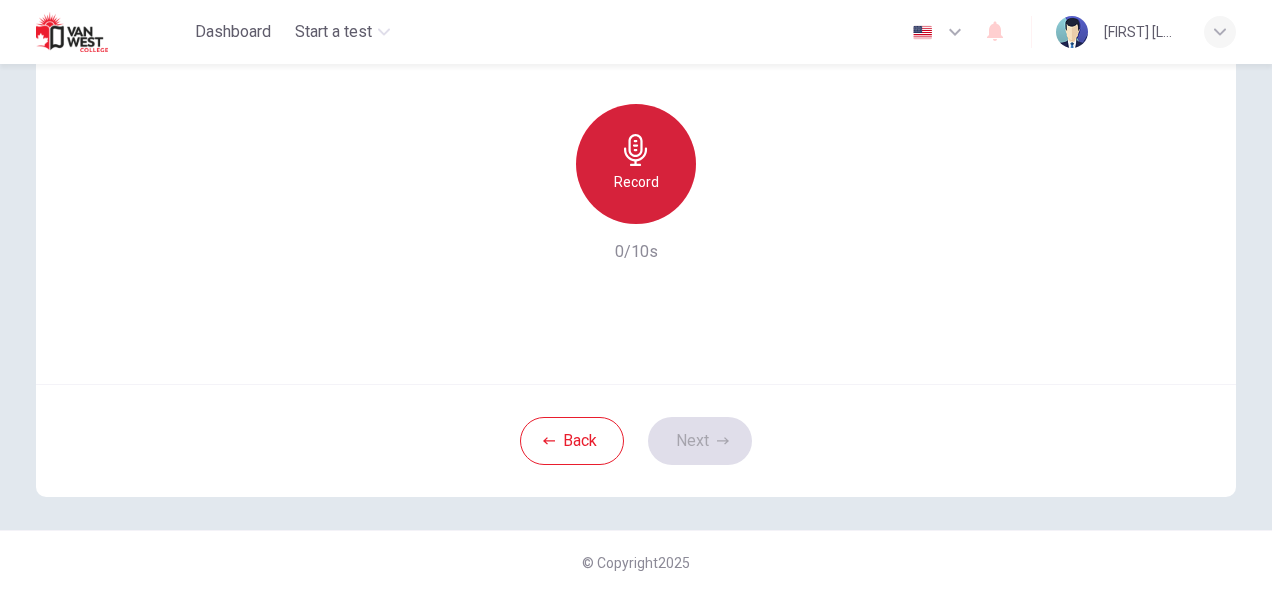 click on "Record" at bounding box center [636, 164] 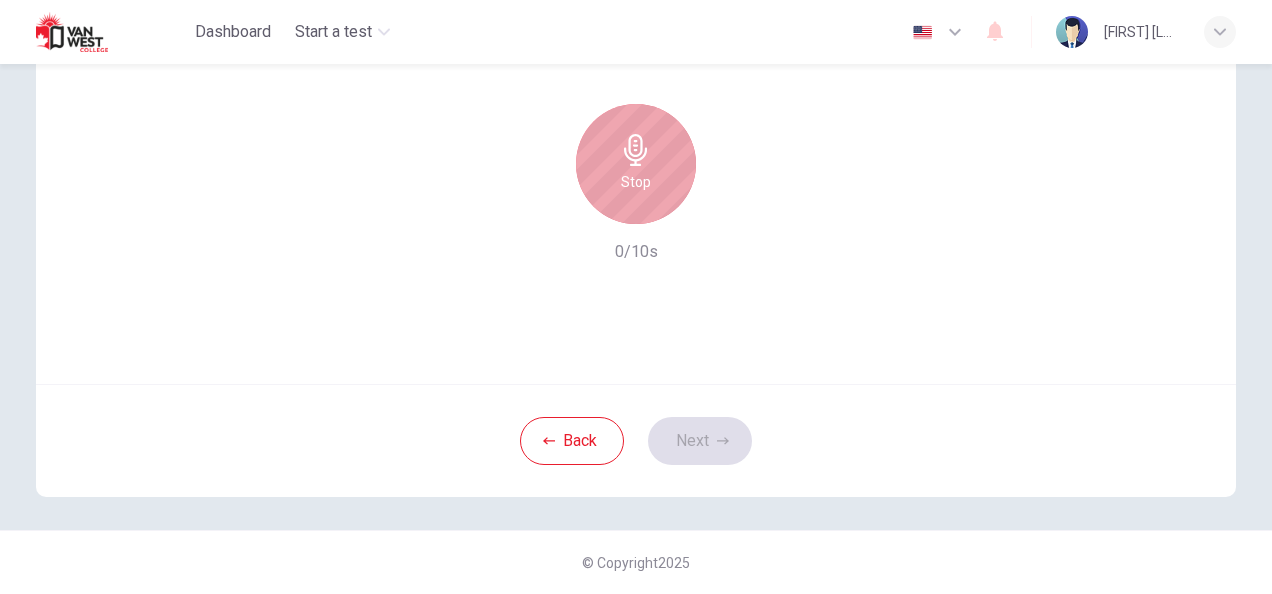 click on "Stop" at bounding box center [636, 164] 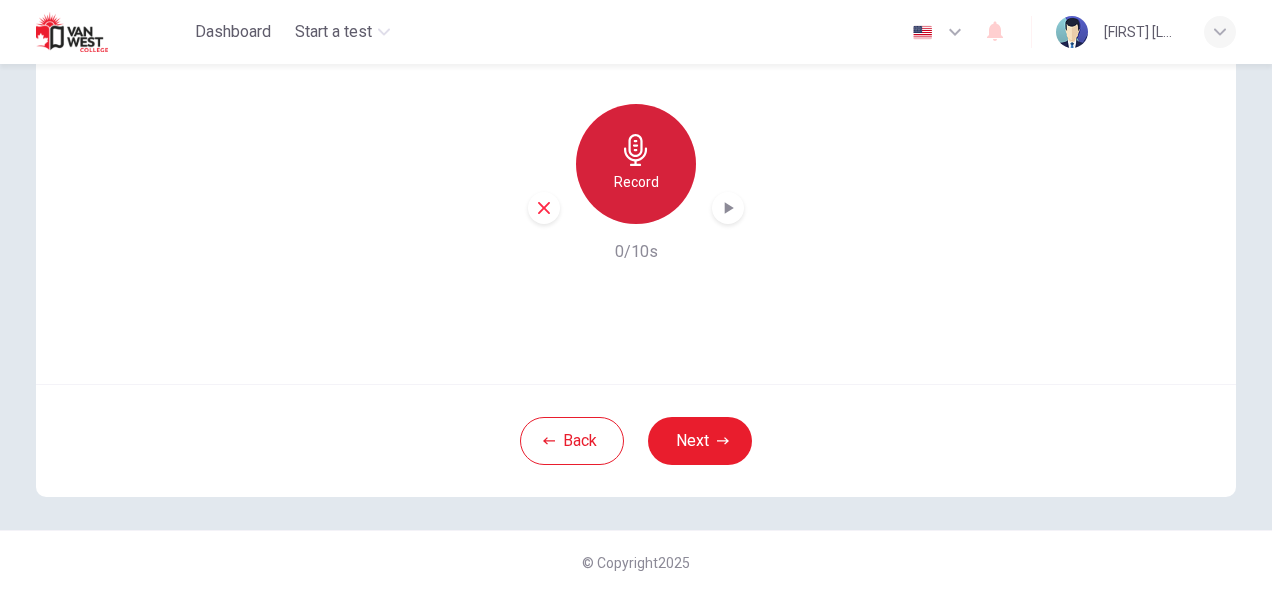 click on "Record" at bounding box center (636, 164) 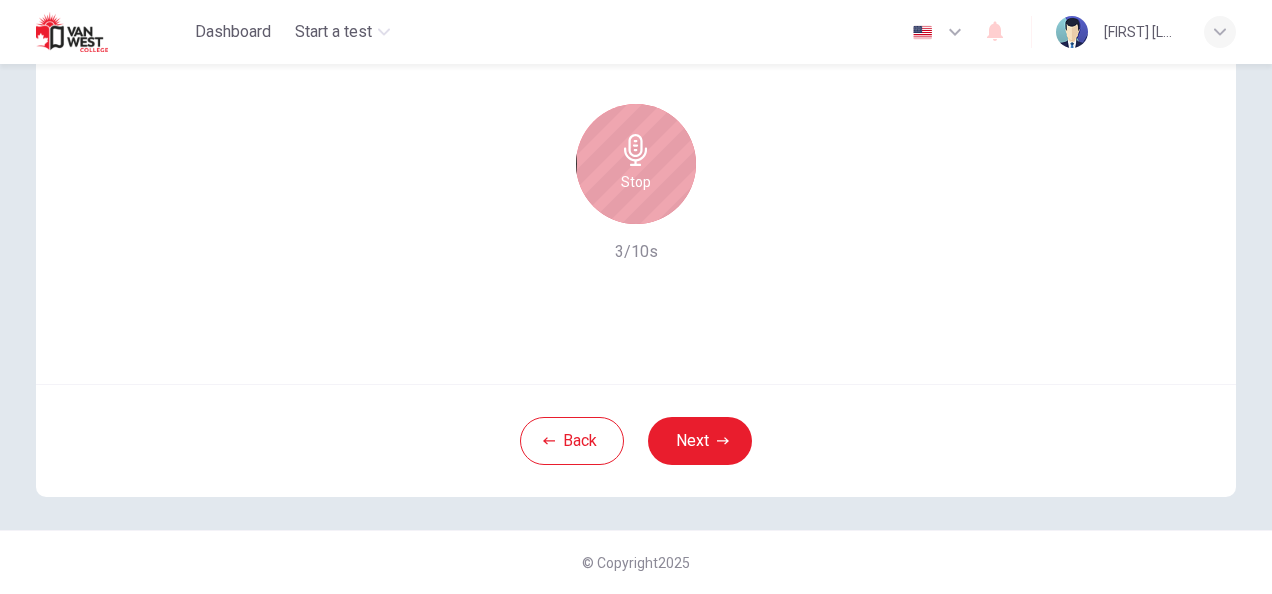 click on "Stop" at bounding box center (636, 164) 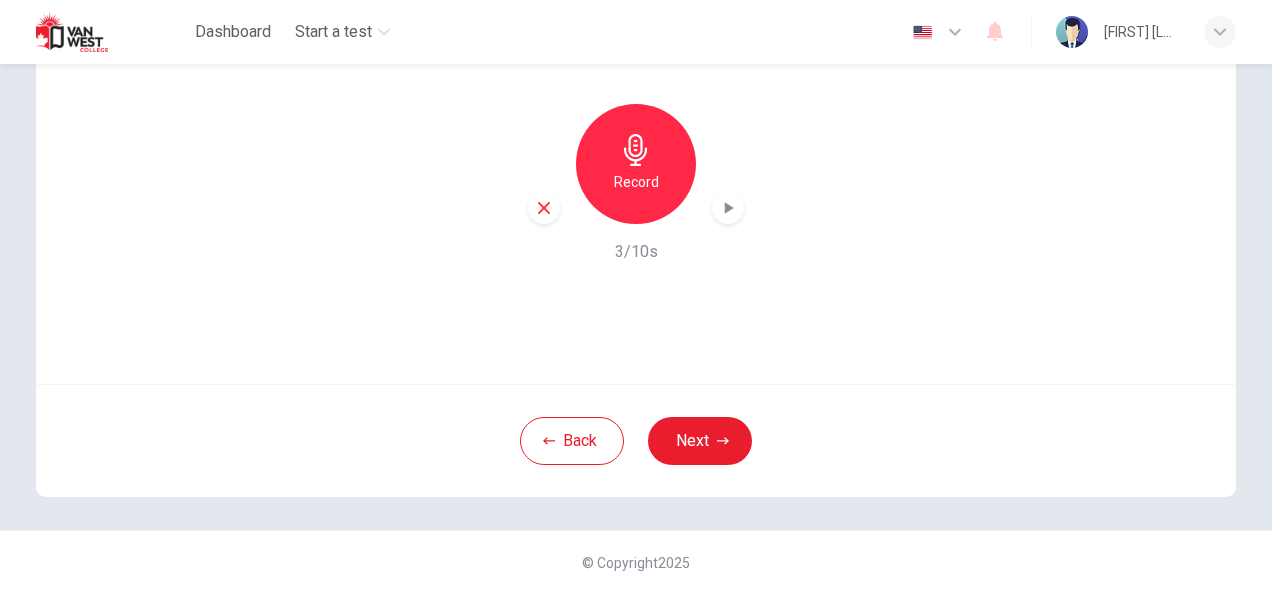 click at bounding box center (728, 208) 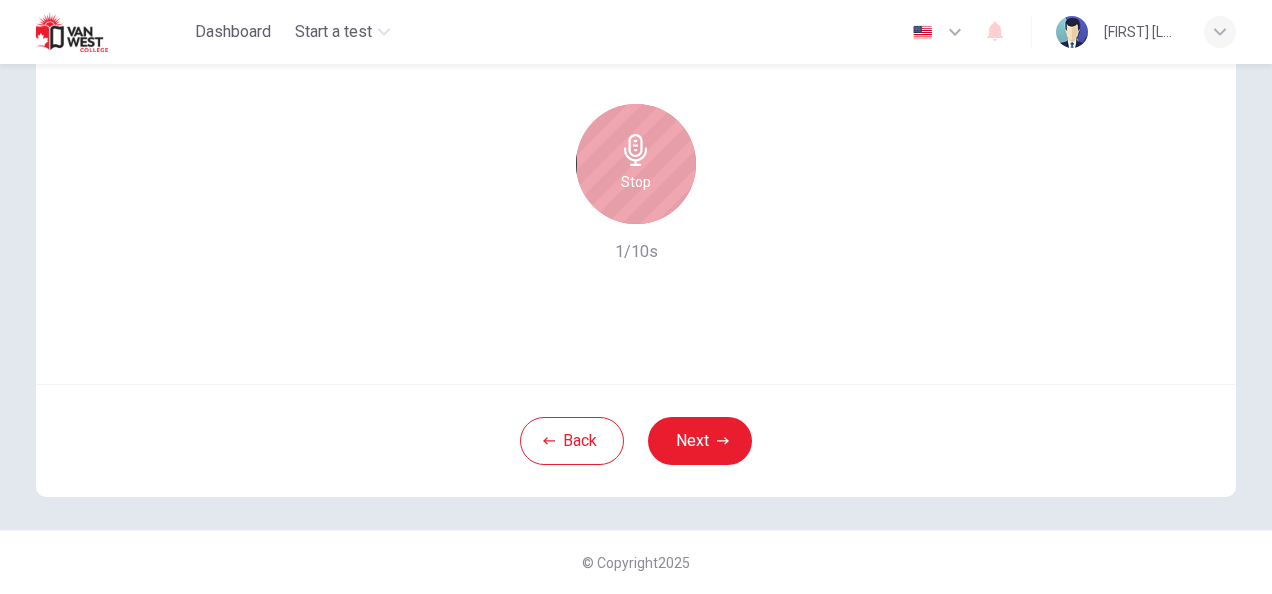 click on "Stop" at bounding box center (636, 182) 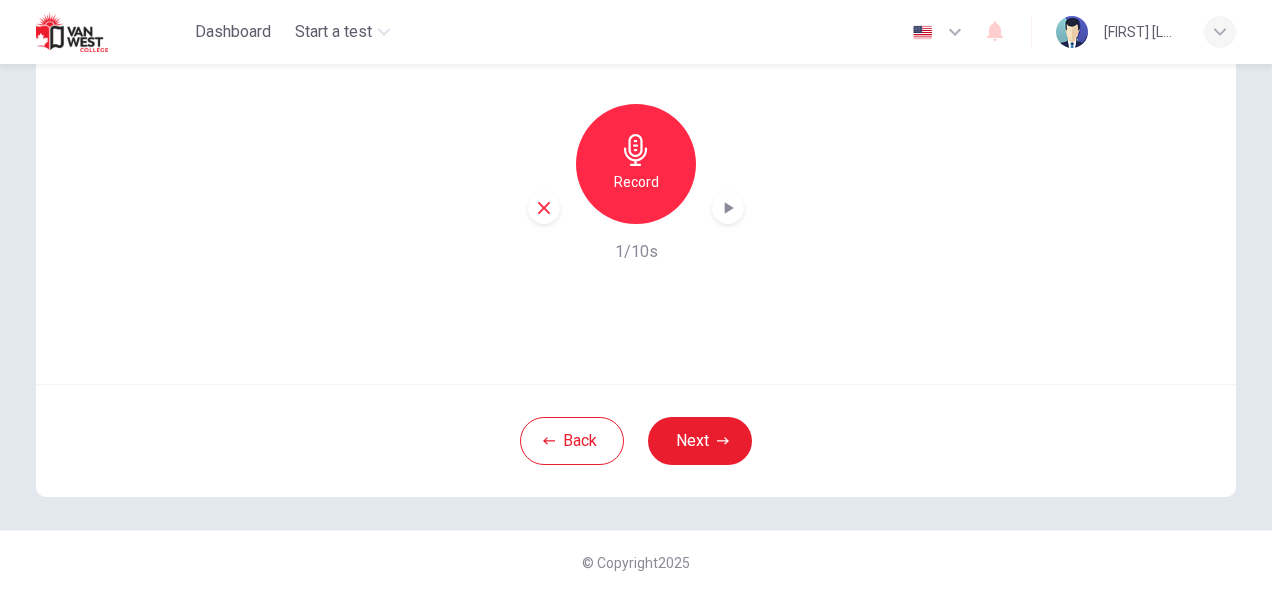 click at bounding box center [728, 208] 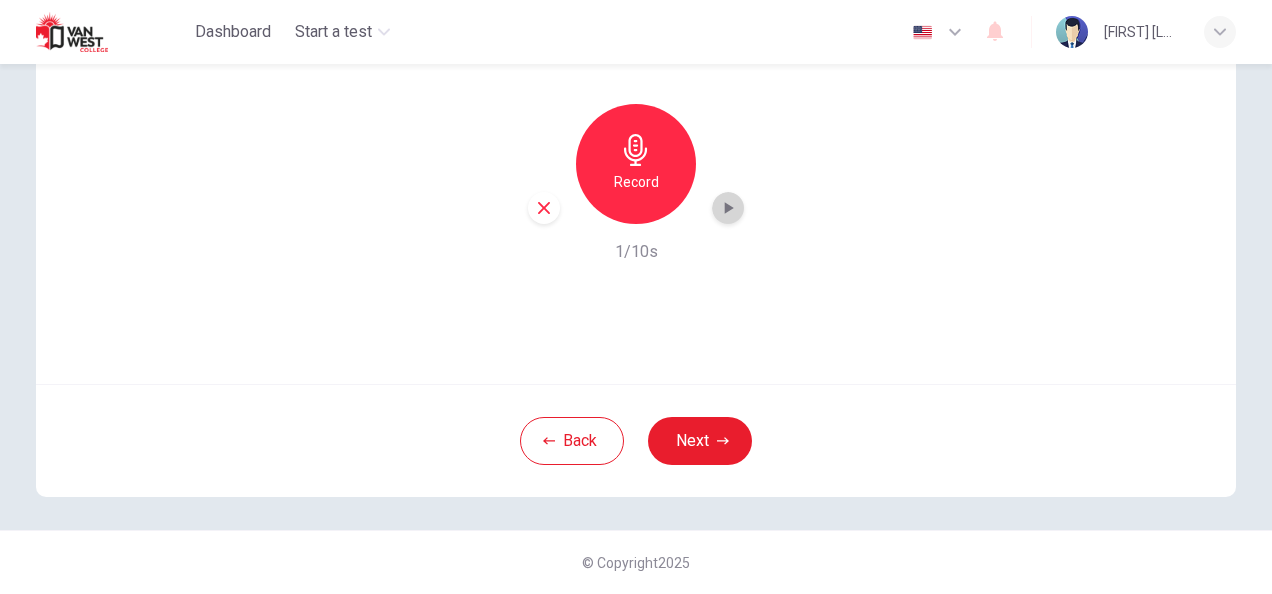 click at bounding box center (728, 208) 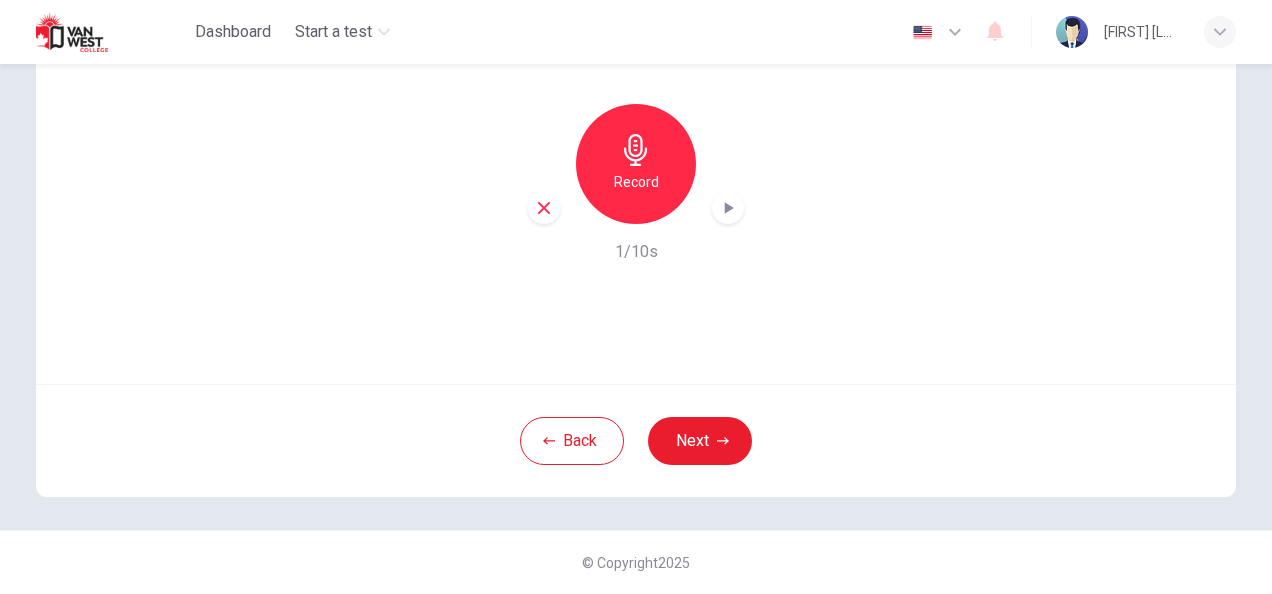 click at bounding box center (728, 208) 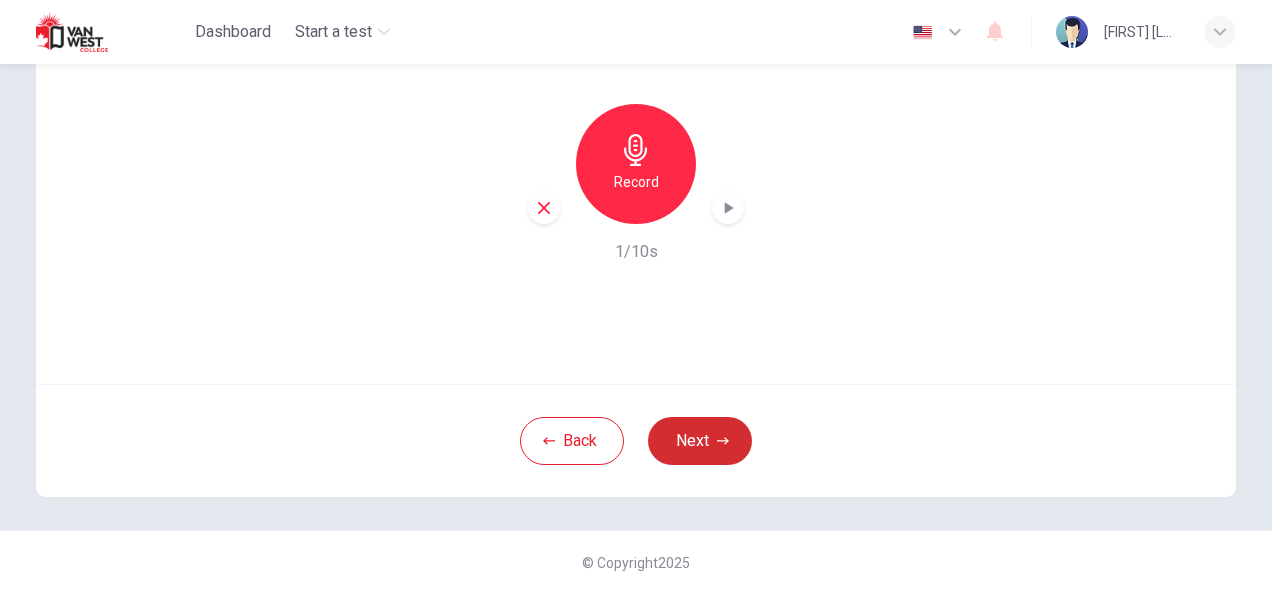 click on "Next" at bounding box center [700, 441] 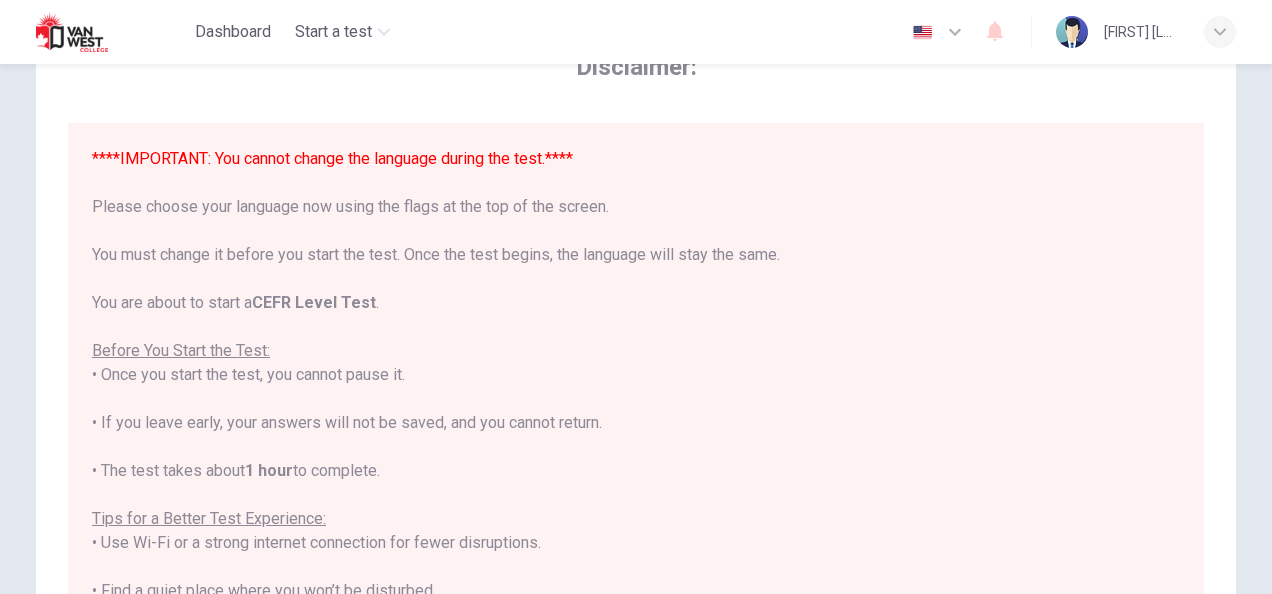 scroll, scrollTop: 0, scrollLeft: 0, axis: both 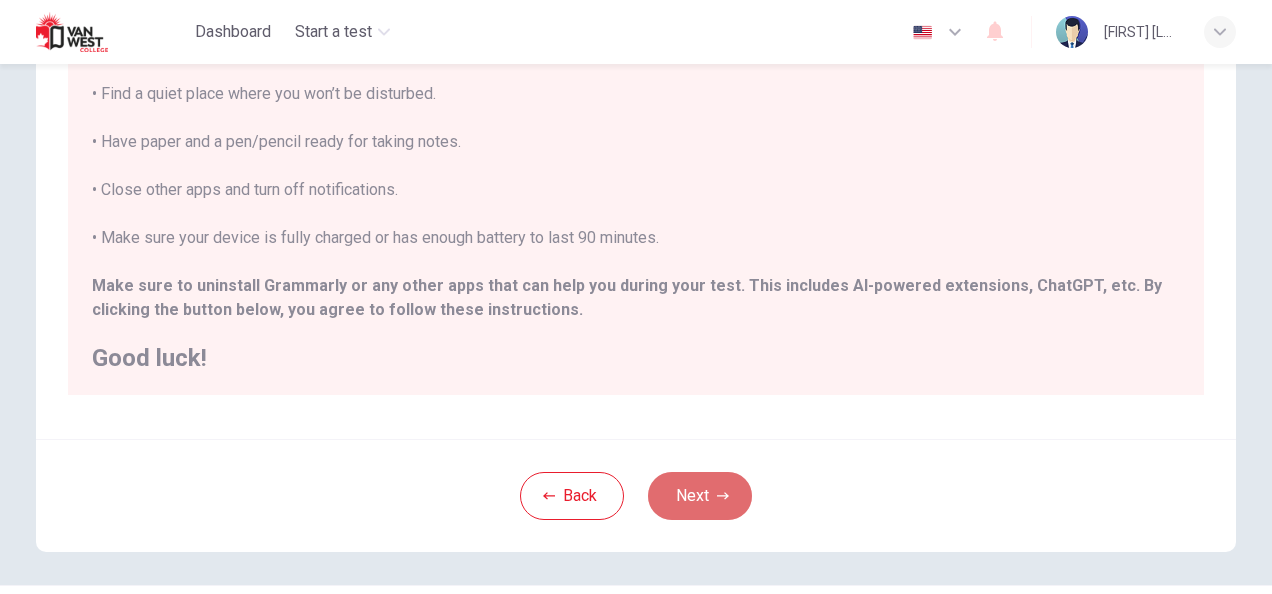 click on "Next" at bounding box center [700, 496] 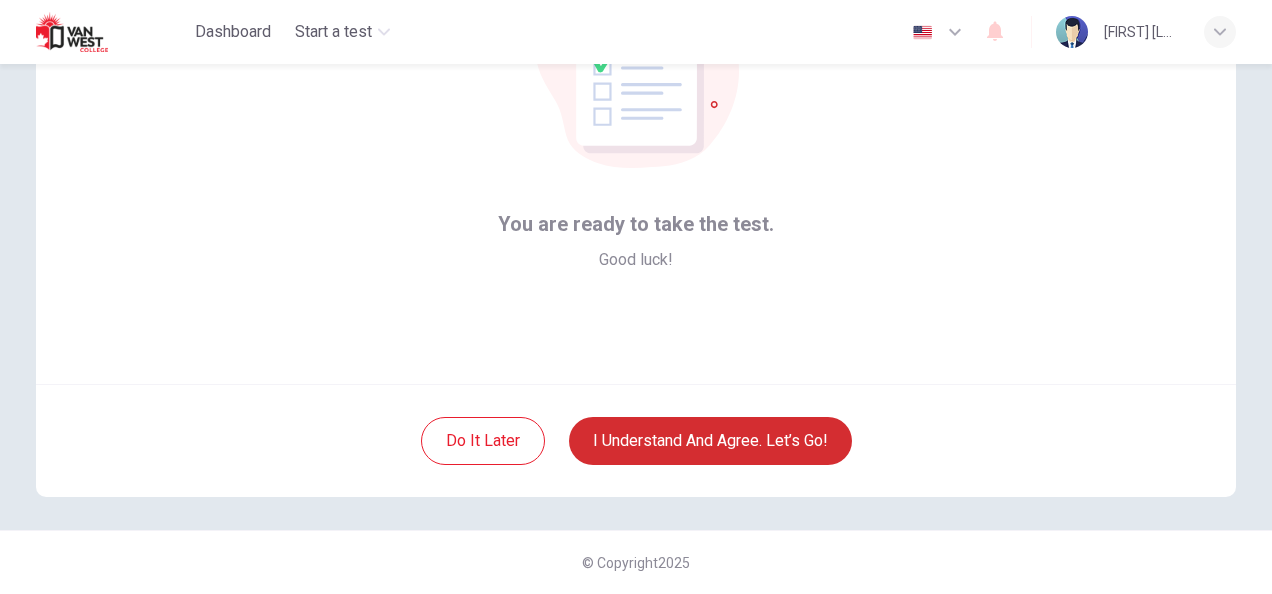 scroll, scrollTop: 200, scrollLeft: 0, axis: vertical 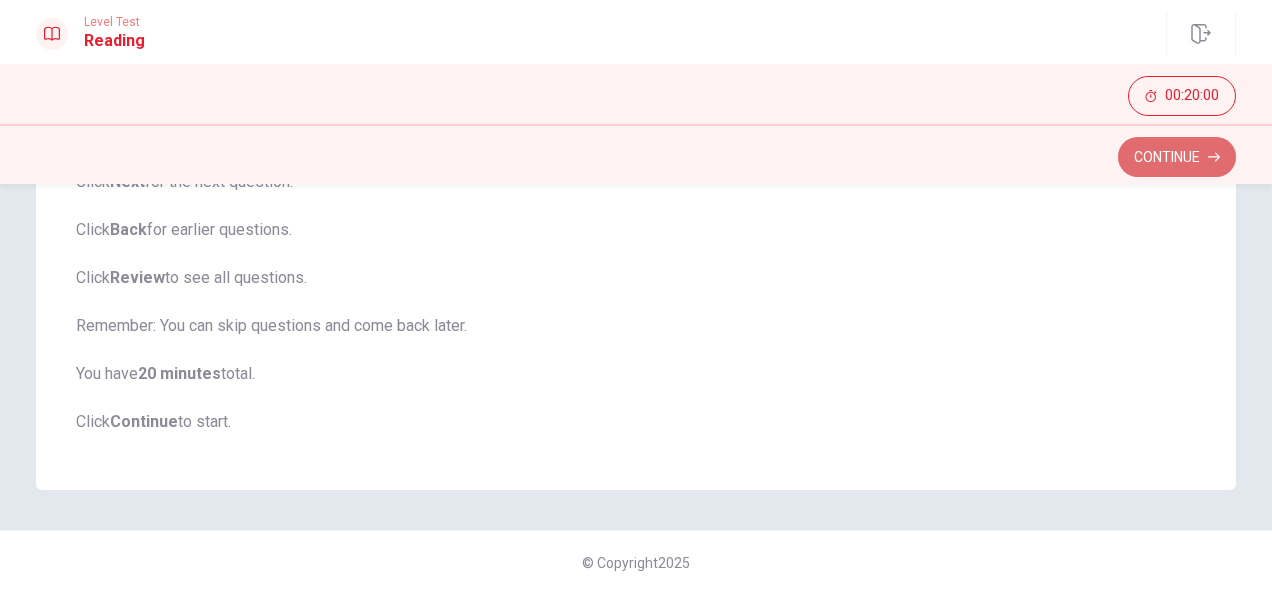 click on "Continue" at bounding box center [1177, 157] 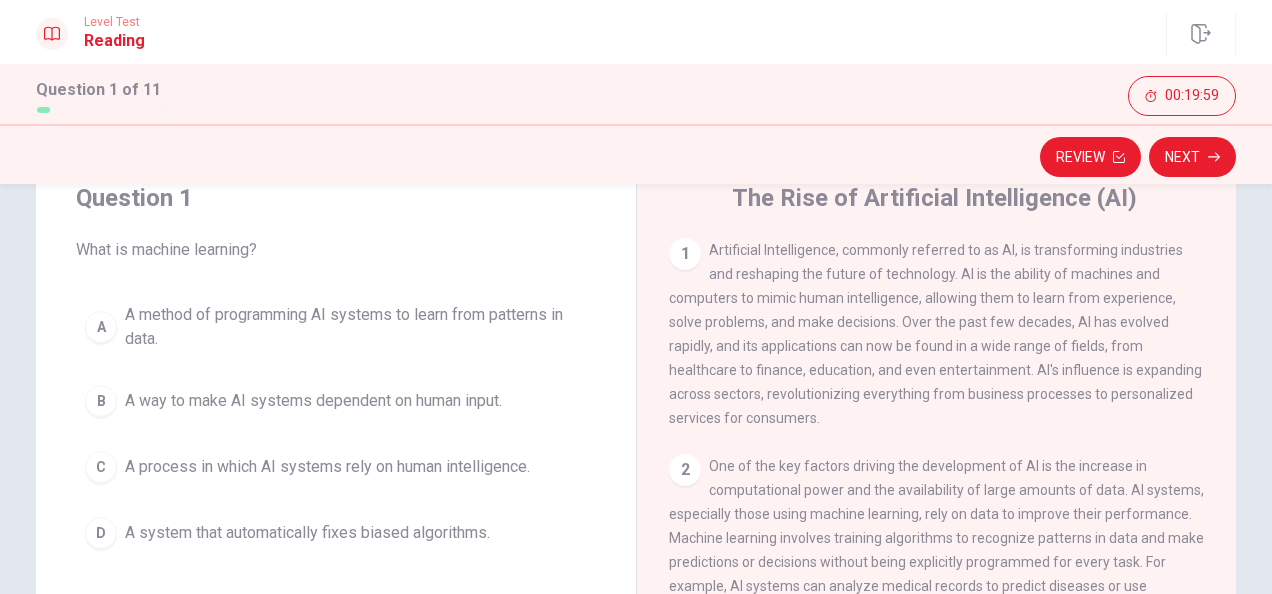 scroll, scrollTop: 0, scrollLeft: 0, axis: both 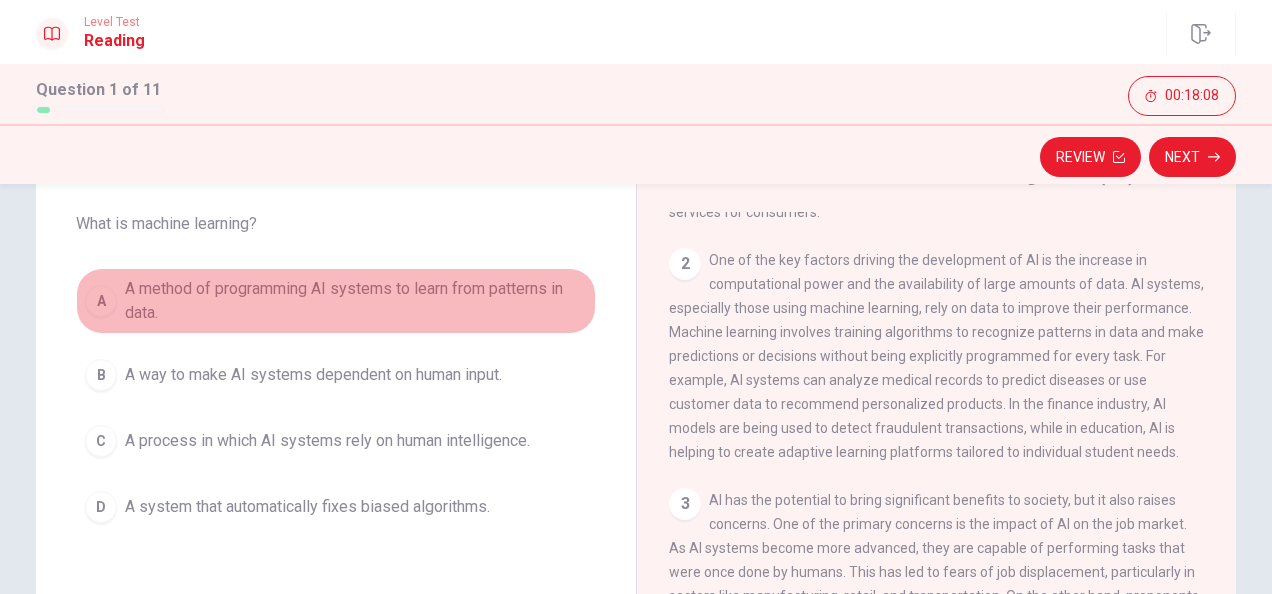 click on "A method of programming AI systems to learn from patterns in data." at bounding box center (356, 301) 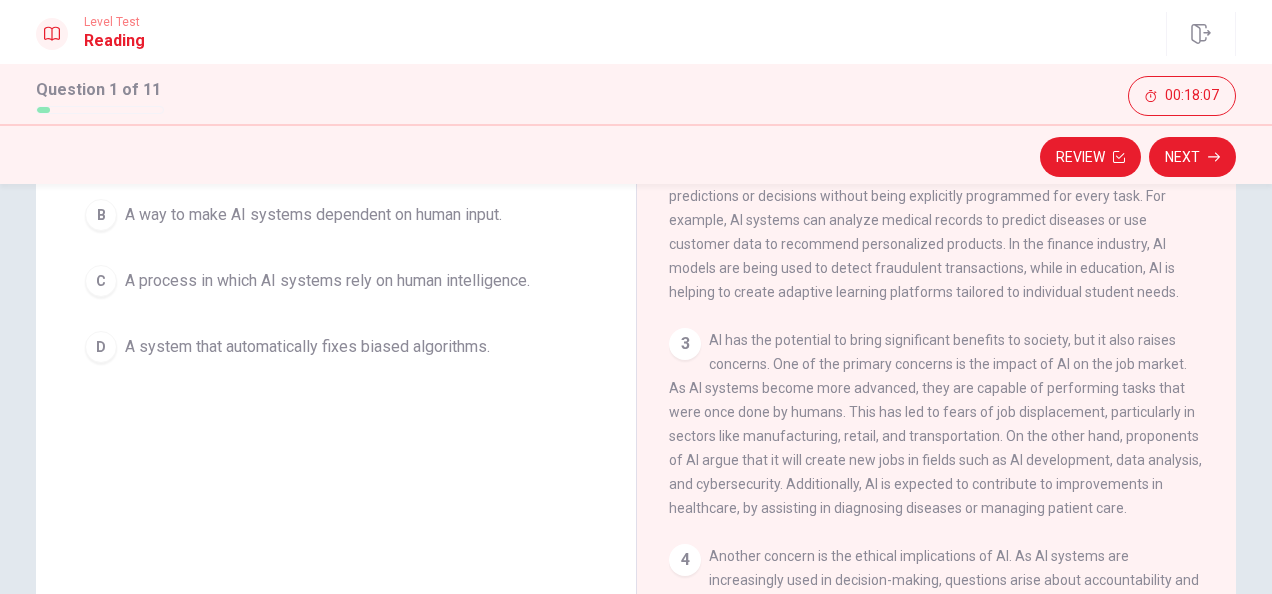 scroll, scrollTop: 400, scrollLeft: 0, axis: vertical 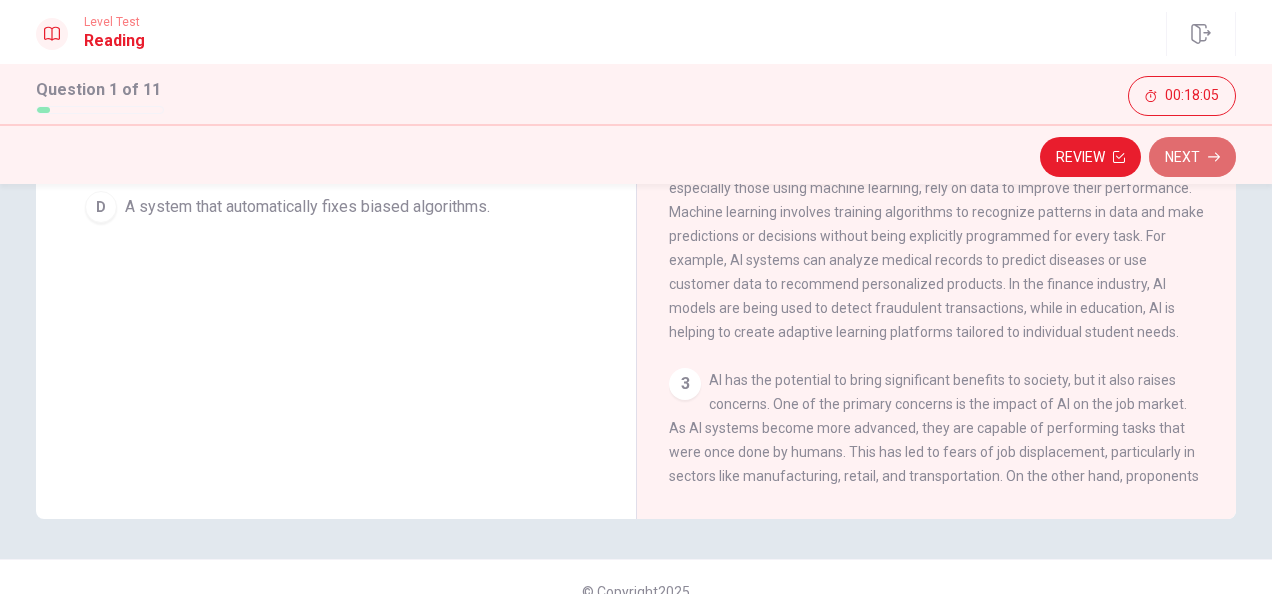 click on "Next" at bounding box center (1192, 157) 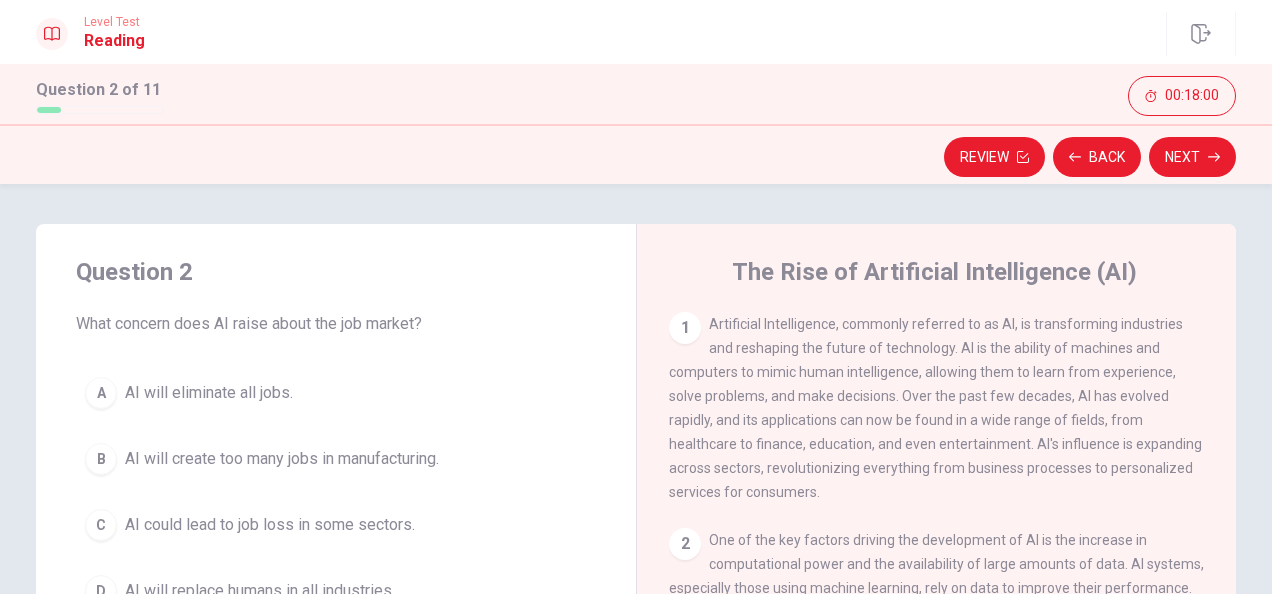 scroll, scrollTop: 100, scrollLeft: 0, axis: vertical 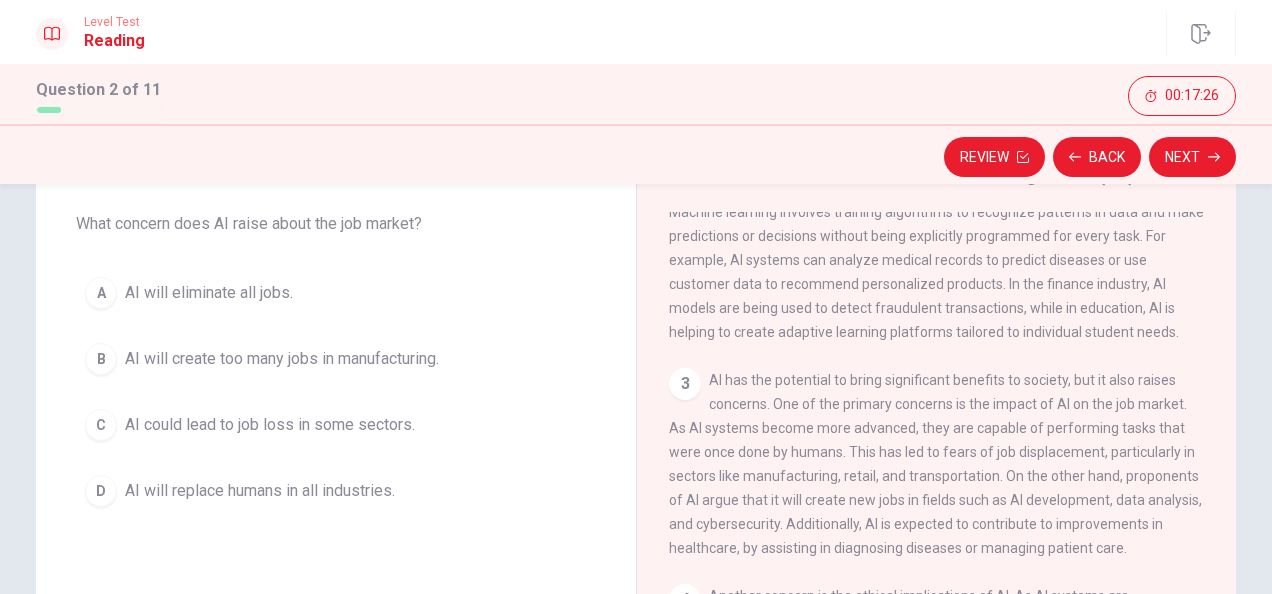 click on "AI could lead to job loss in some sectors." at bounding box center (209, 293) 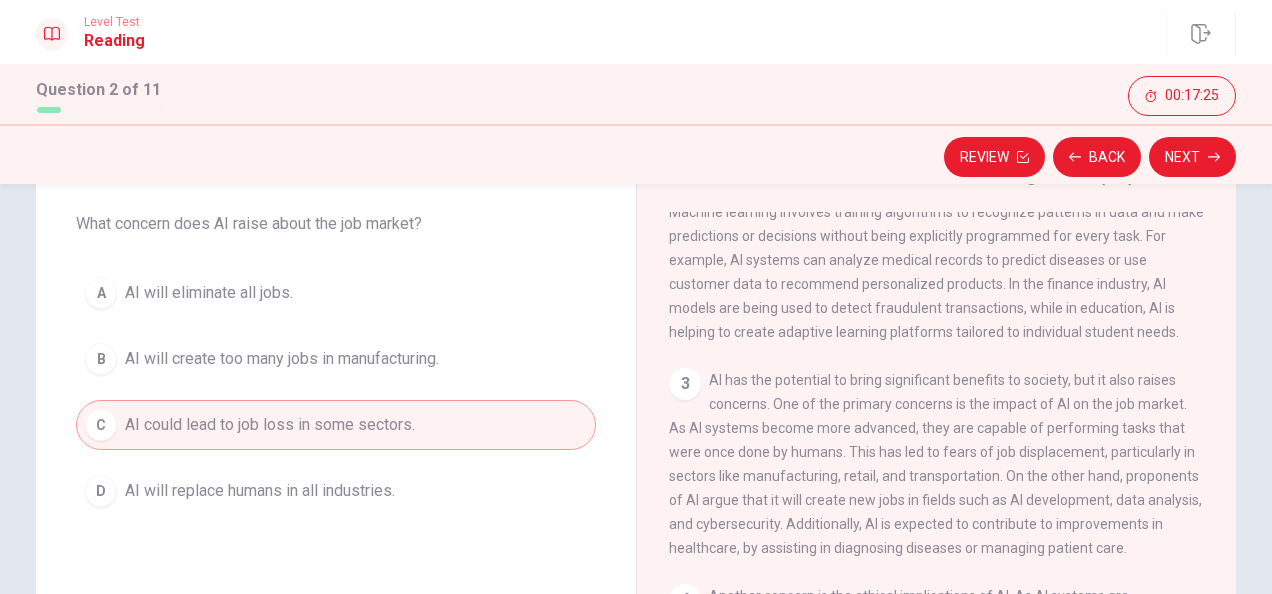 click on "Next" at bounding box center (1192, 157) 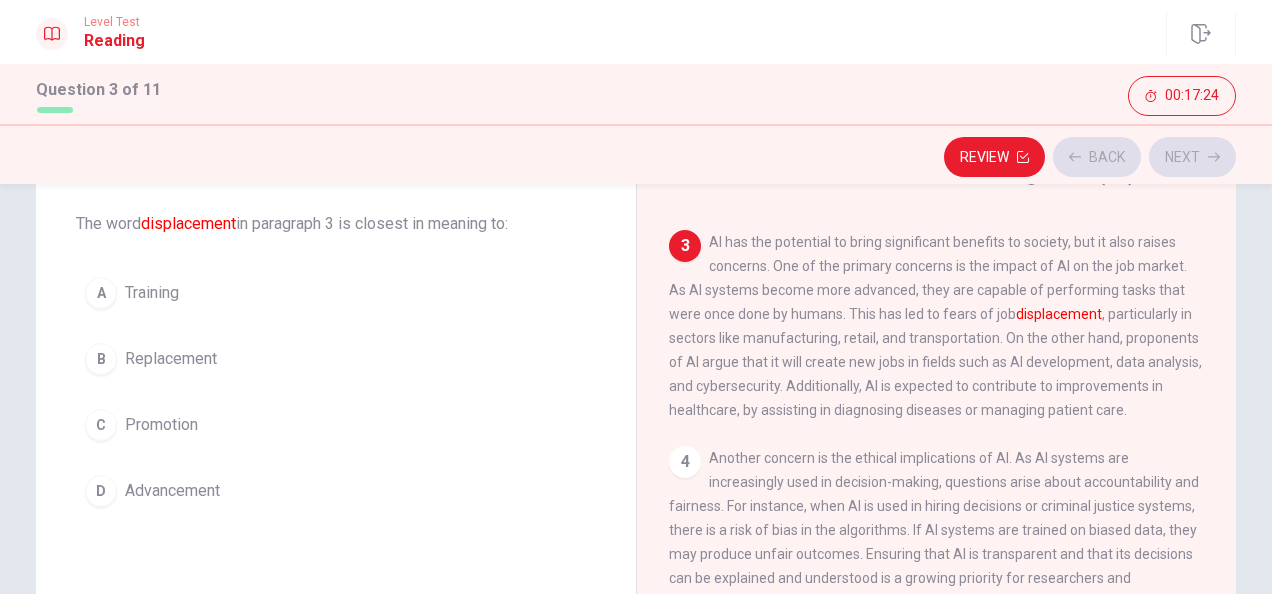 scroll, scrollTop: 467, scrollLeft: 0, axis: vertical 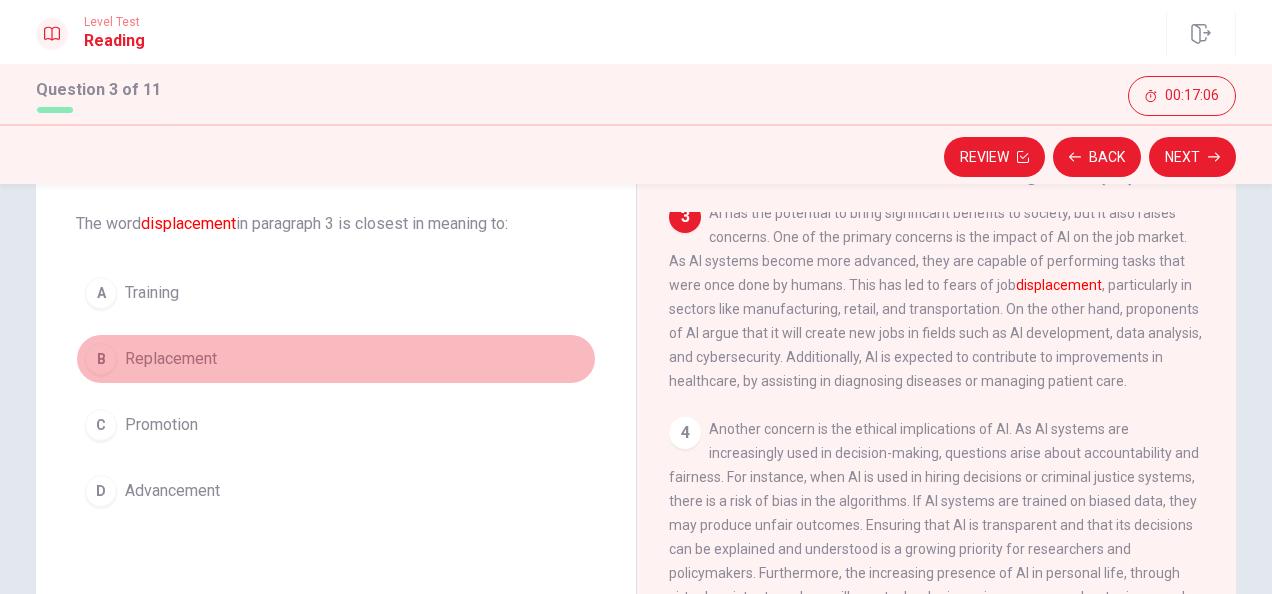click on "Replacement" at bounding box center [152, 293] 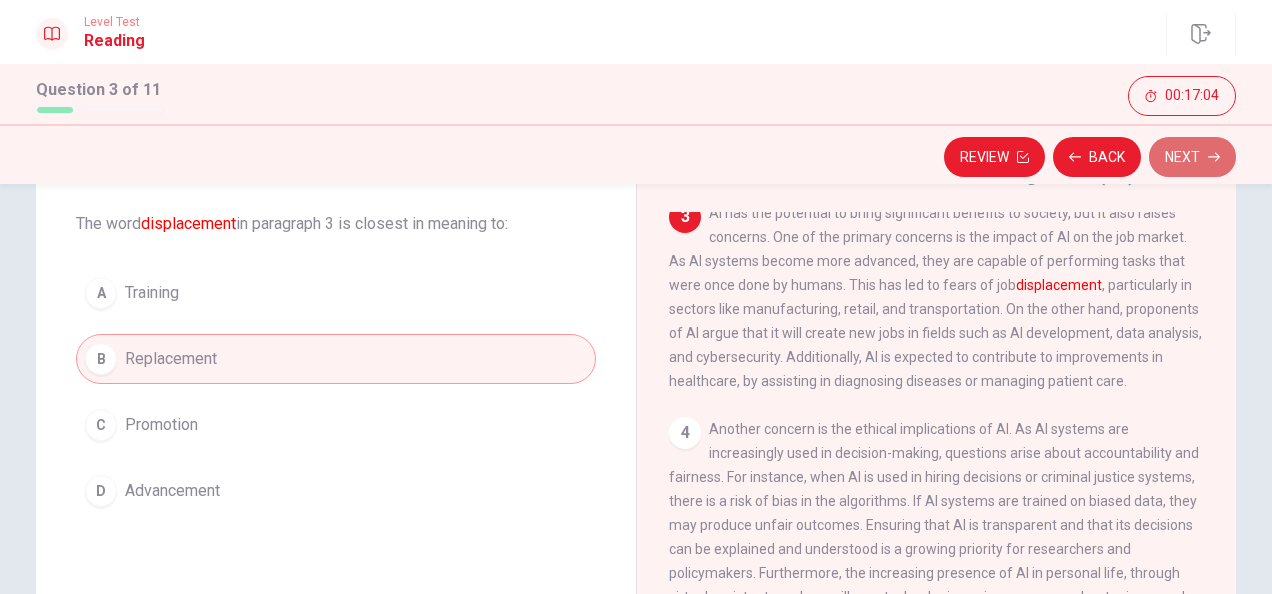 click on "Next" at bounding box center [1192, 157] 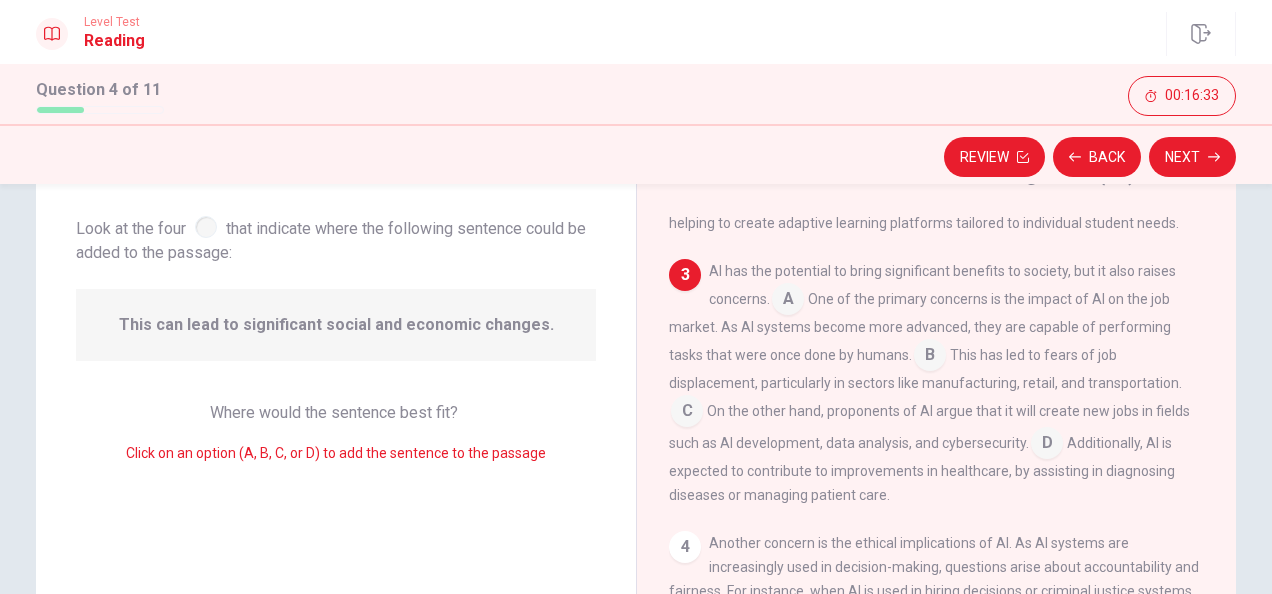 scroll, scrollTop: 440, scrollLeft: 0, axis: vertical 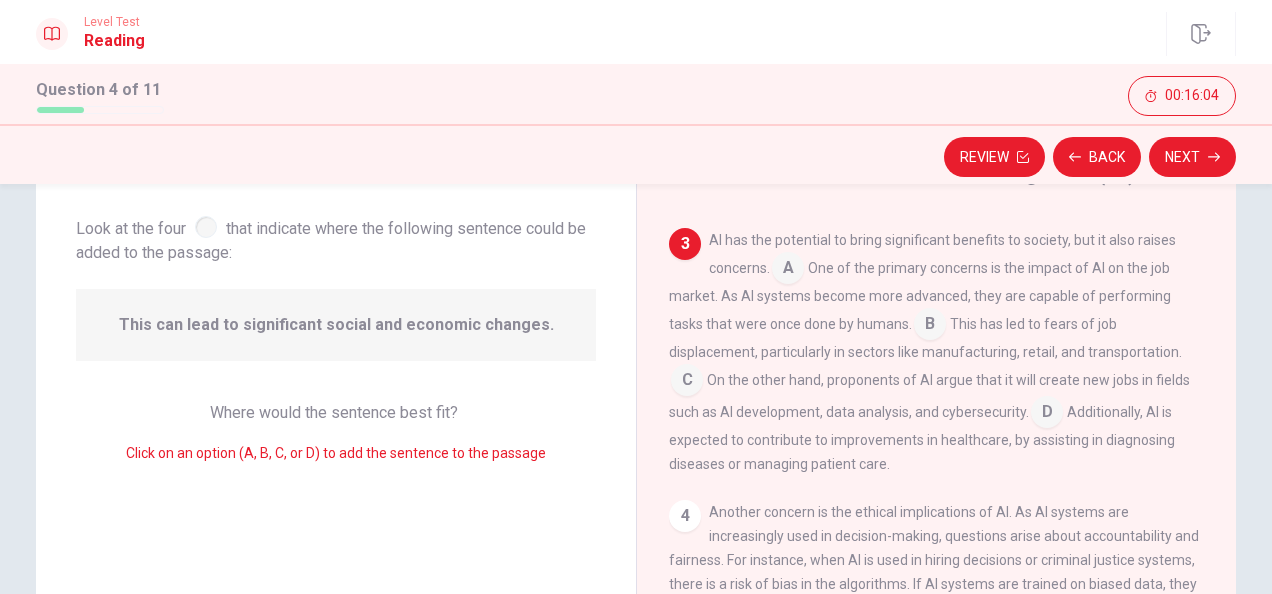 click at bounding box center [788, 270] 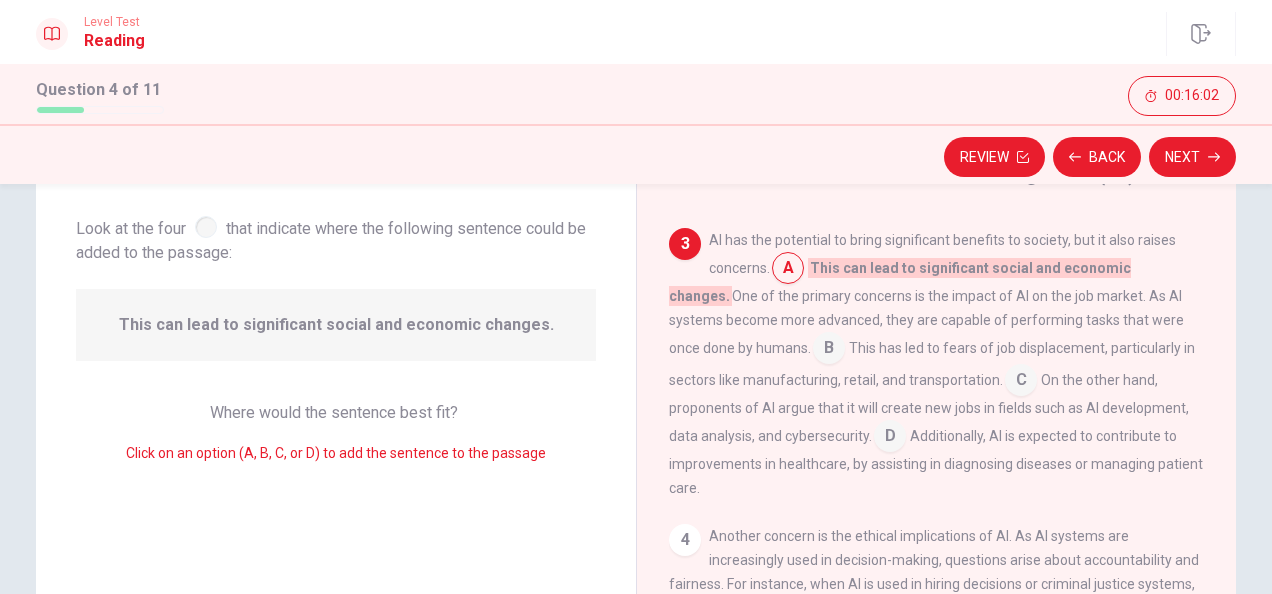 scroll, scrollTop: 200, scrollLeft: 0, axis: vertical 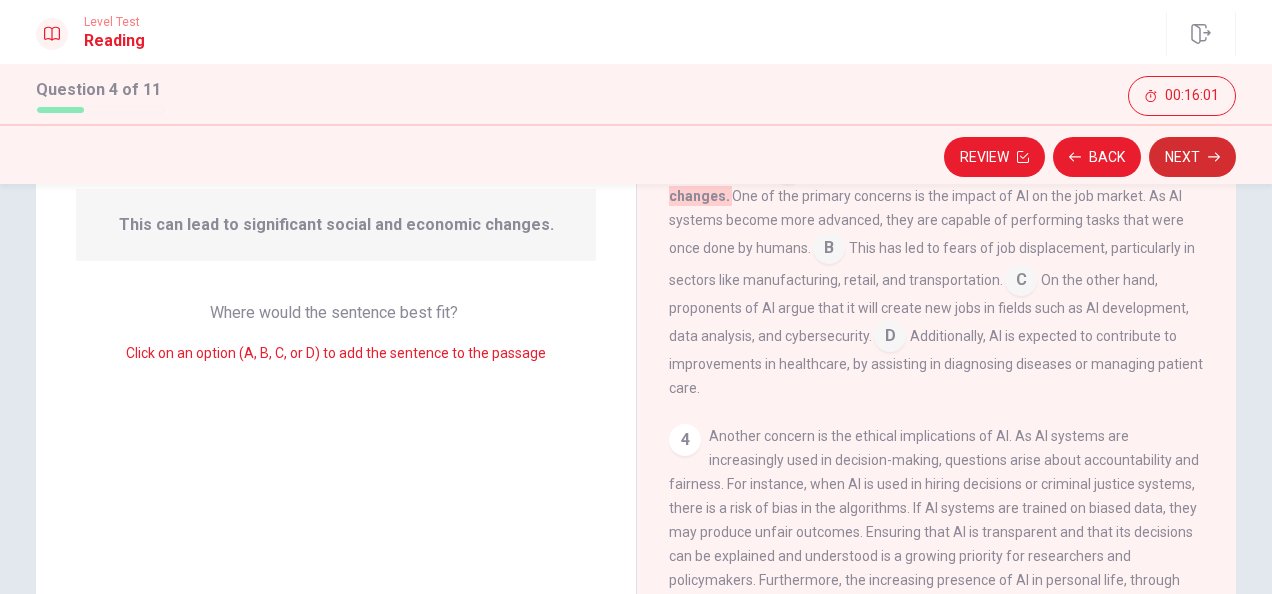 click on "Next" at bounding box center (1192, 157) 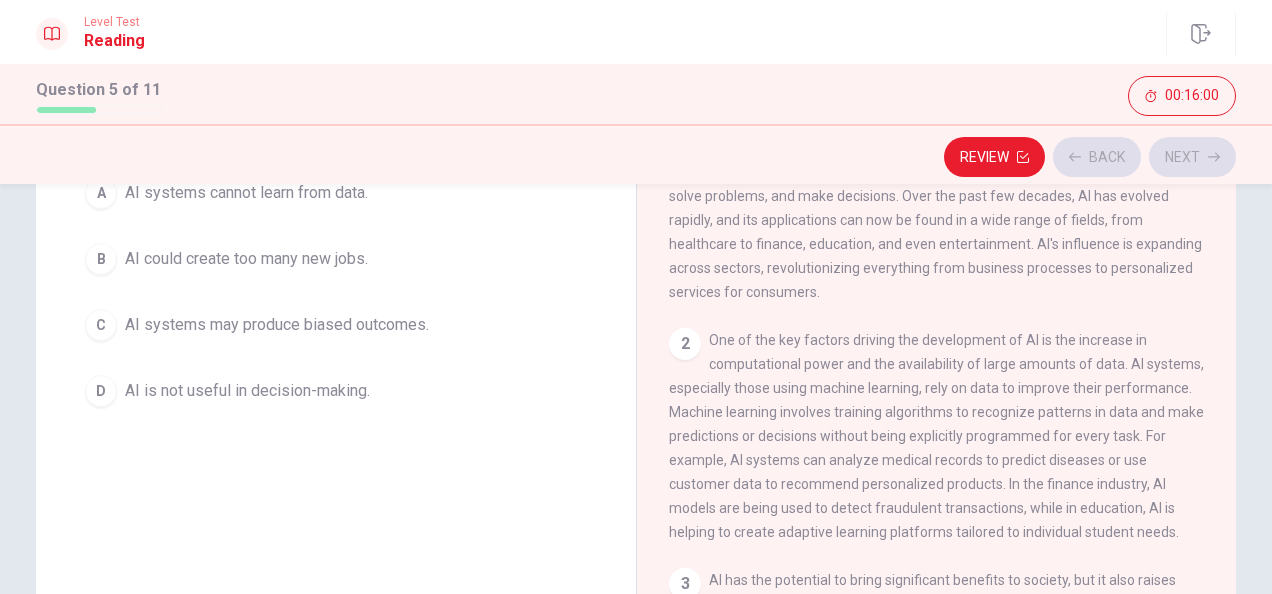 scroll, scrollTop: 100, scrollLeft: 0, axis: vertical 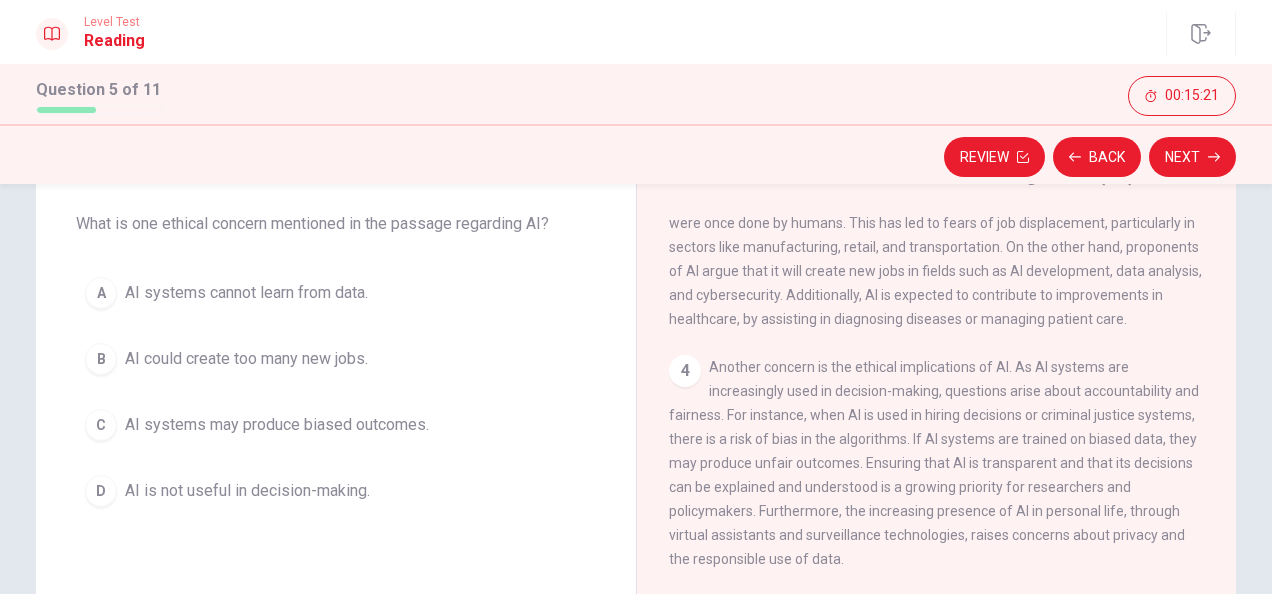 click on "AI systems may produce biased outcomes." at bounding box center [246, 293] 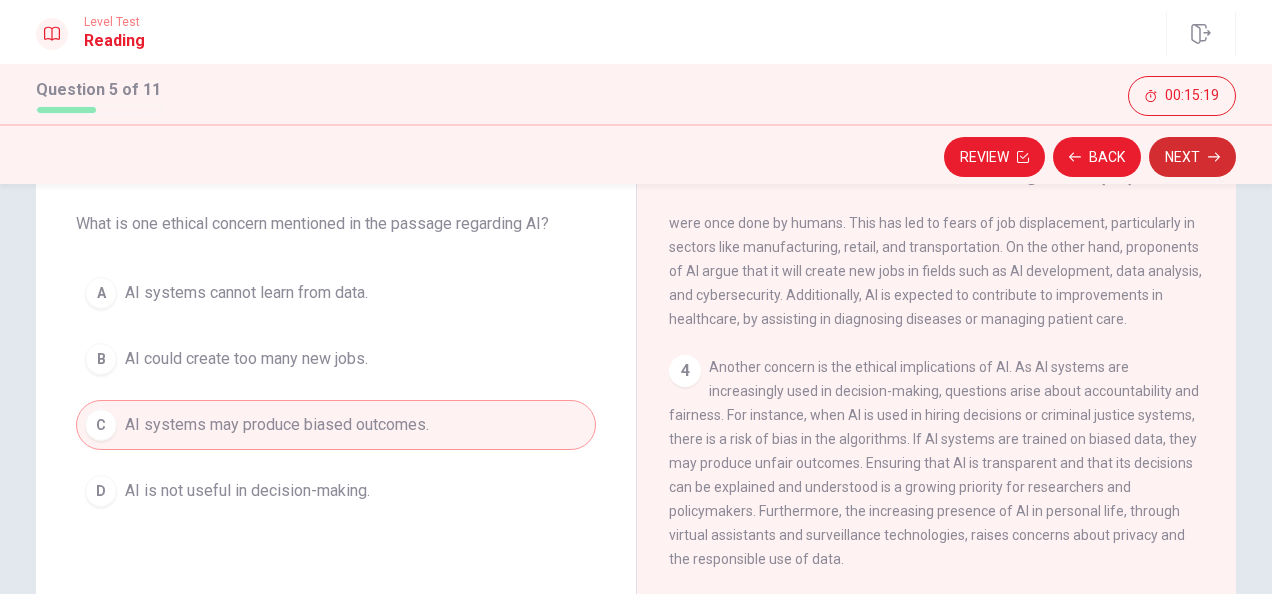 click on "Next" at bounding box center (1192, 157) 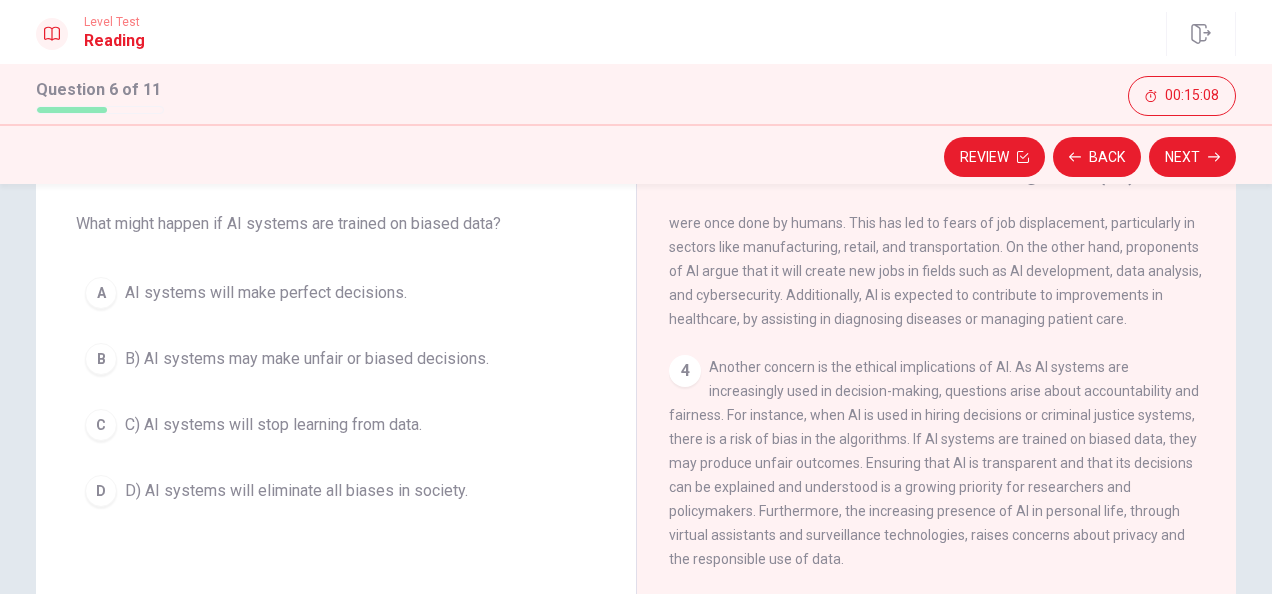 click on "B B) AI systems may make unfair or biased decisions." at bounding box center [336, 359] 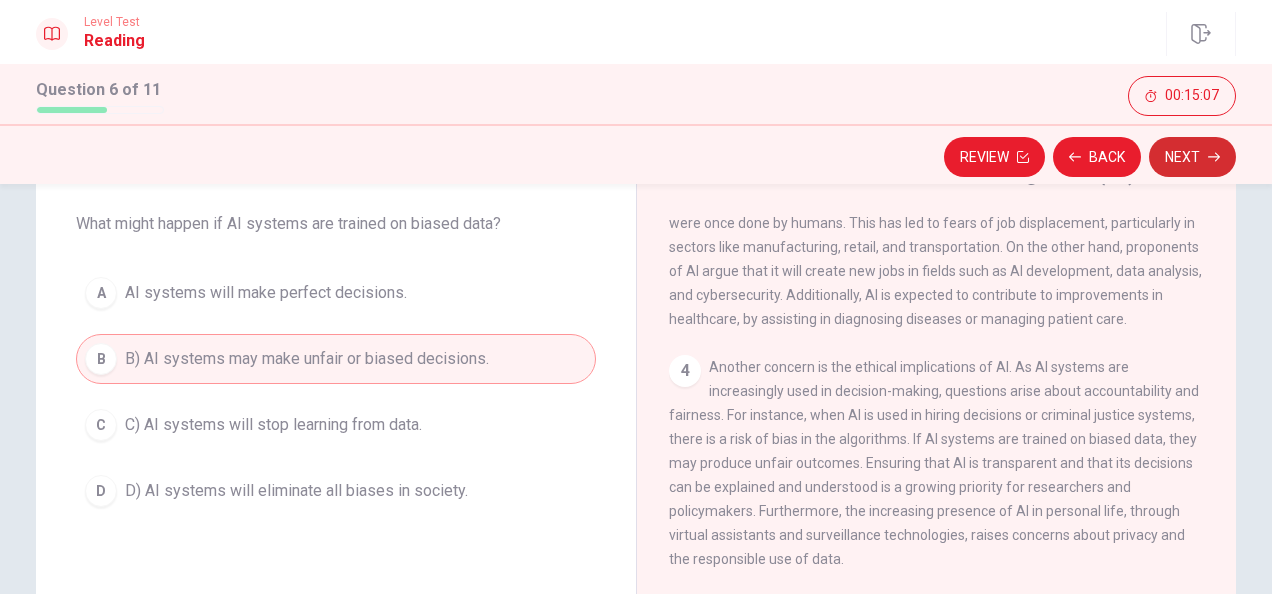 click on "Next" at bounding box center [1192, 157] 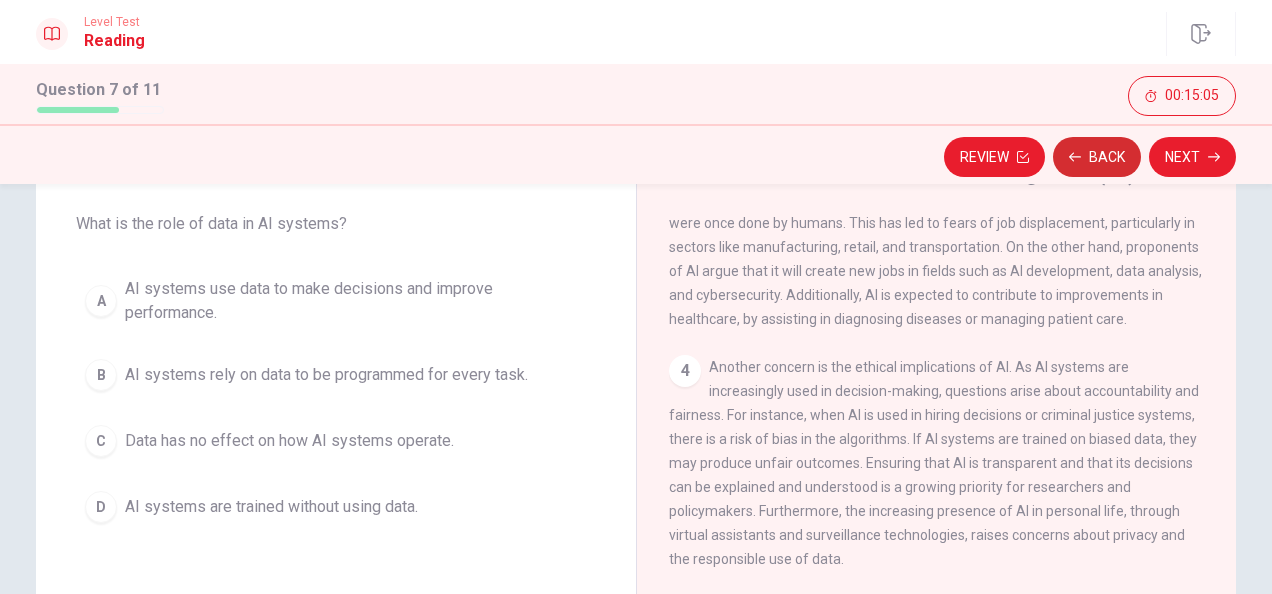 click on "Back" at bounding box center [1097, 157] 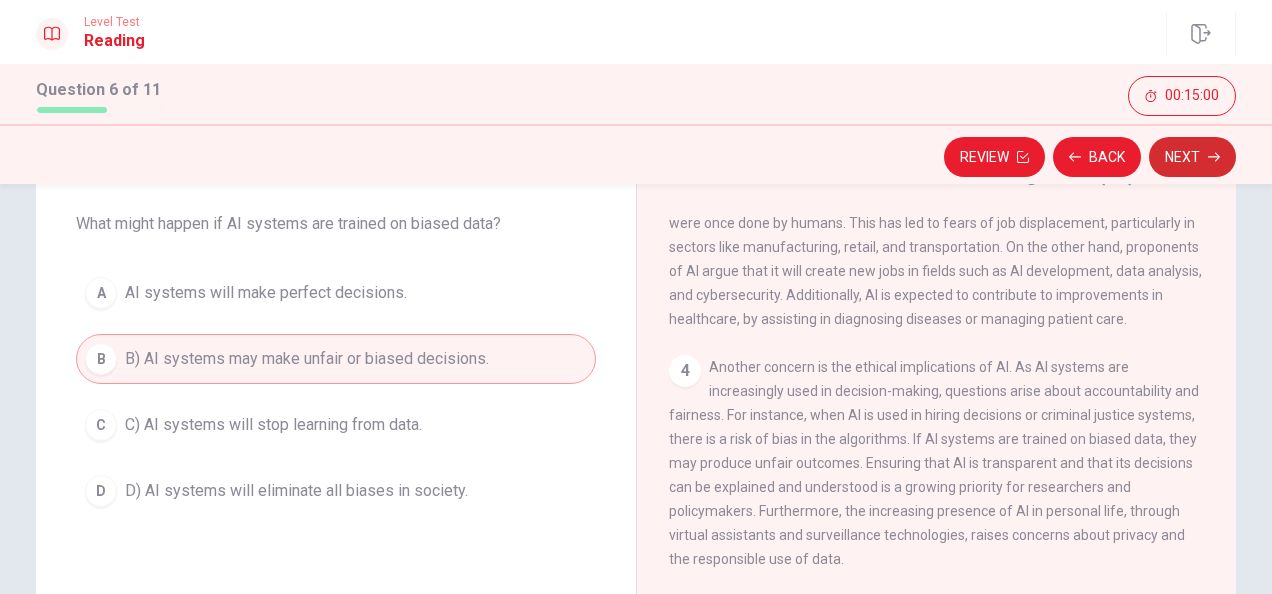 click on "Next" at bounding box center (1192, 157) 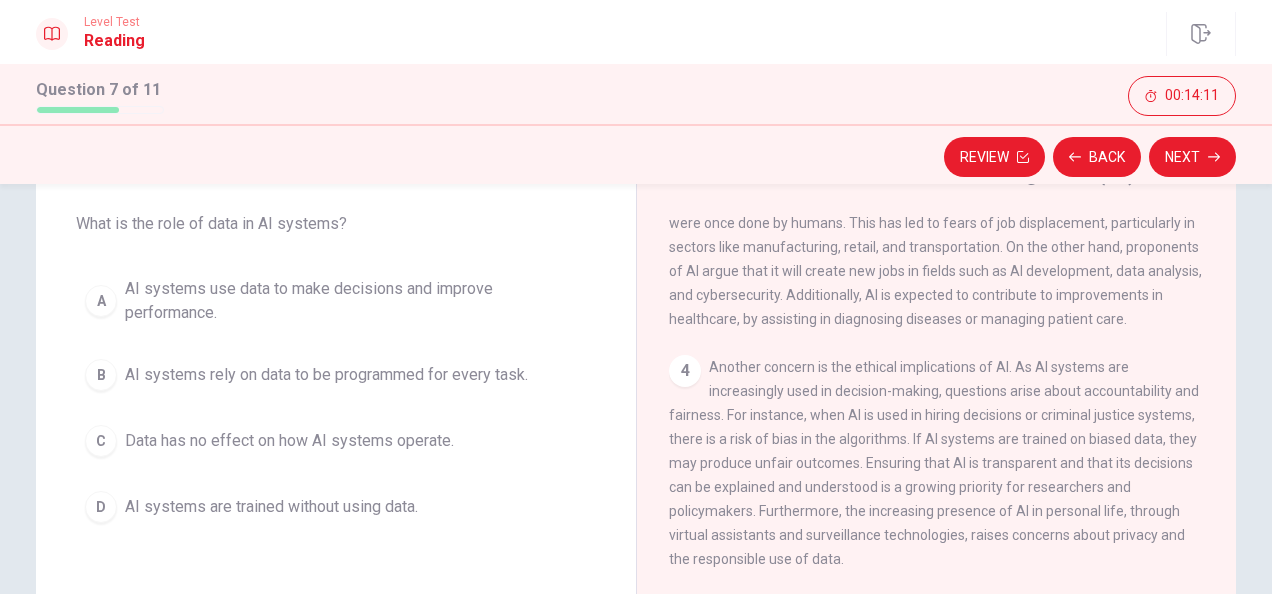 click on "AI systems rely on data to be programmed for every task." at bounding box center [356, 301] 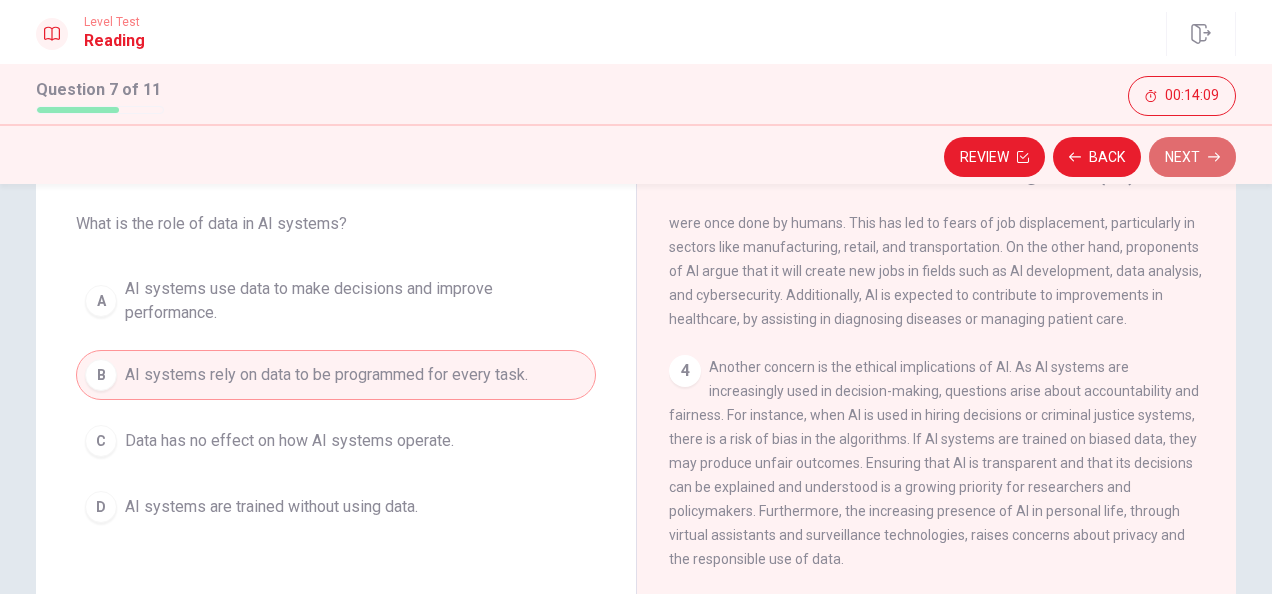 click on "Next" at bounding box center [1192, 157] 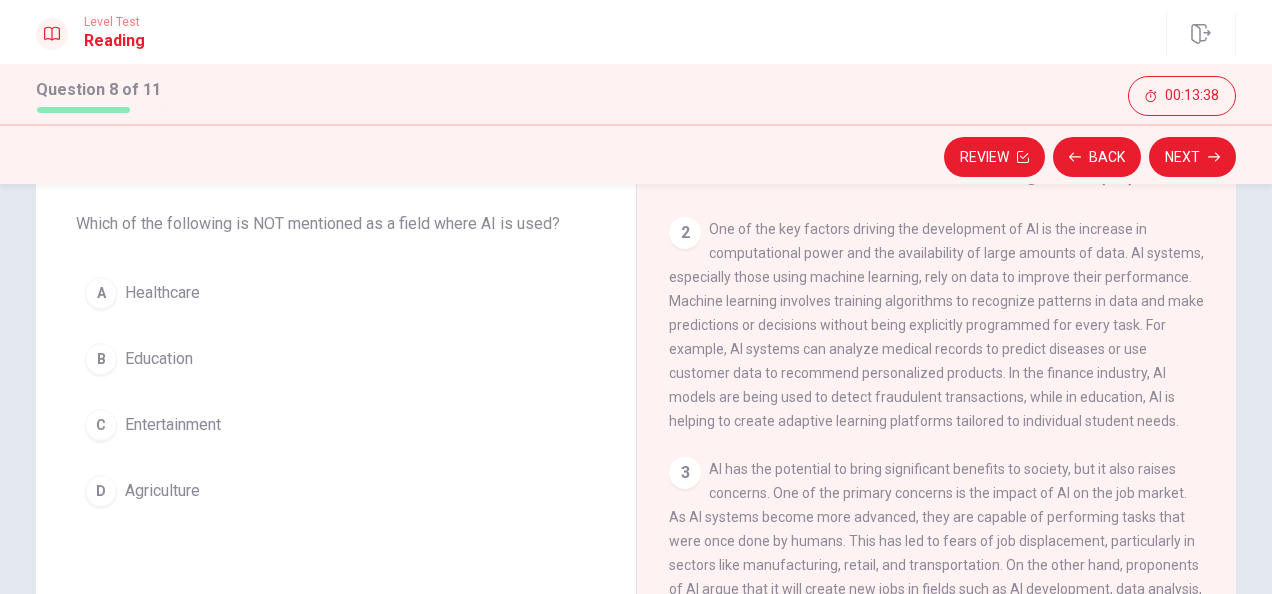 scroll, scrollTop: 180, scrollLeft: 0, axis: vertical 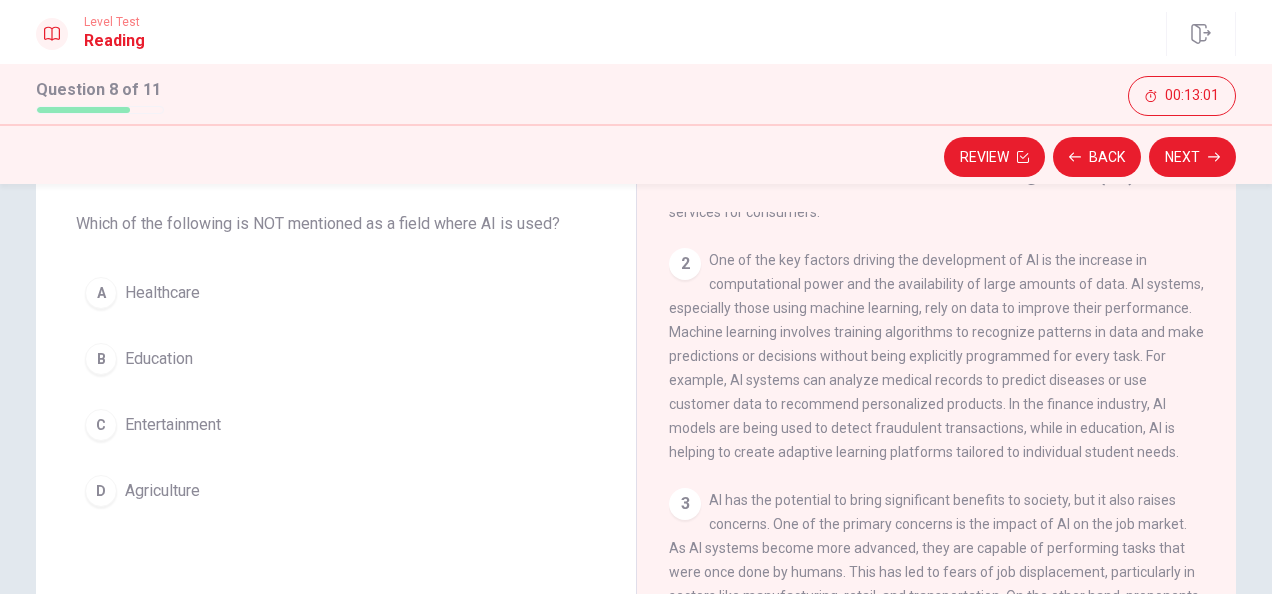 click on "Entertainment" at bounding box center (162, 293) 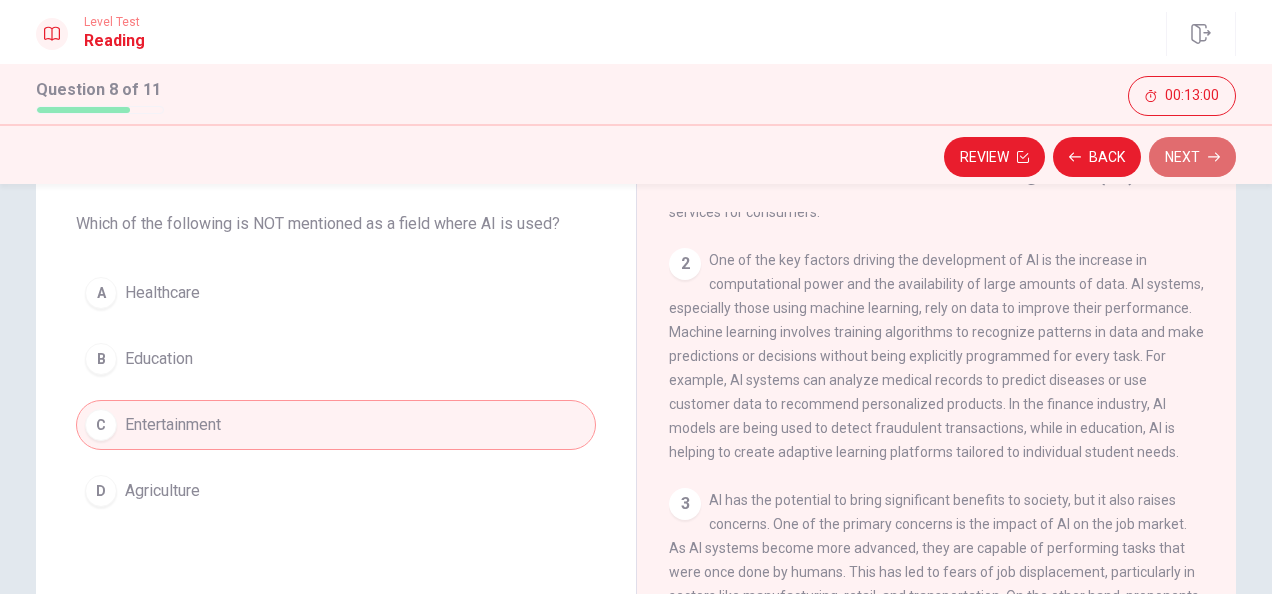click on "Next" at bounding box center [1192, 157] 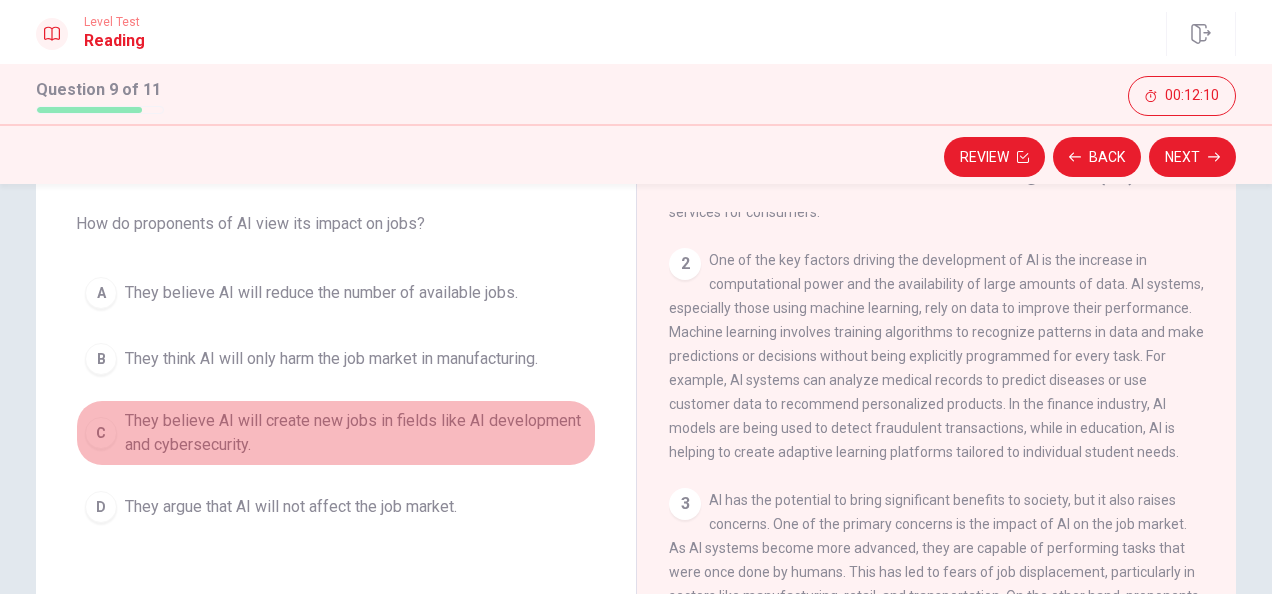click on "They believe AI will create new jobs in fields like AI development and cybersecurity." at bounding box center (321, 293) 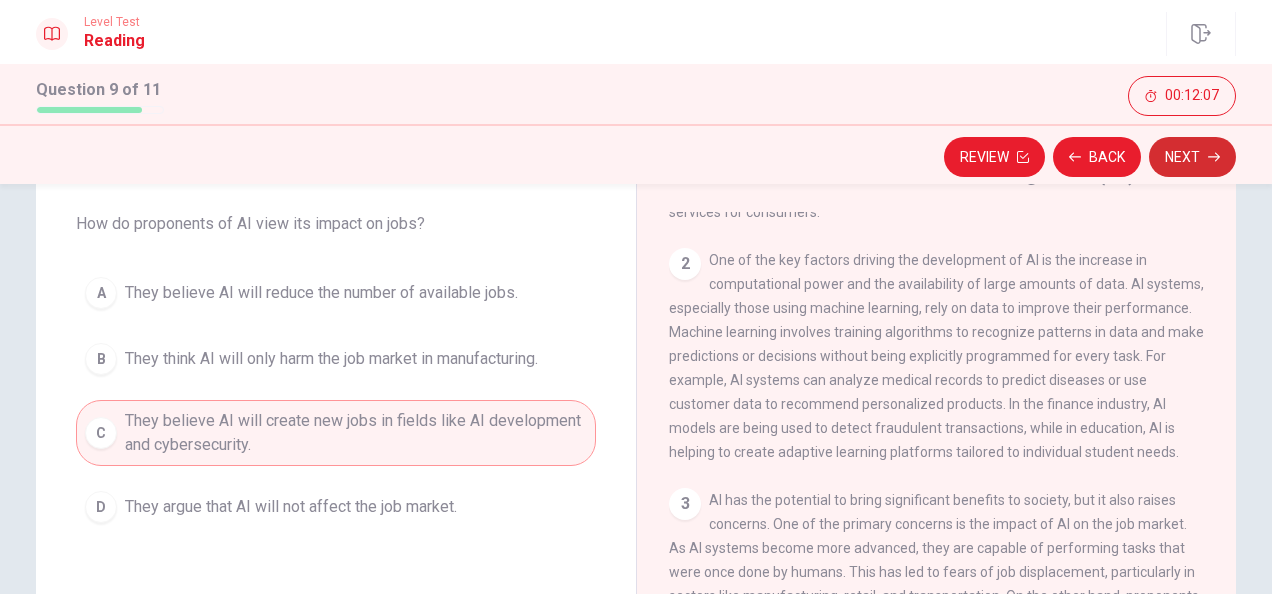 click on "Next" at bounding box center (1192, 157) 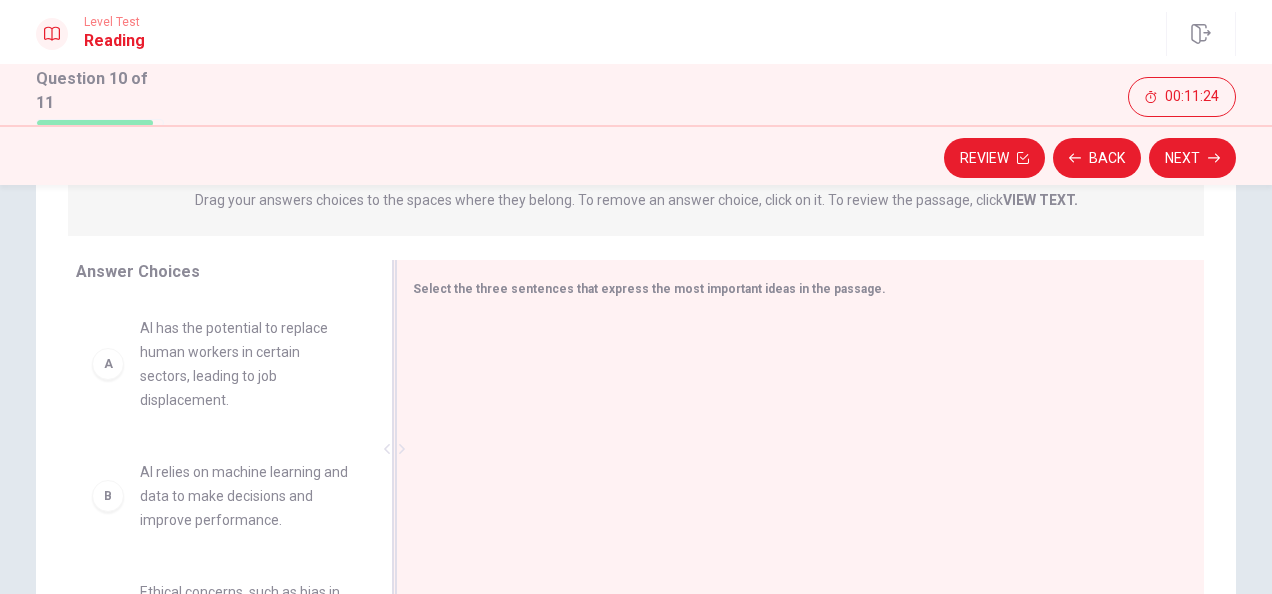 scroll, scrollTop: 300, scrollLeft: 0, axis: vertical 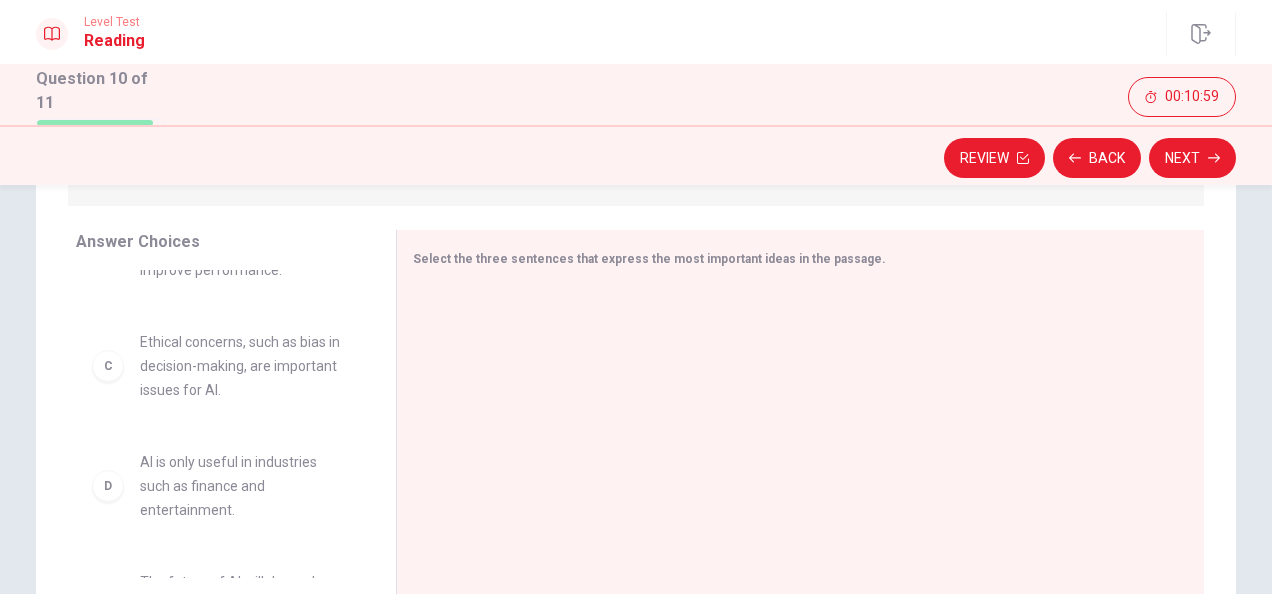 click on "Ethical concerns, such as bias in decision-making, are important issues for AI." at bounding box center (244, 114) 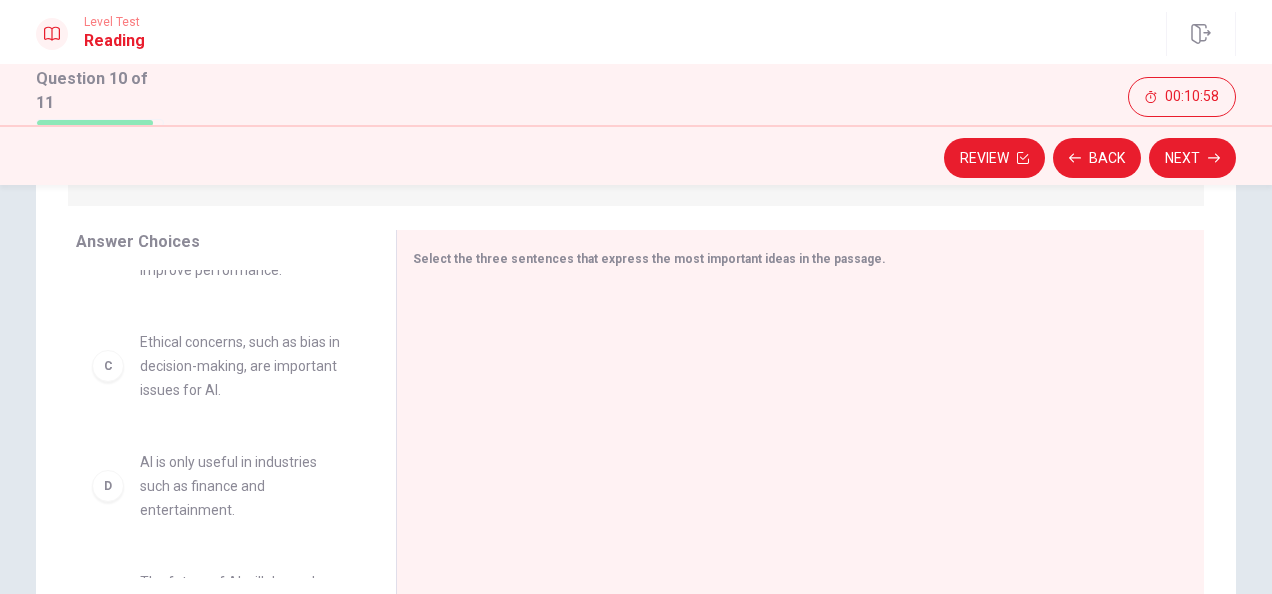 click on "C" at bounding box center (108, 114) 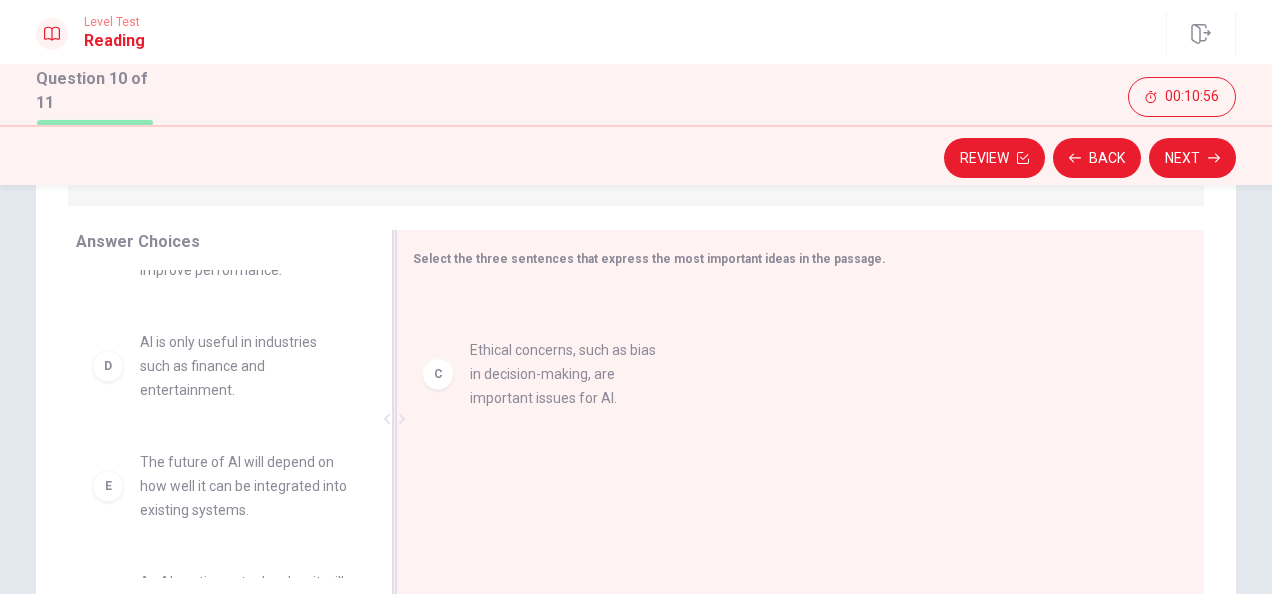 drag, startPoint x: 142, startPoint y: 374, endPoint x: 524, endPoint y: 382, distance: 382.08377 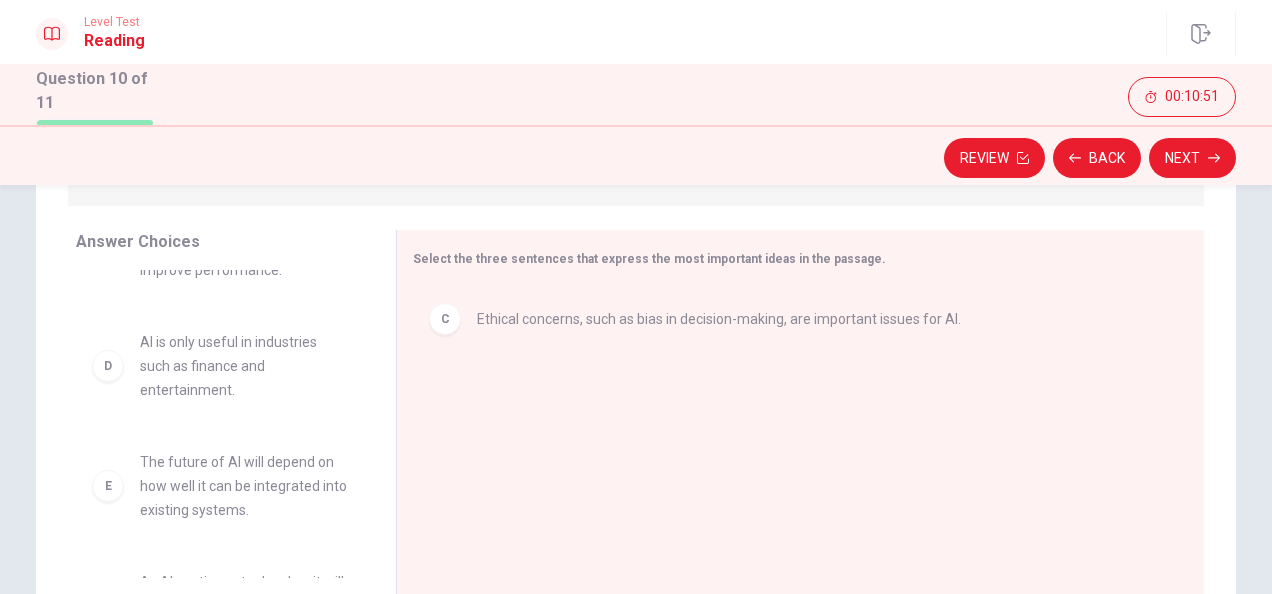scroll, scrollTop: 300, scrollLeft: 0, axis: vertical 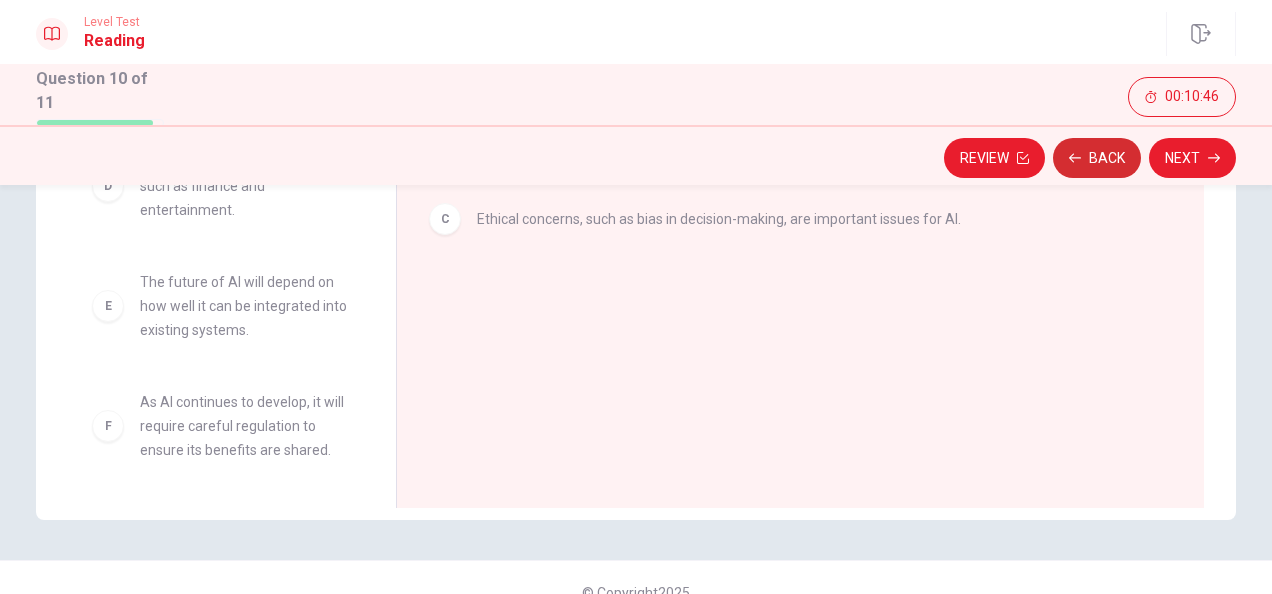 click on "Back" at bounding box center [1097, 158] 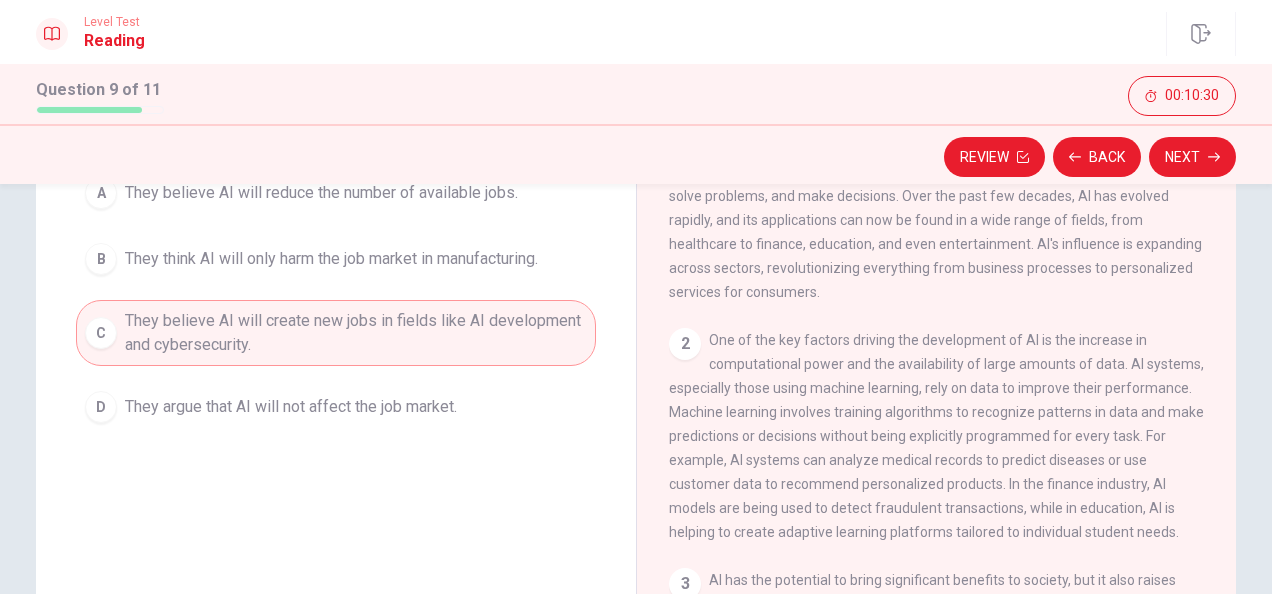 scroll, scrollTop: 100, scrollLeft: 0, axis: vertical 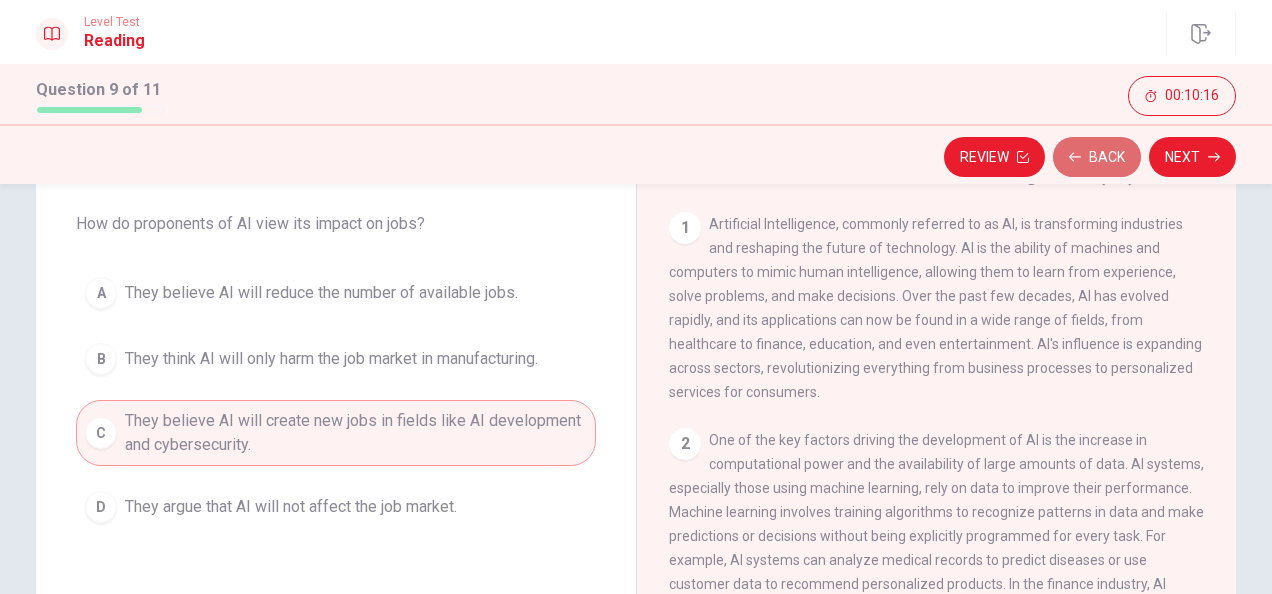 click on "Back" at bounding box center [1097, 157] 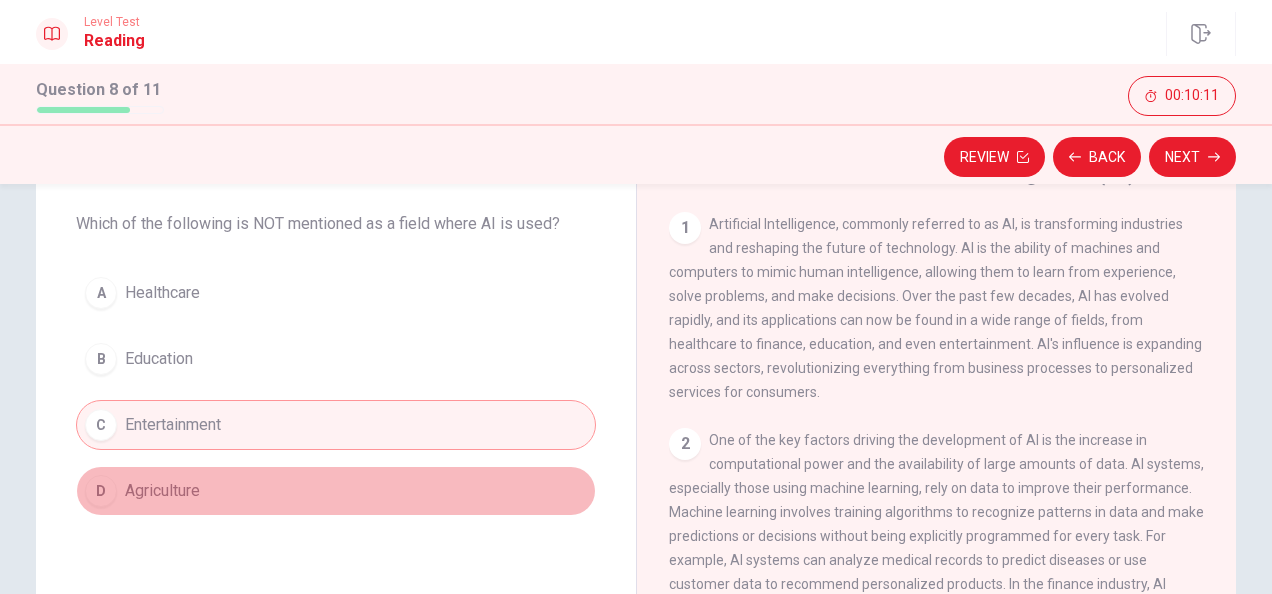 click on "D [AGRICULTURE]" at bounding box center [336, 491] 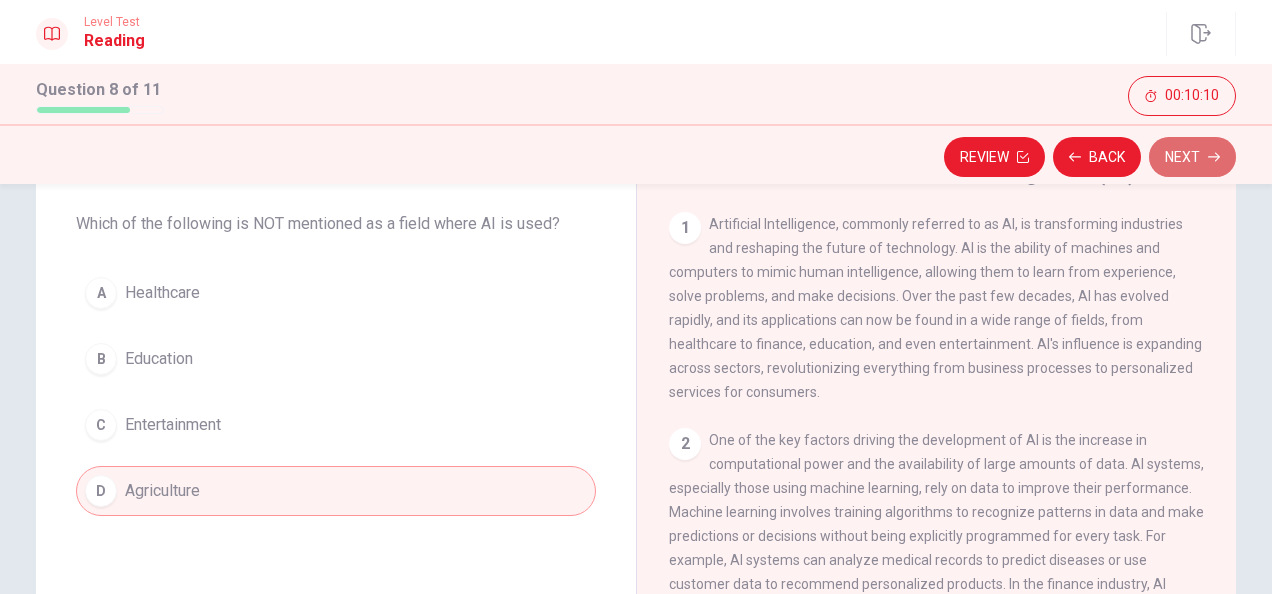 click at bounding box center (1023, 157) 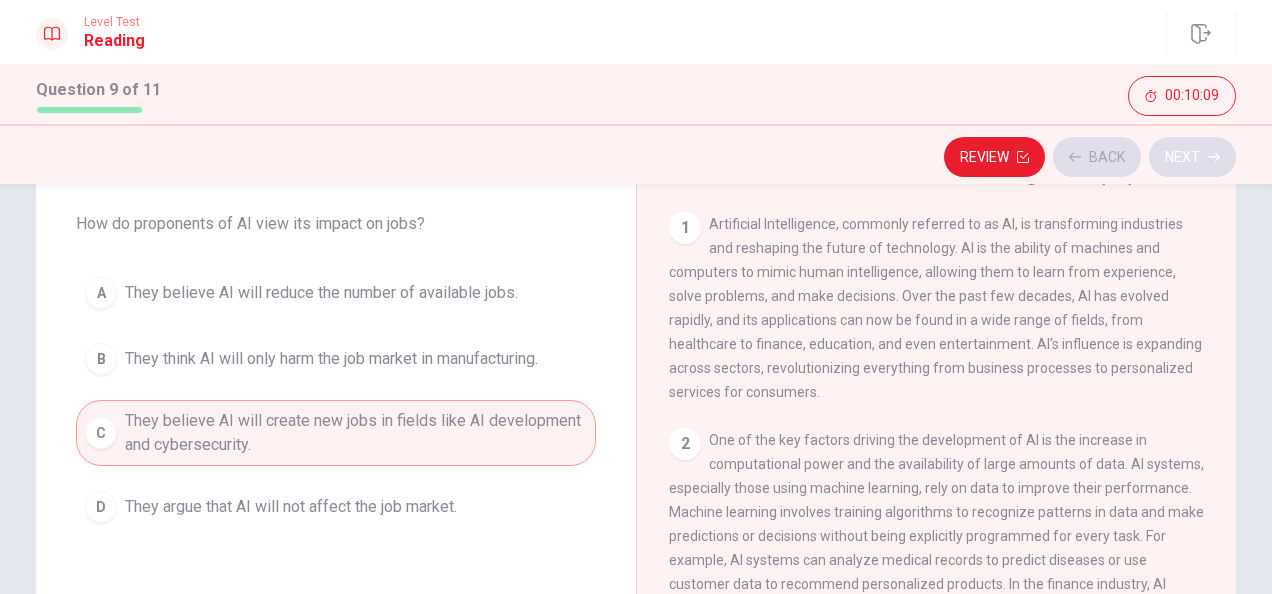 click on "Review Back Next" at bounding box center [636, 157] 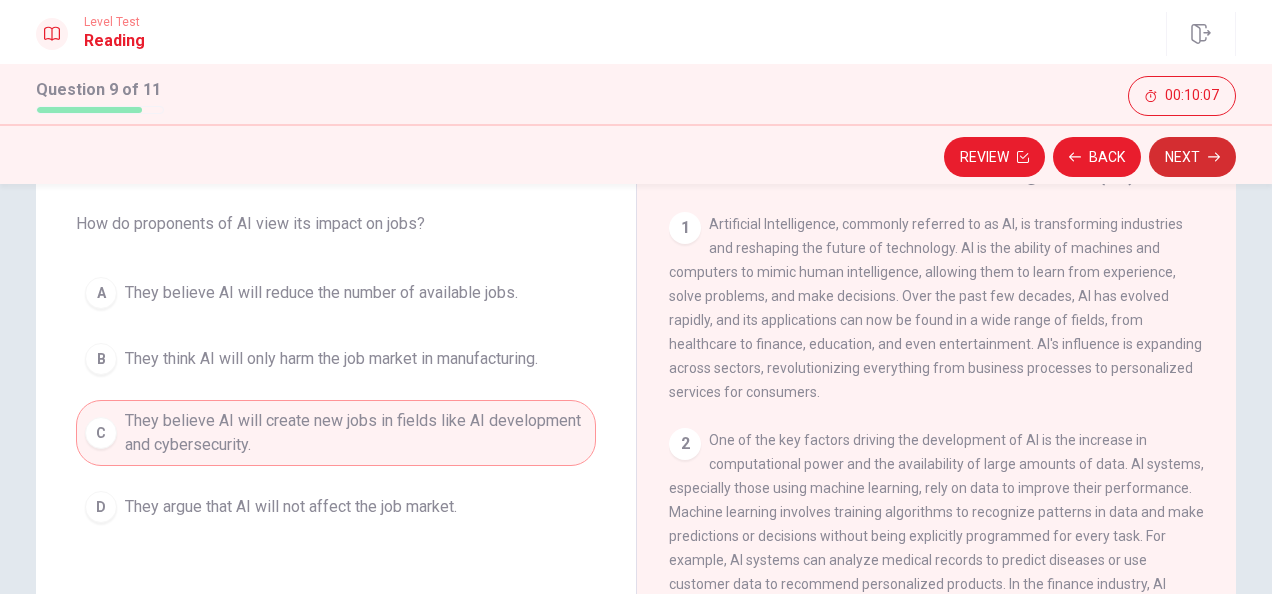 click at bounding box center (1023, 157) 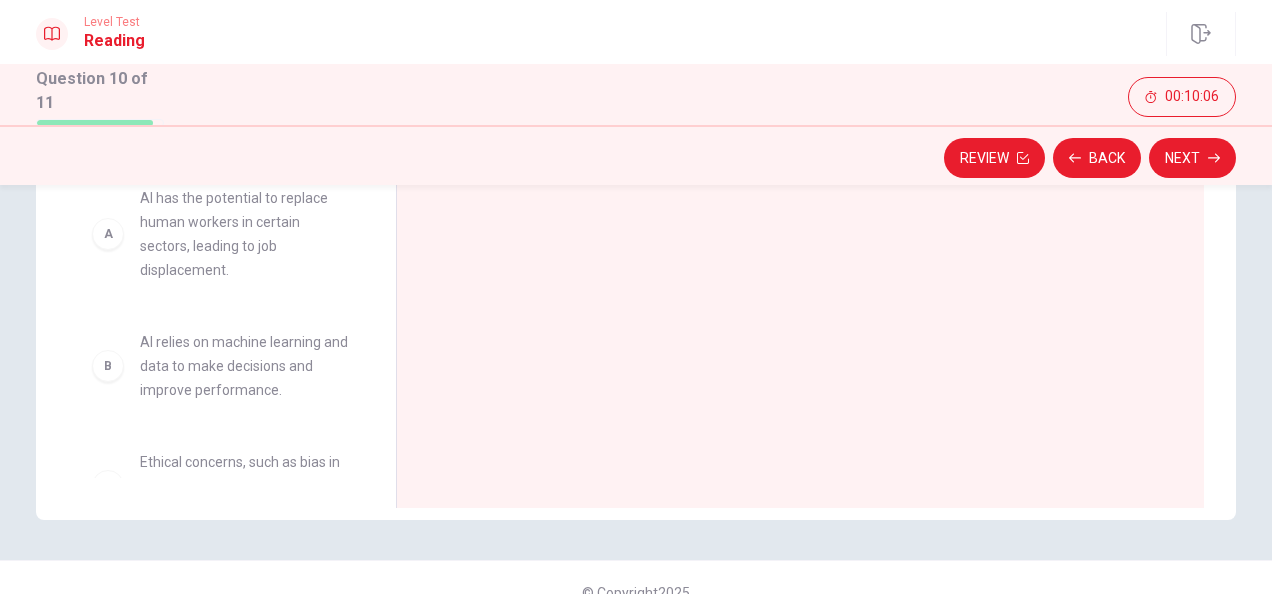 scroll, scrollTop: 300, scrollLeft: 0, axis: vertical 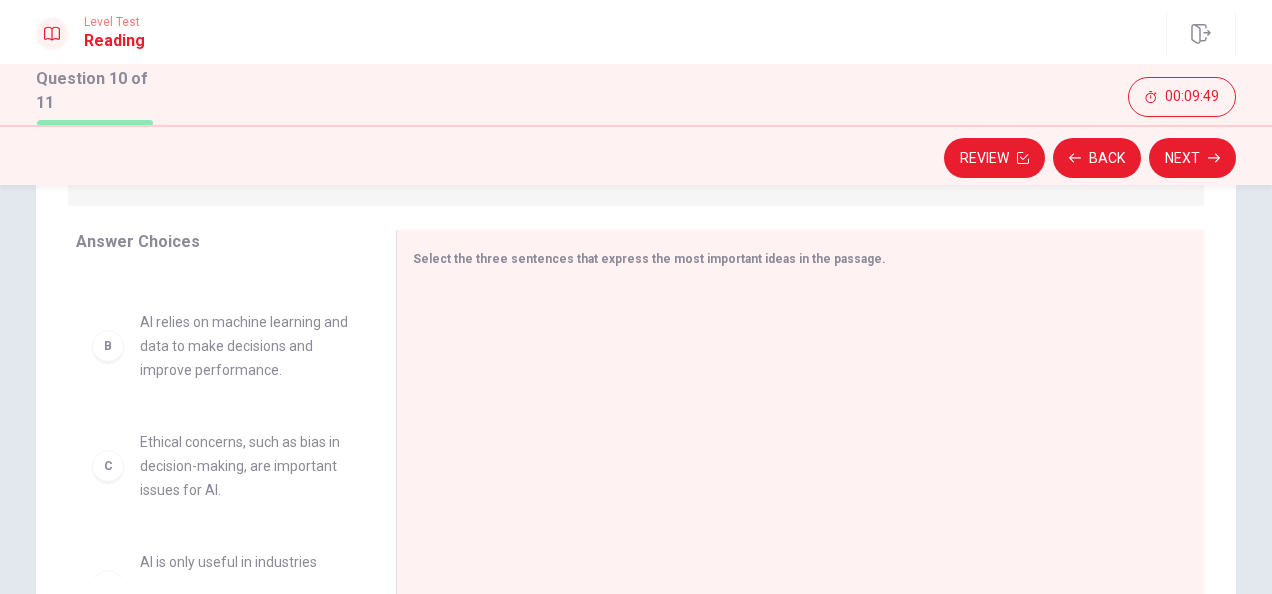 click on "C" at bounding box center [108, 214] 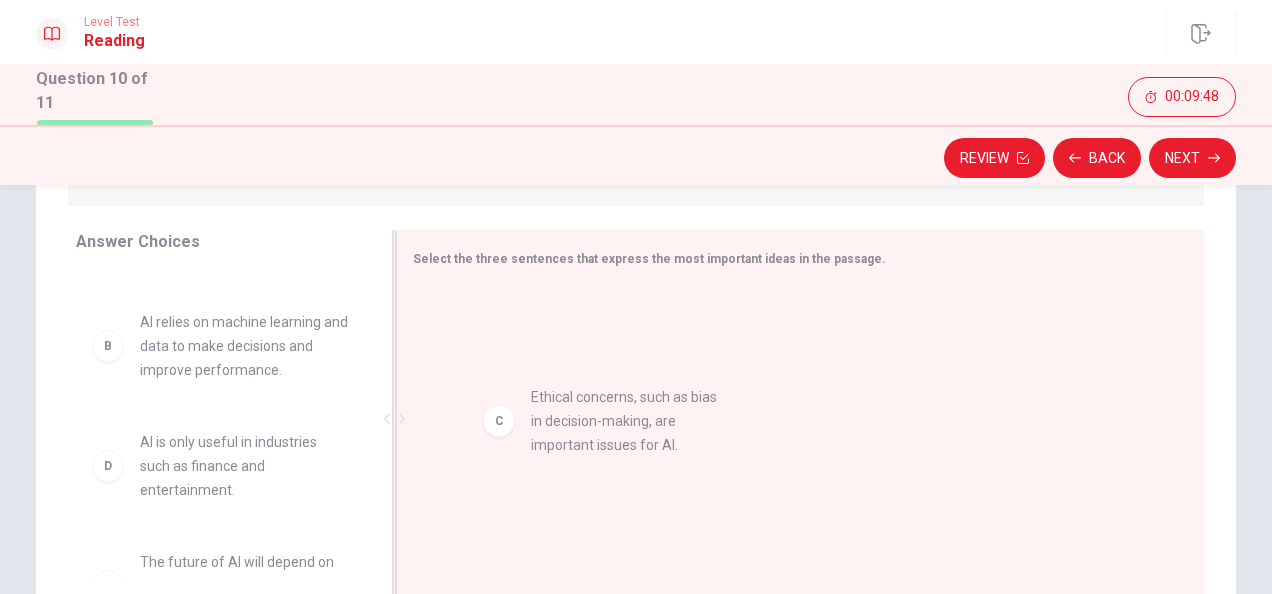drag, startPoint x: 126, startPoint y: 471, endPoint x: 572, endPoint y: 421, distance: 448.79395 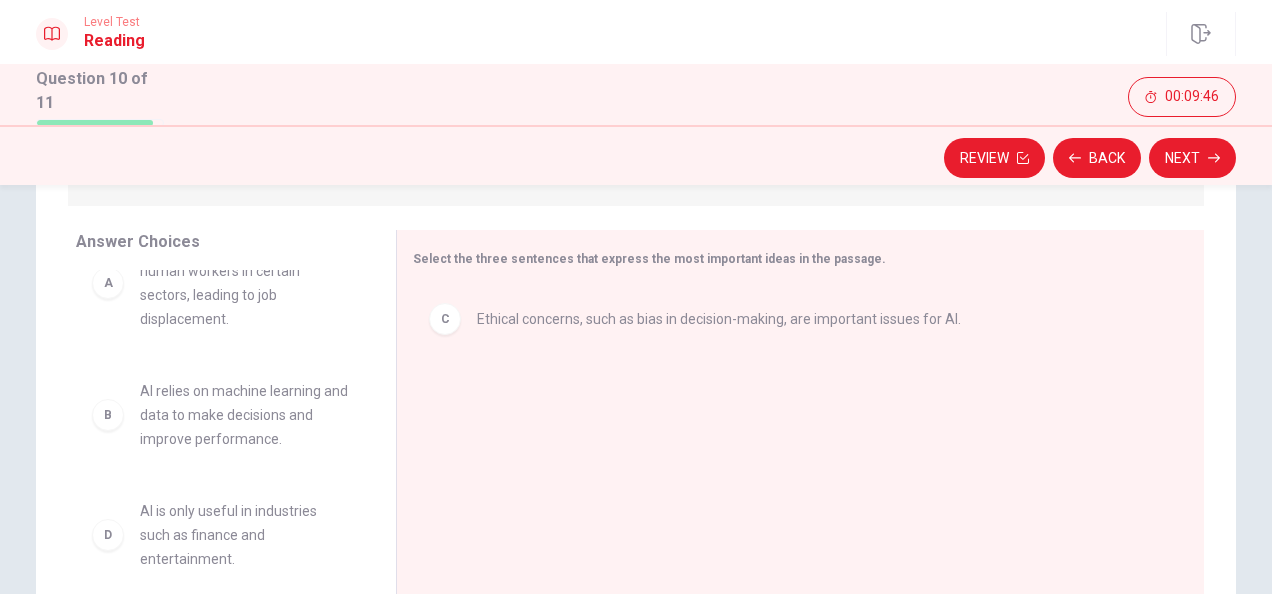 scroll, scrollTop: 20, scrollLeft: 0, axis: vertical 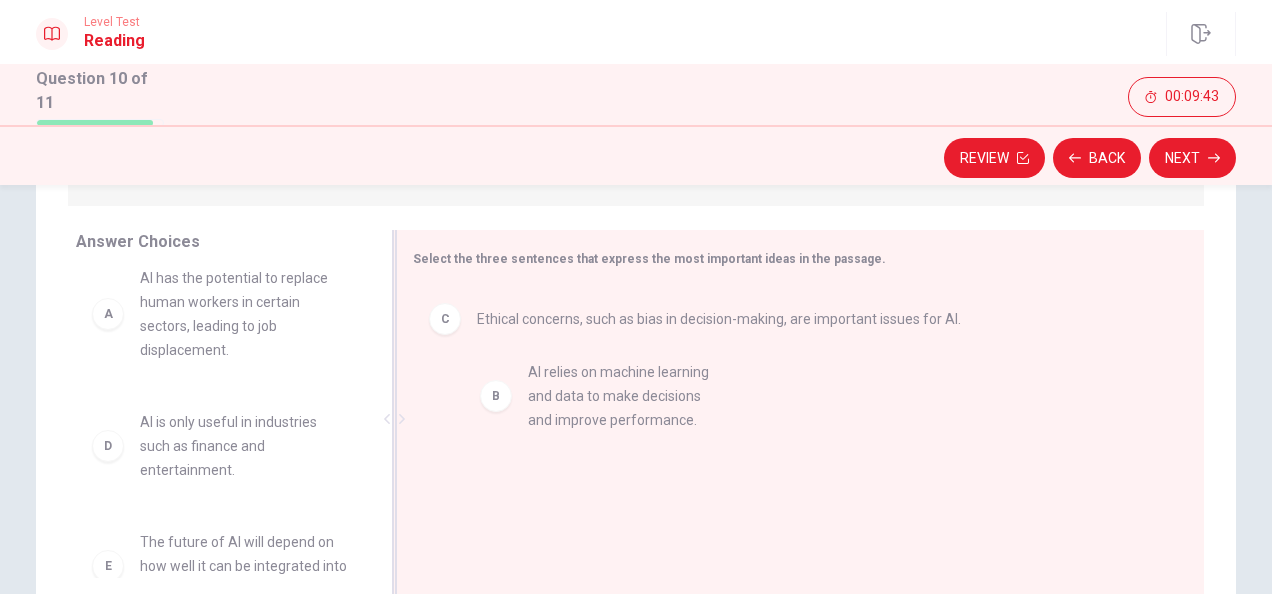 drag, startPoint x: 266, startPoint y: 465, endPoint x: 688, endPoint y: 412, distance: 425.3152 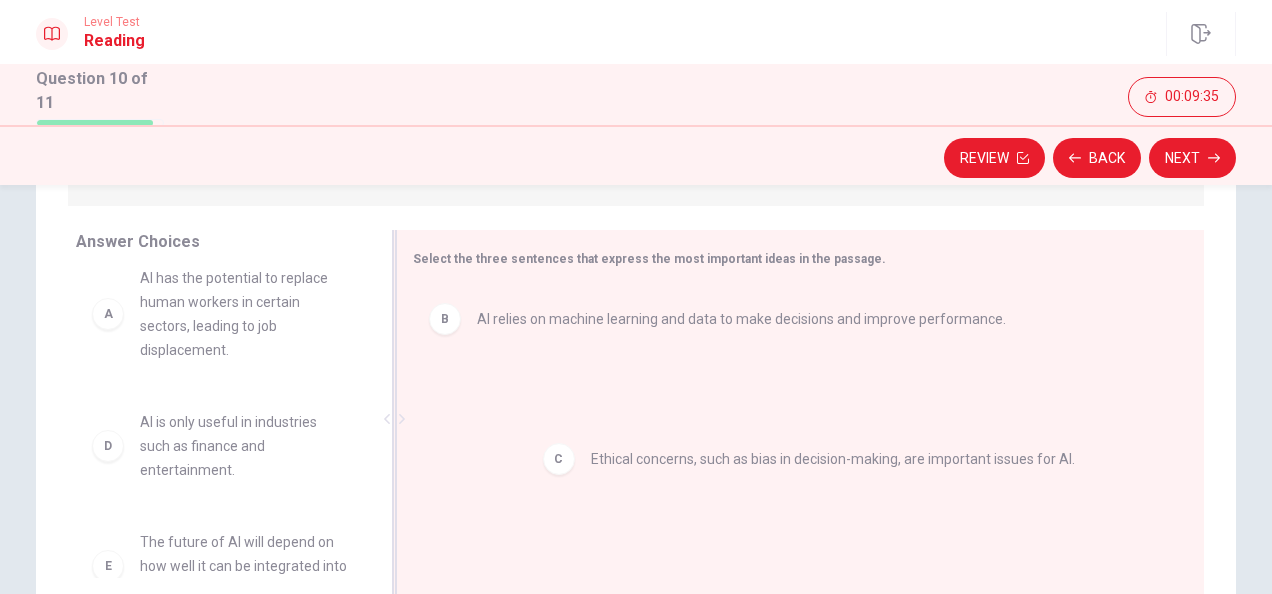 drag, startPoint x: 520, startPoint y: 436, endPoint x: 566, endPoint y: 460, distance: 51.884487 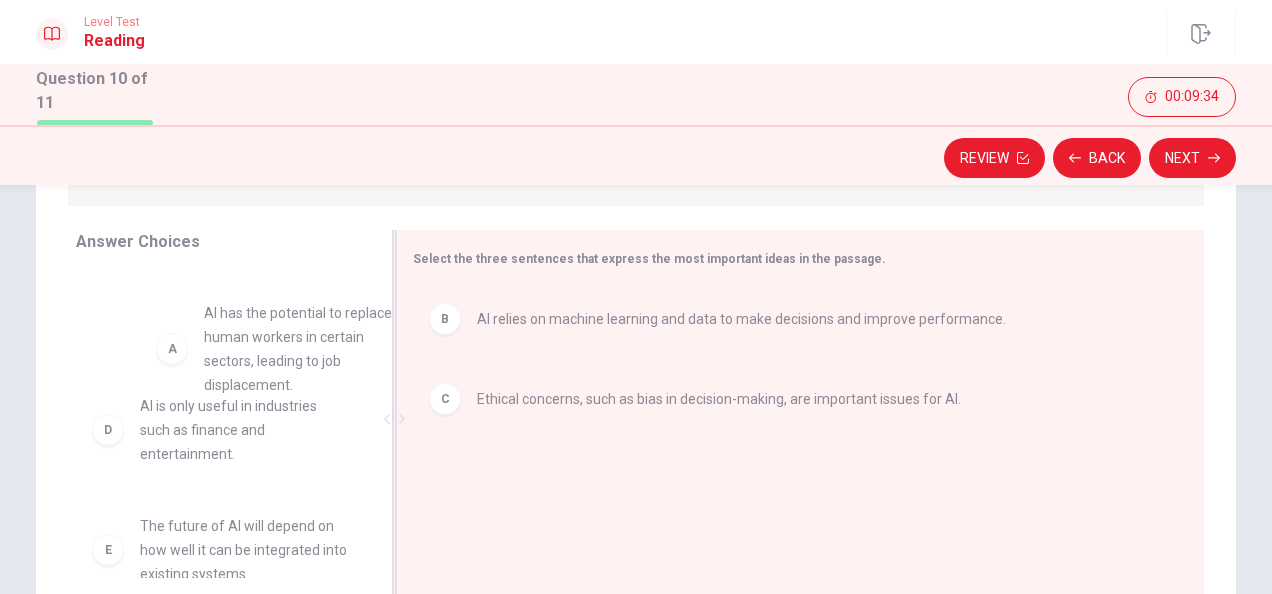scroll, scrollTop: 18, scrollLeft: 0, axis: vertical 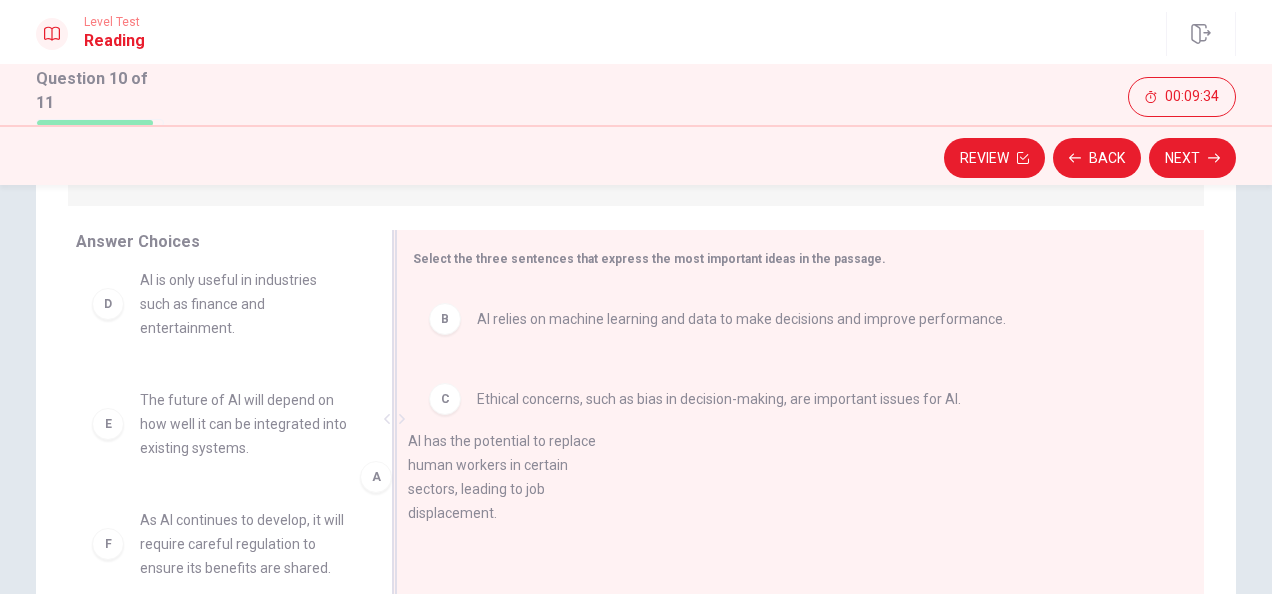 drag, startPoint x: 282, startPoint y: 328, endPoint x: 486, endPoint y: 456, distance: 240.8319 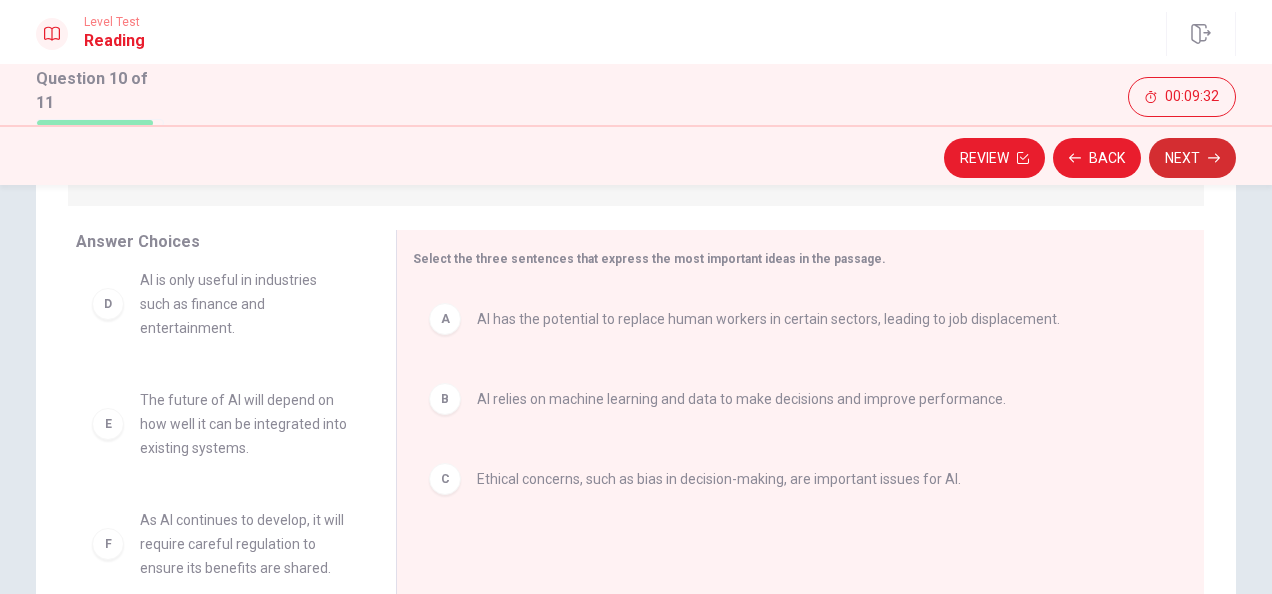 click on "Next" at bounding box center [1192, 158] 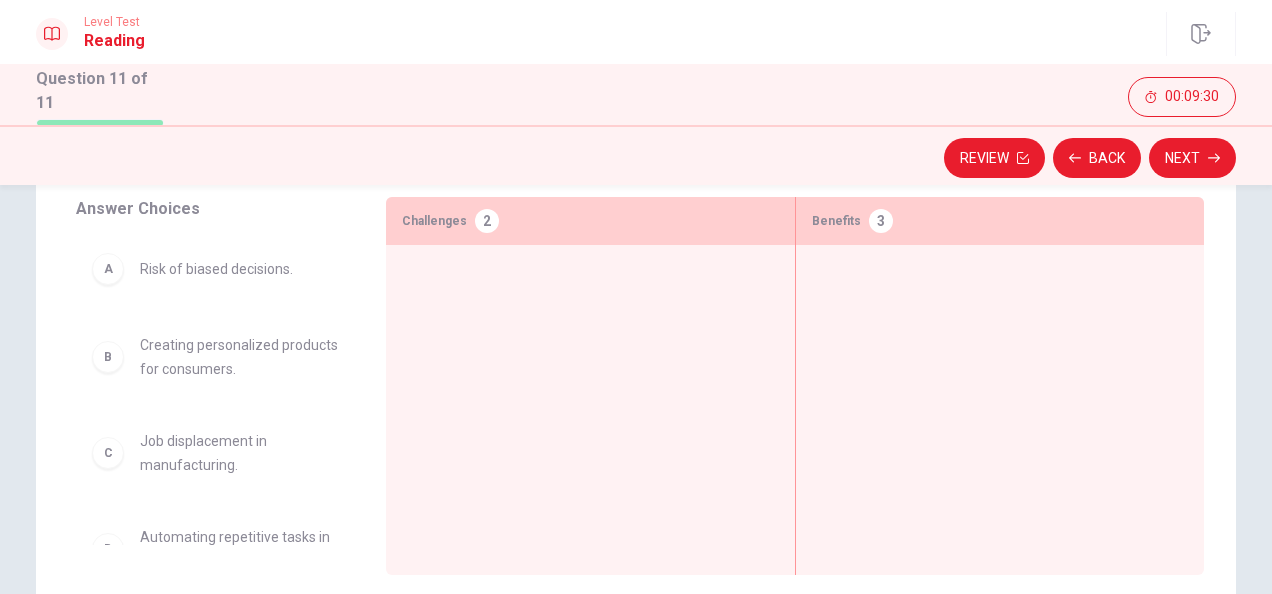 scroll, scrollTop: 100, scrollLeft: 0, axis: vertical 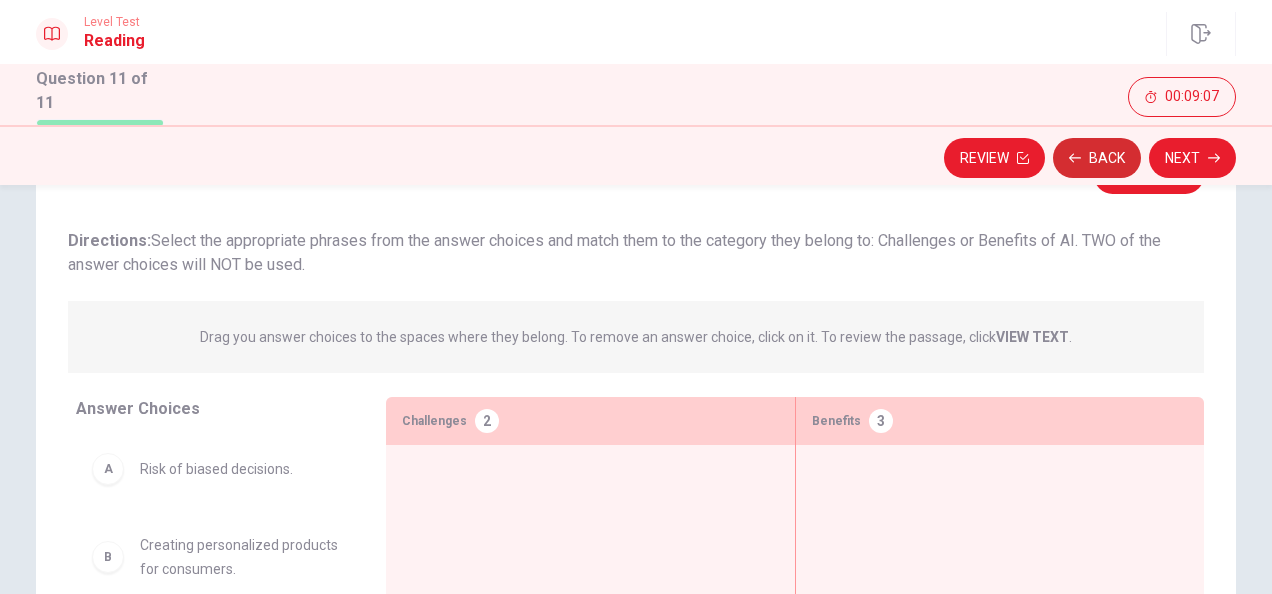 click on "Back" at bounding box center [1097, 158] 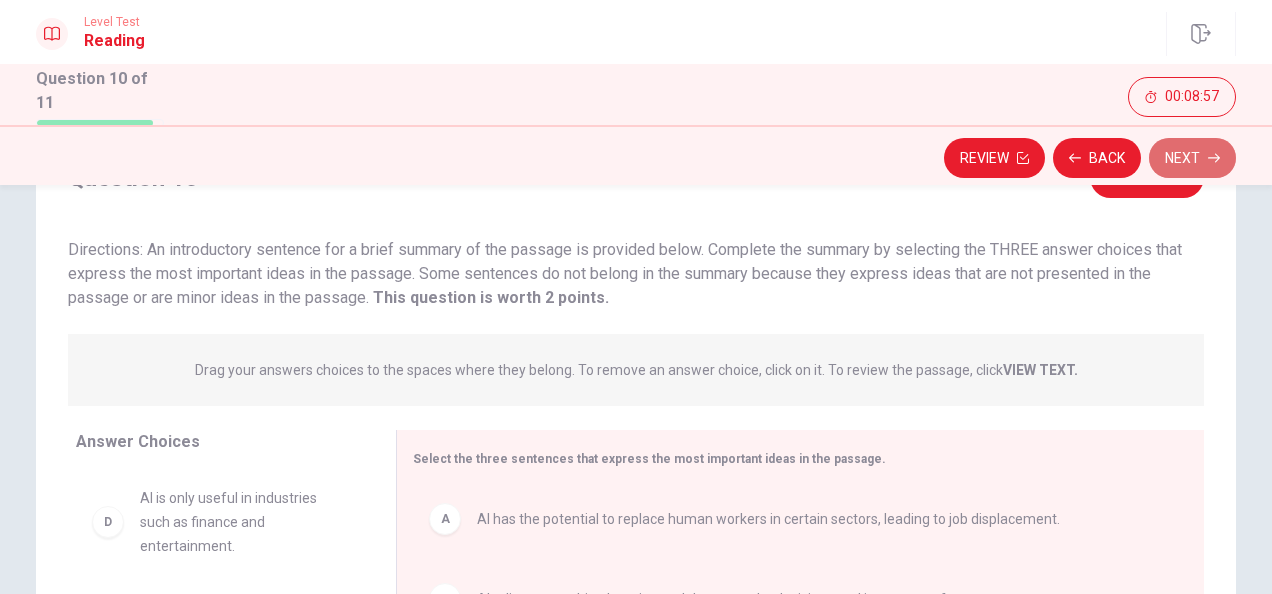click on "Next" at bounding box center (1192, 158) 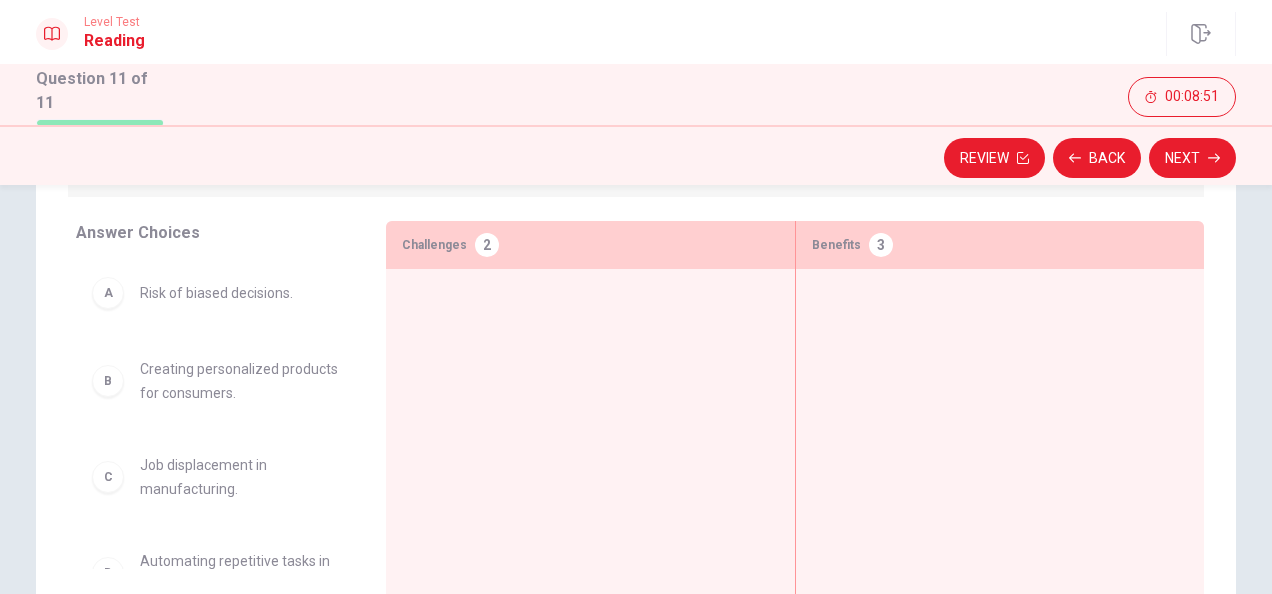 scroll, scrollTop: 300, scrollLeft: 0, axis: vertical 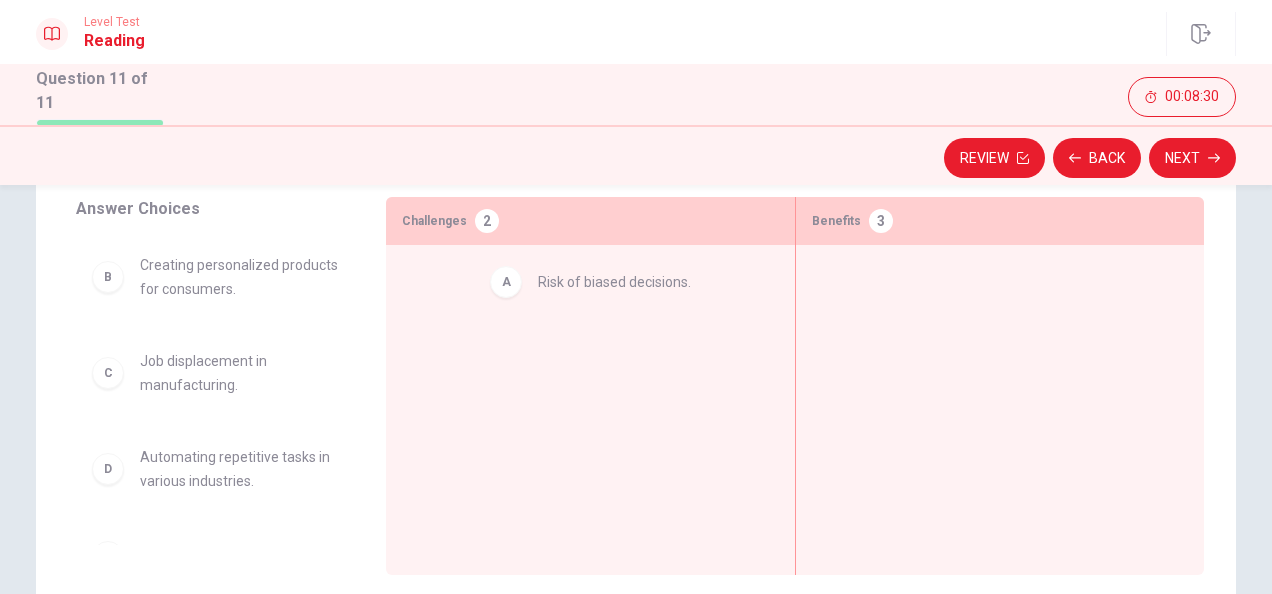 drag, startPoint x: 249, startPoint y: 259, endPoint x: 670, endPoint y: 274, distance: 421.26715 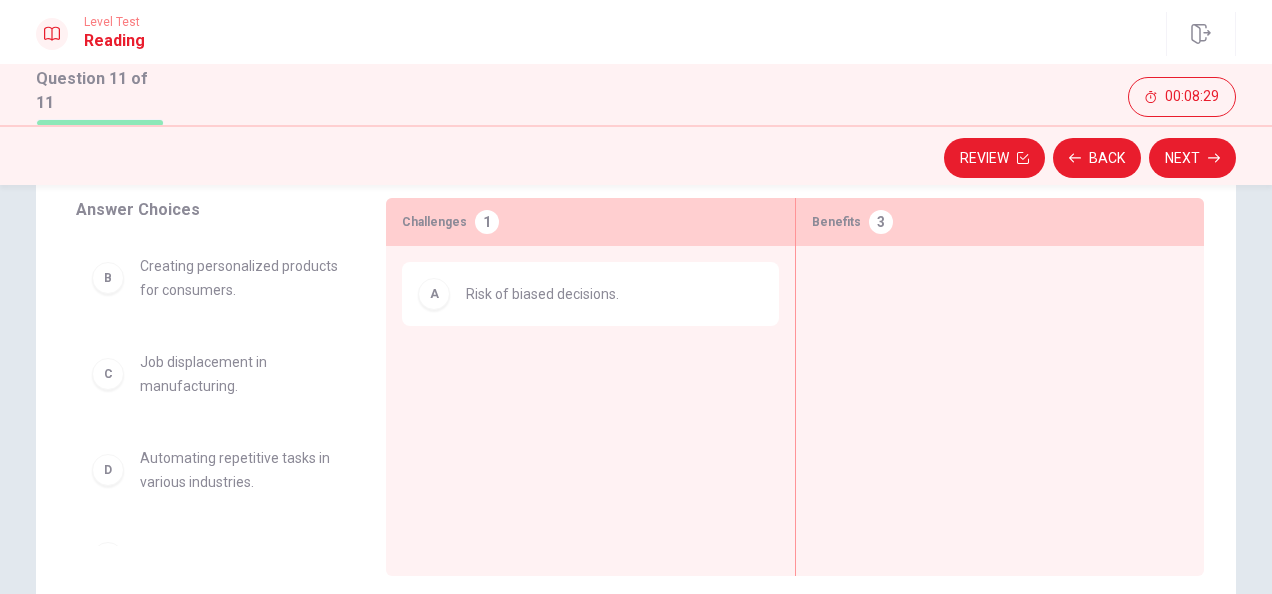 scroll, scrollTop: 300, scrollLeft: 0, axis: vertical 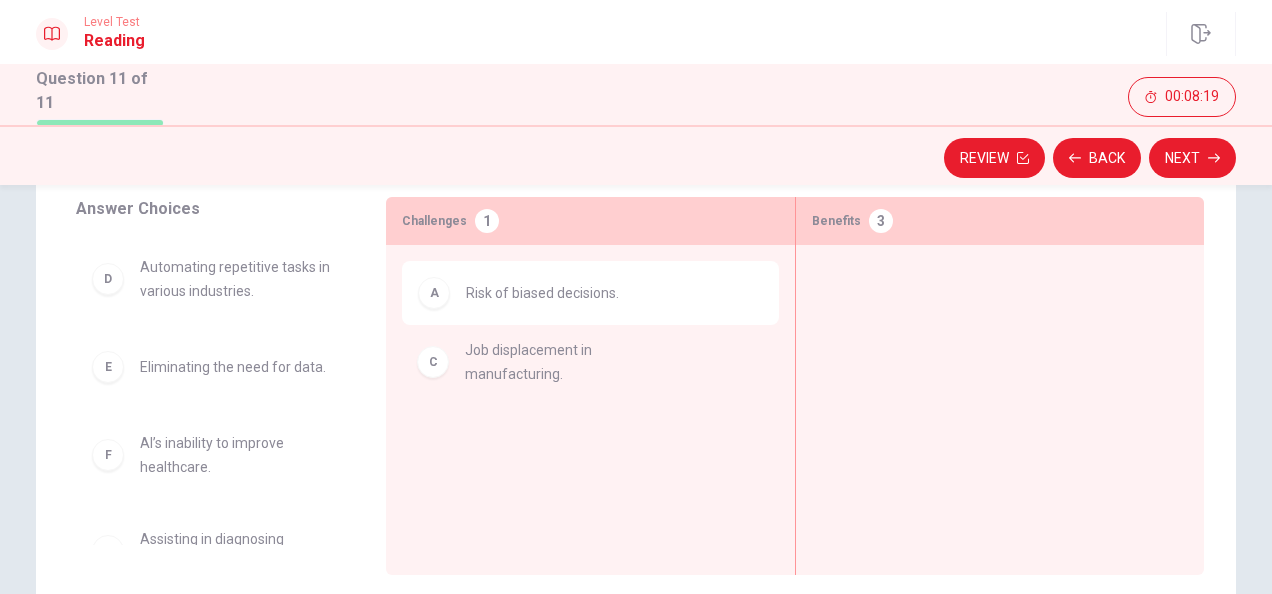 drag, startPoint x: 219, startPoint y: 290, endPoint x: 617, endPoint y: 398, distance: 412.393 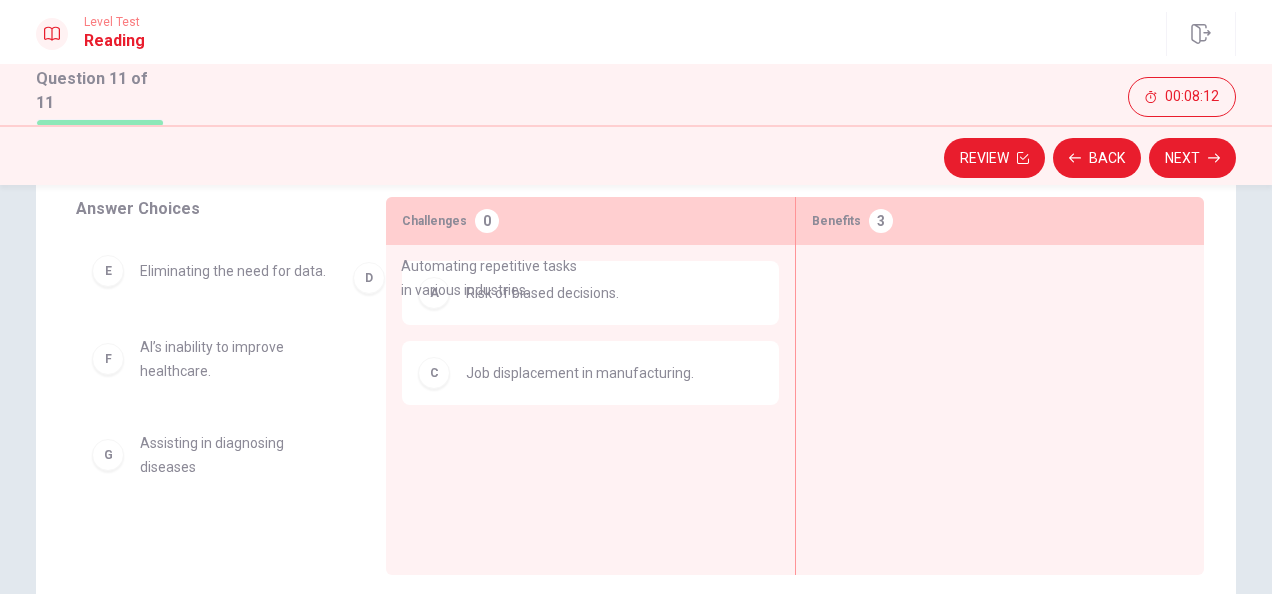 scroll, scrollTop: 93, scrollLeft: 0, axis: vertical 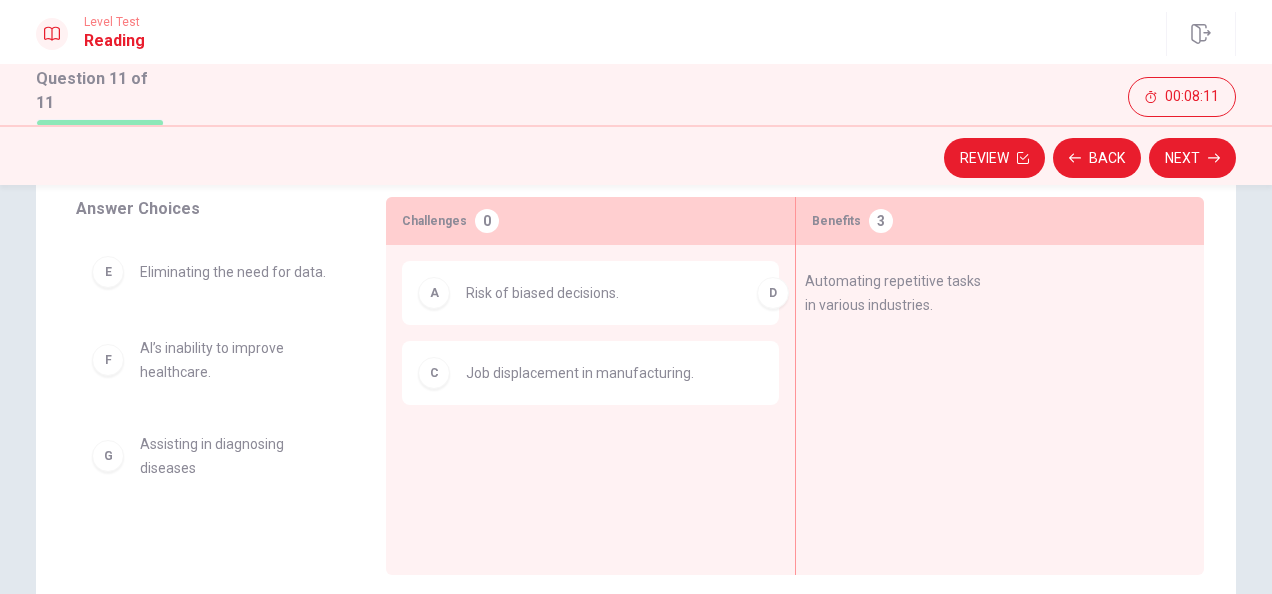 drag, startPoint x: 225, startPoint y: 306, endPoint x: 1004, endPoint y: 320, distance: 779.1258 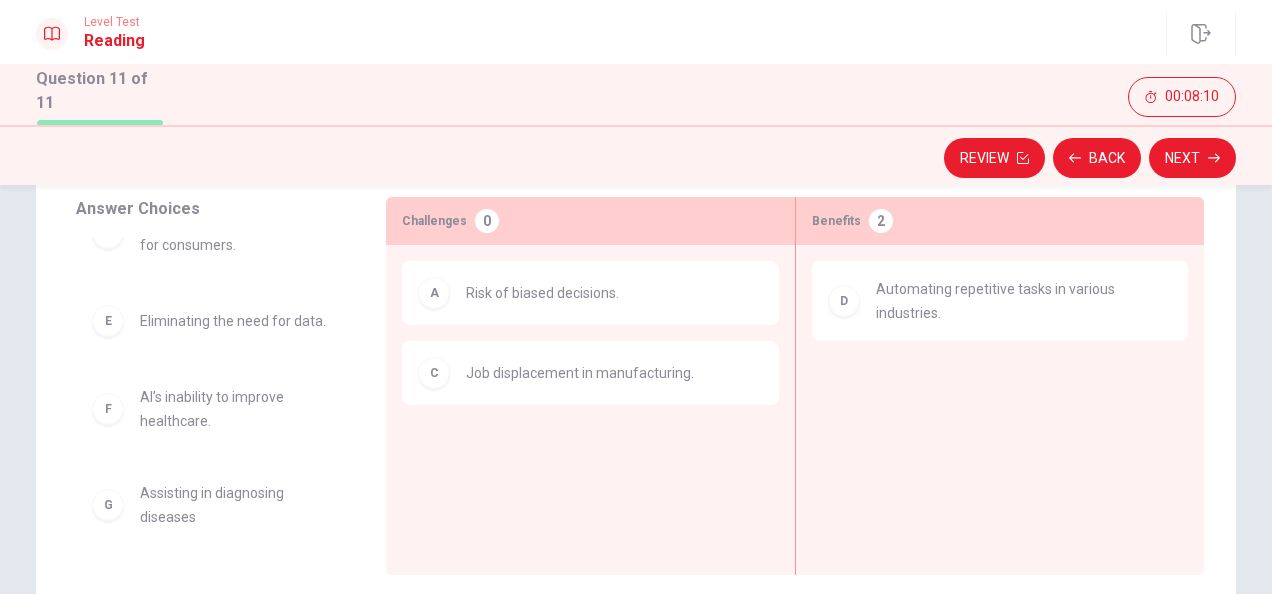 scroll, scrollTop: 44, scrollLeft: 0, axis: vertical 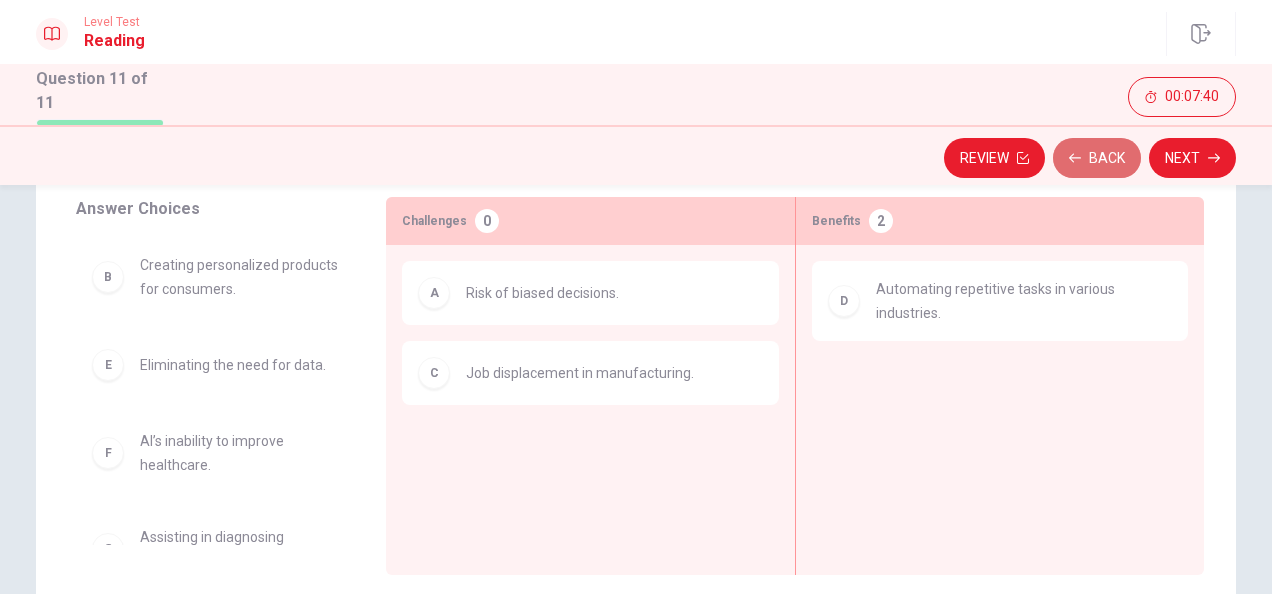 click on "Back" at bounding box center [1097, 158] 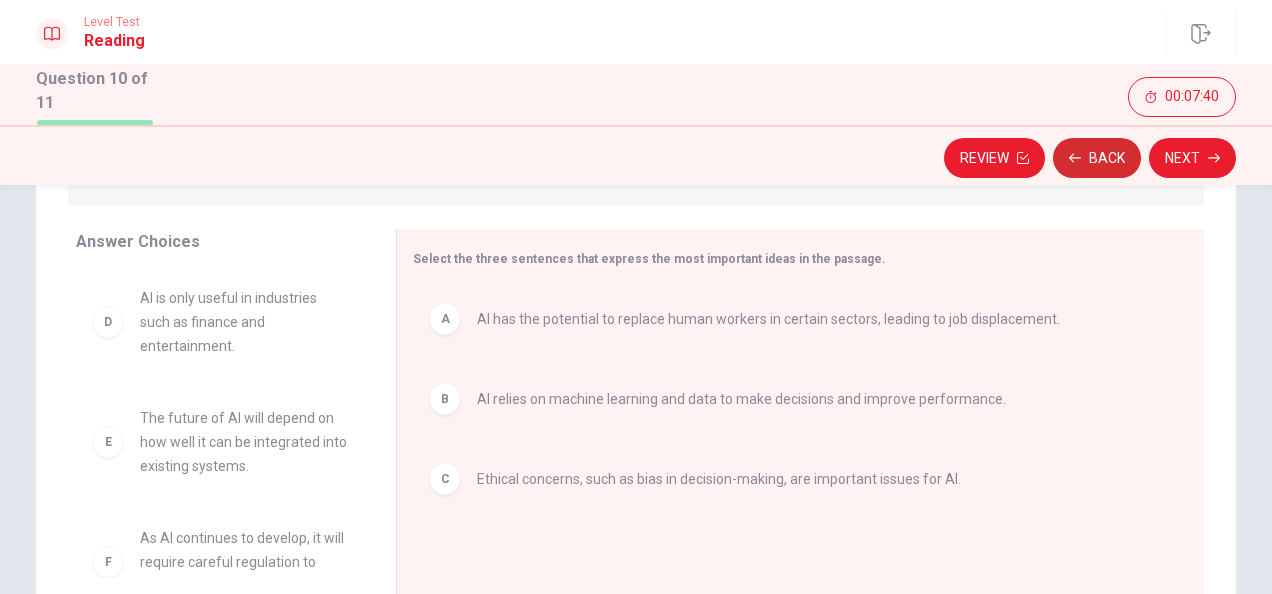 click on "Back" at bounding box center [1097, 158] 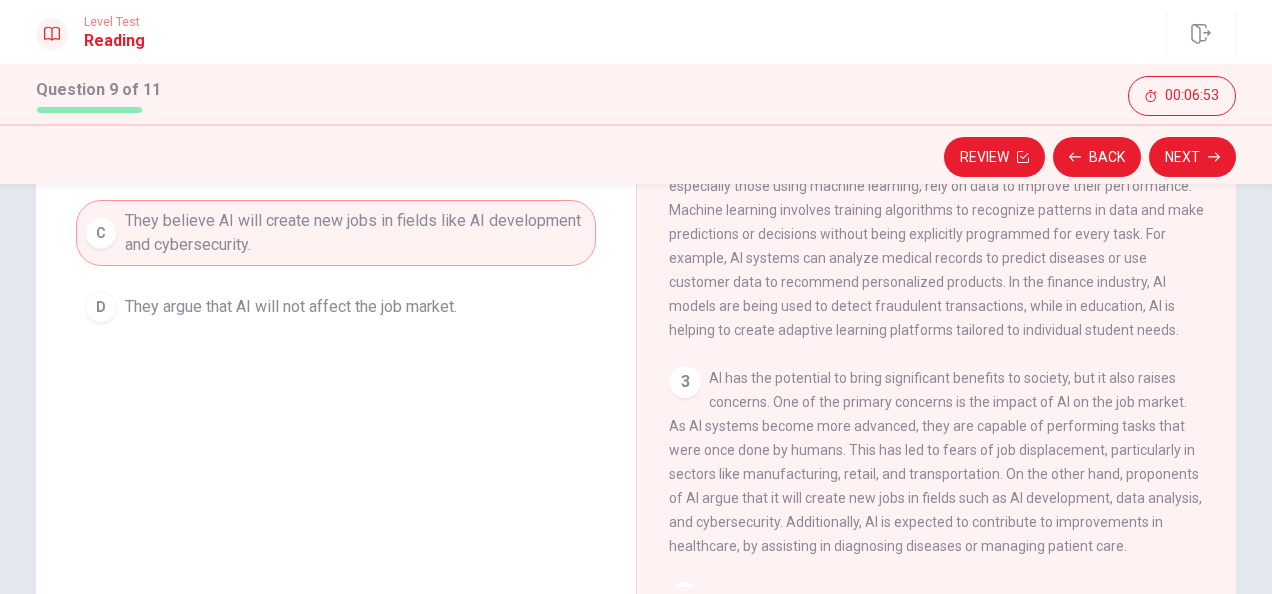 scroll, scrollTop: 0, scrollLeft: 0, axis: both 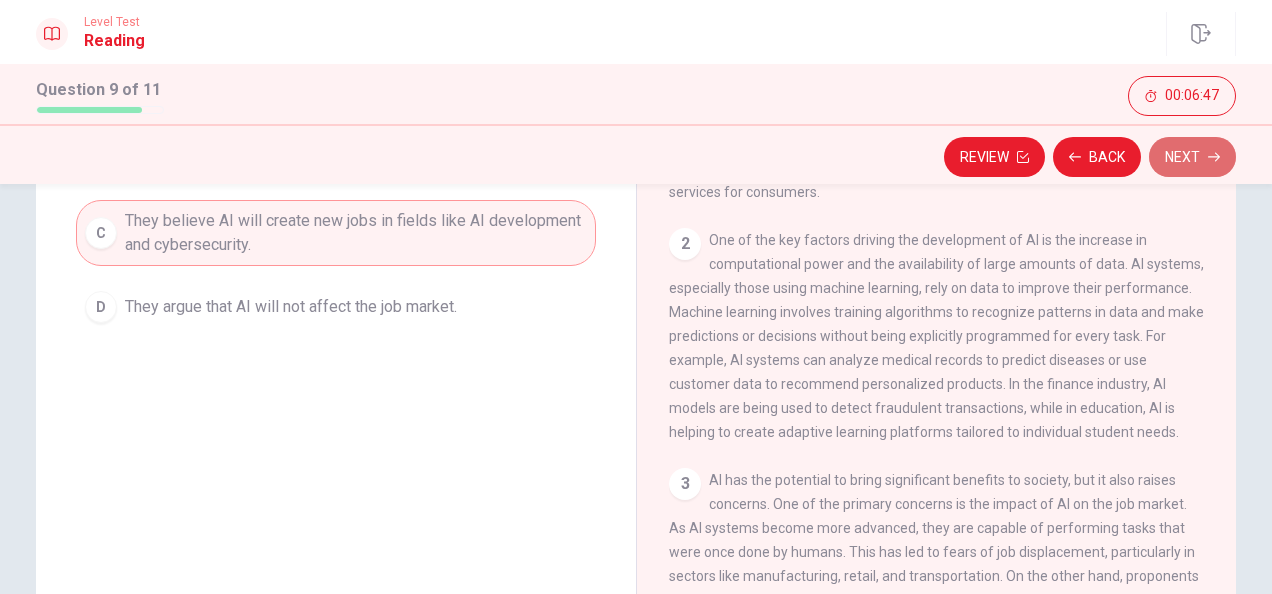 click on "Next" at bounding box center (1192, 157) 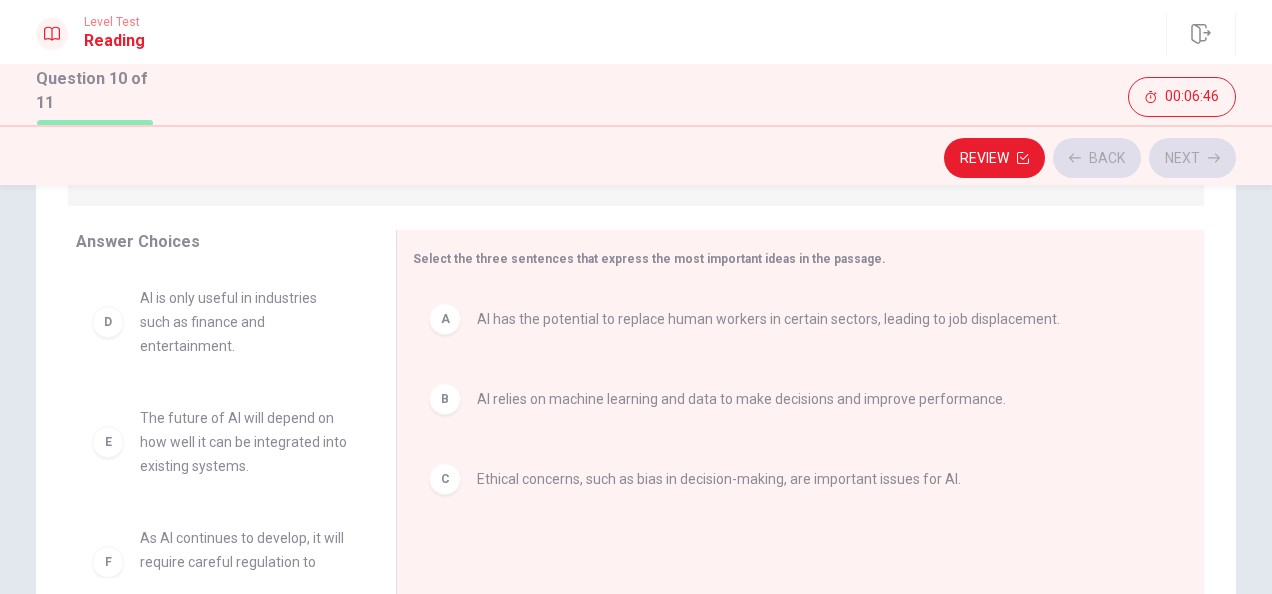 click on "Review Back Next" at bounding box center [636, 158] 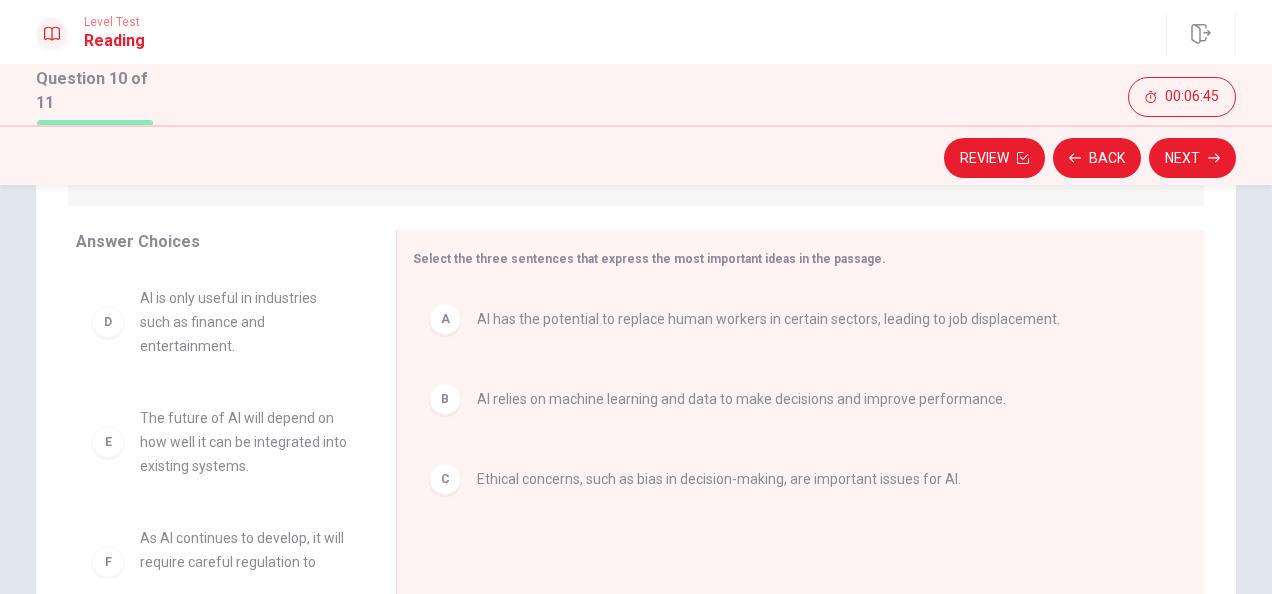 click on "Next" at bounding box center (1192, 158) 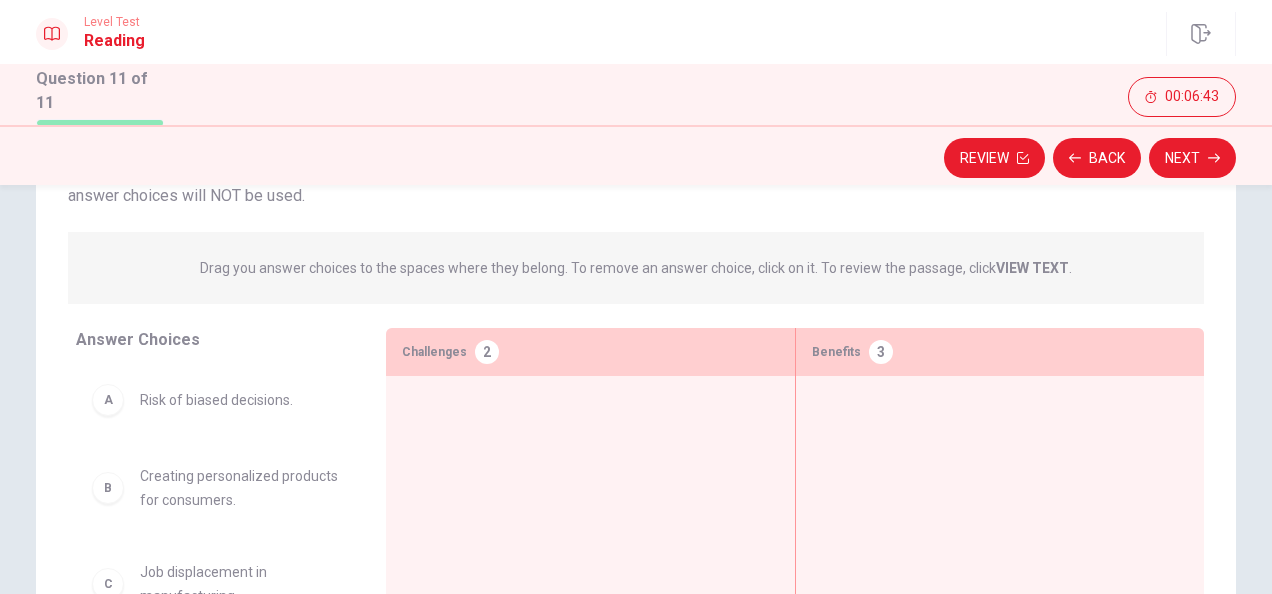 scroll, scrollTop: 200, scrollLeft: 0, axis: vertical 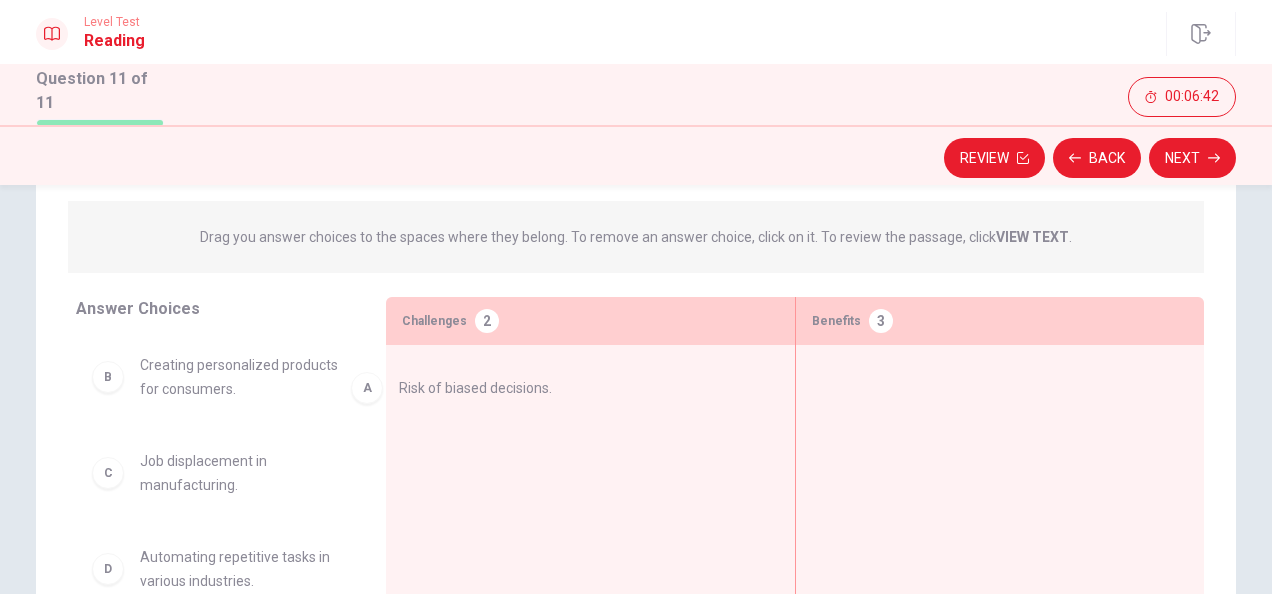 drag, startPoint x: 264, startPoint y: 367, endPoint x: 554, endPoint y: 388, distance: 290.75934 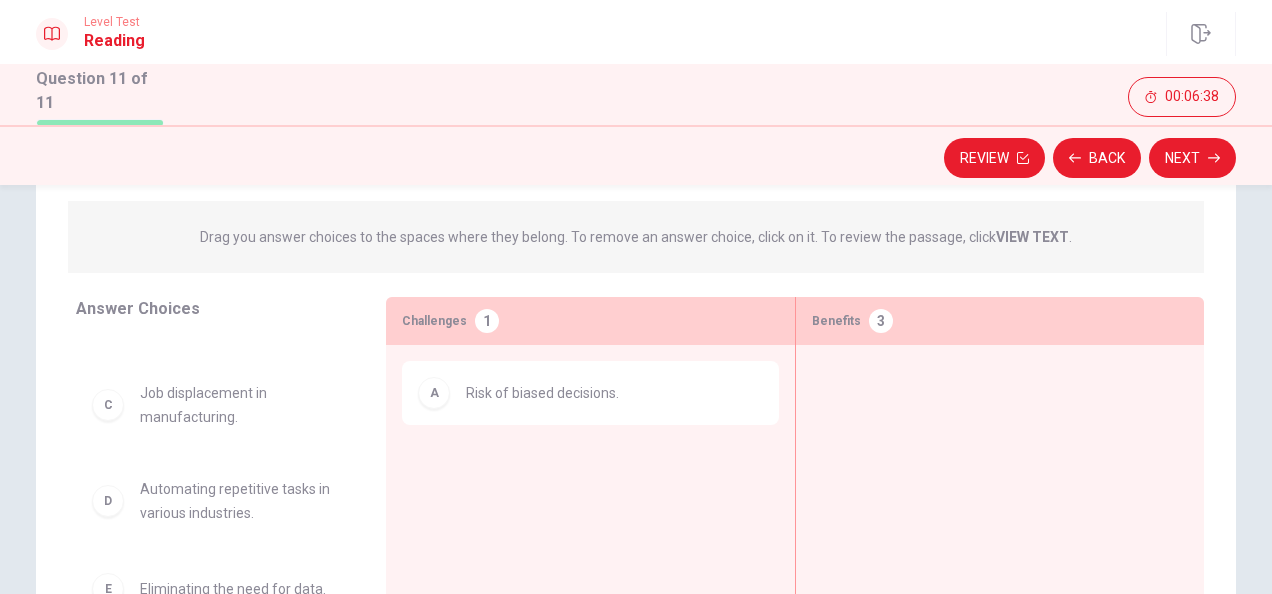 scroll, scrollTop: 100, scrollLeft: 0, axis: vertical 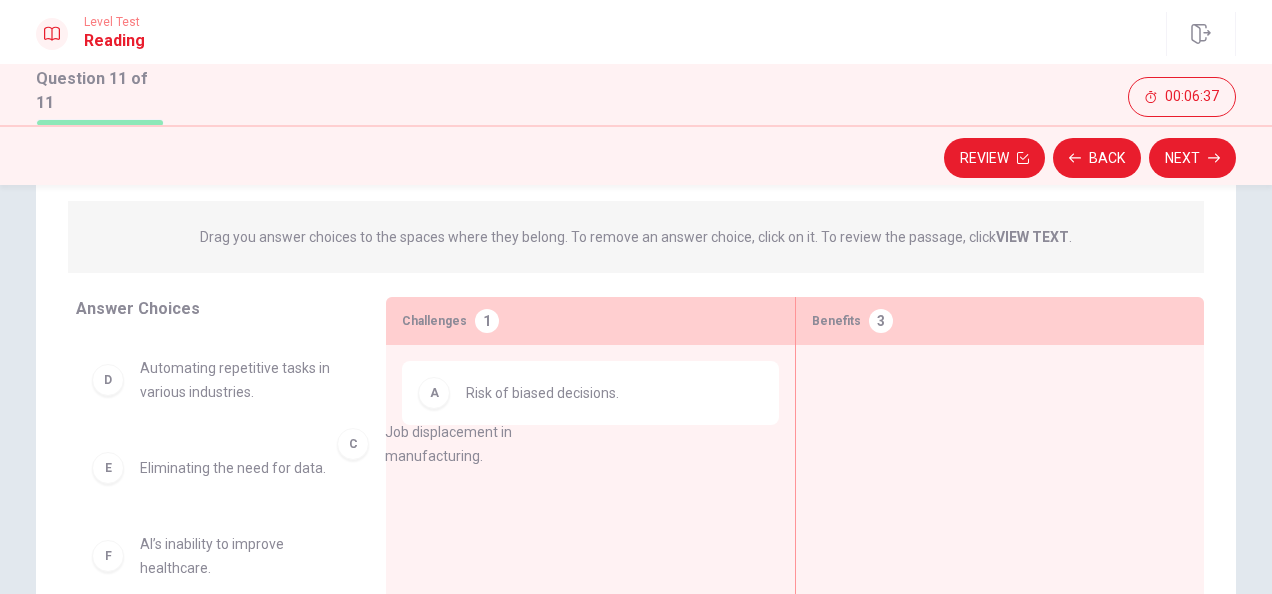 drag, startPoint x: 231, startPoint y: 382, endPoint x: 506, endPoint y: 462, distance: 286.40005 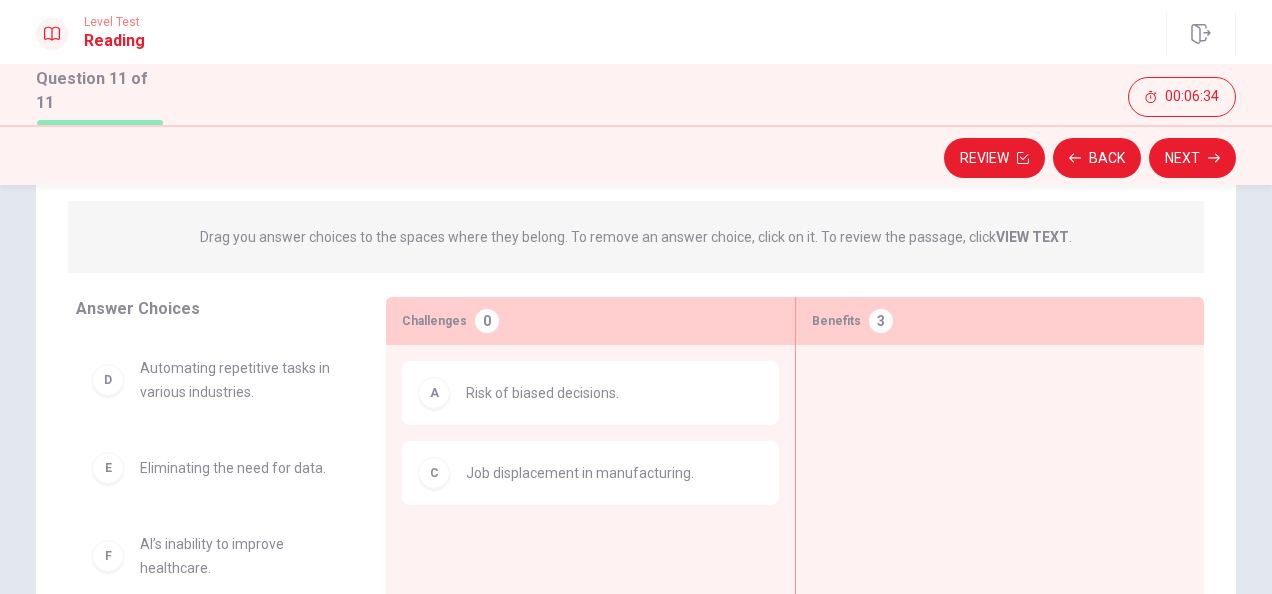 scroll, scrollTop: 89, scrollLeft: 0, axis: vertical 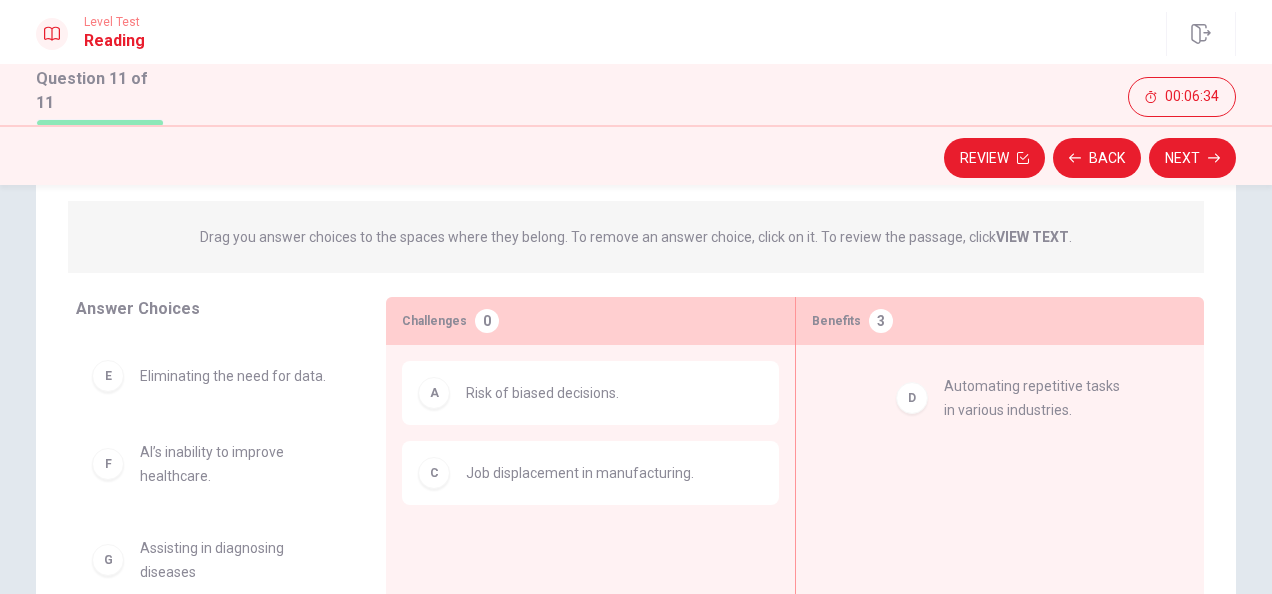 drag, startPoint x: 232, startPoint y: 395, endPoint x: 1047, endPoint y: 416, distance: 815.2705 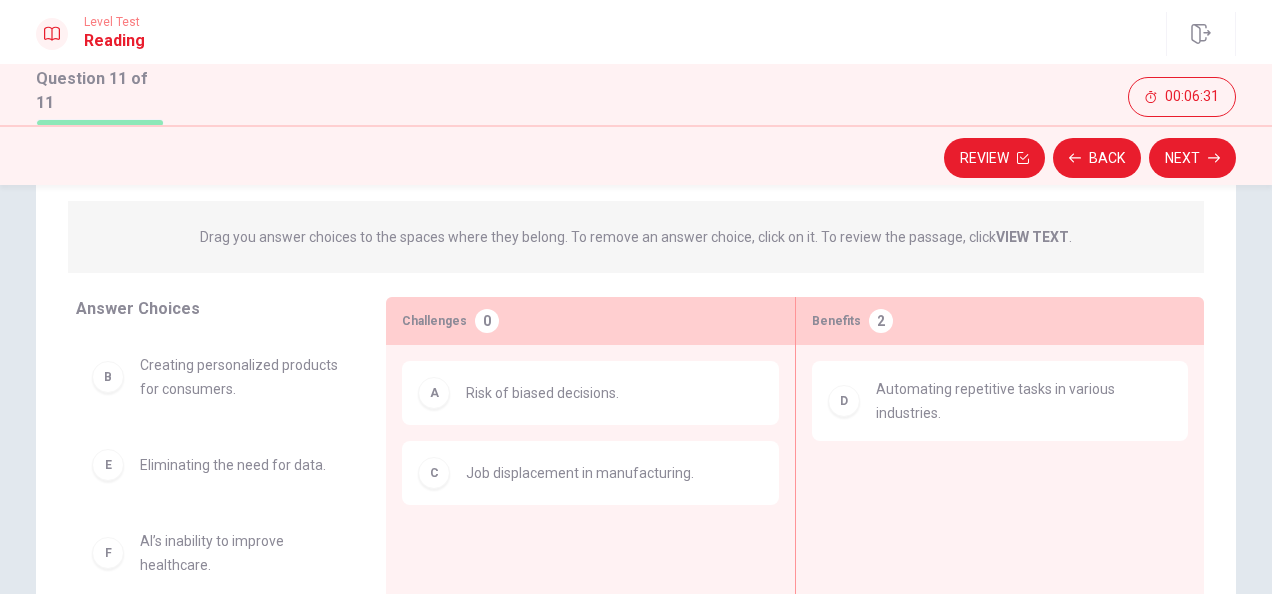 scroll, scrollTop: 44, scrollLeft: 0, axis: vertical 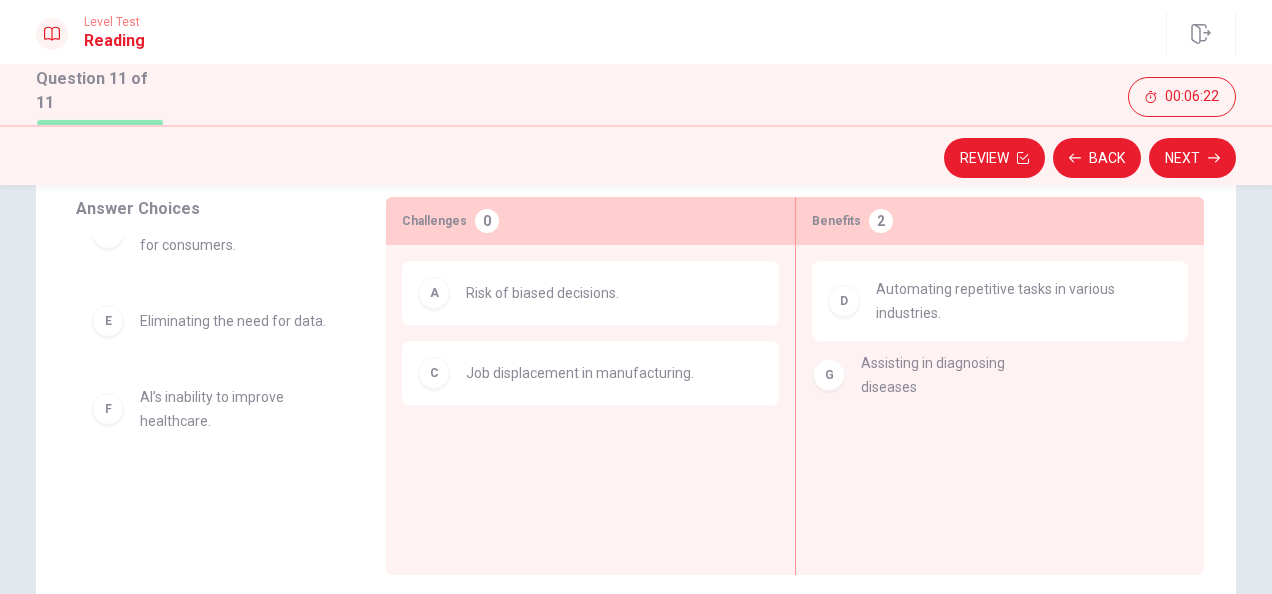 drag, startPoint x: 224, startPoint y: 520, endPoint x: 966, endPoint y: 387, distance: 753.82556 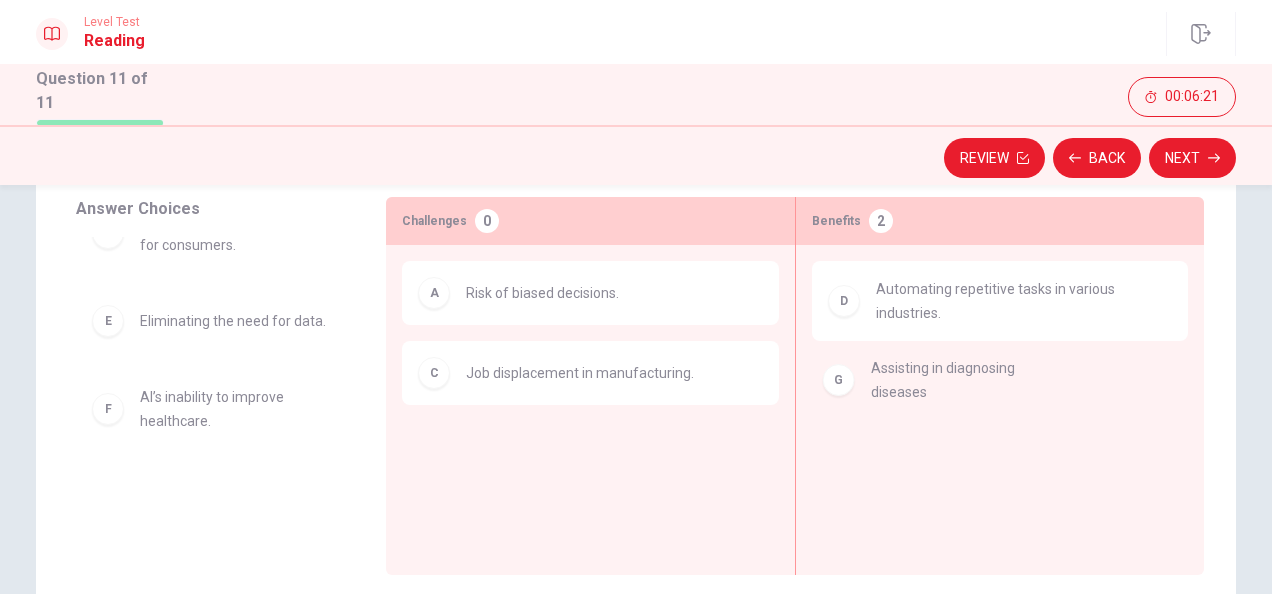 scroll, scrollTop: 0, scrollLeft: 0, axis: both 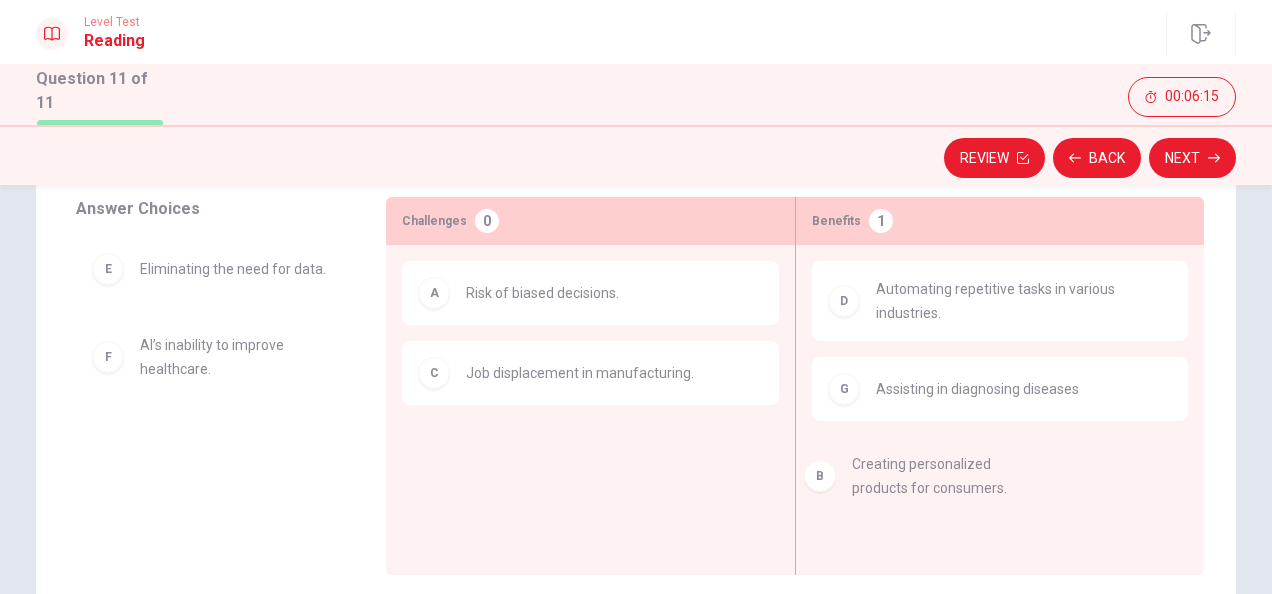 drag, startPoint x: 301, startPoint y: 258, endPoint x: 1061, endPoint y: 458, distance: 785.8753 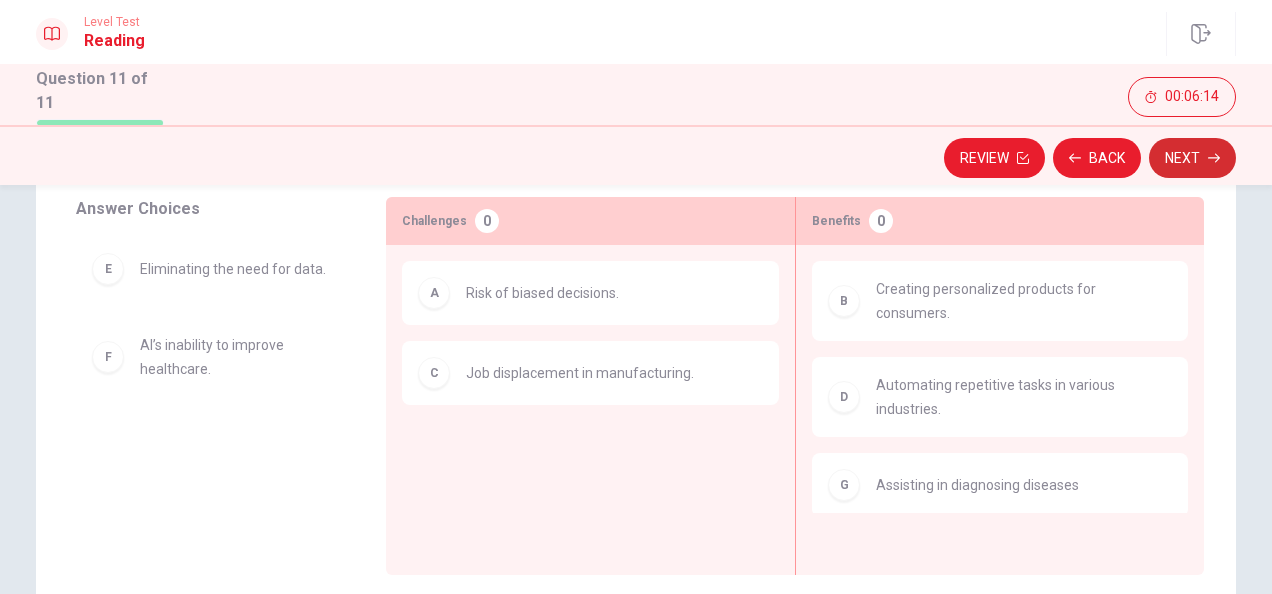 click on "Next" at bounding box center (1192, 158) 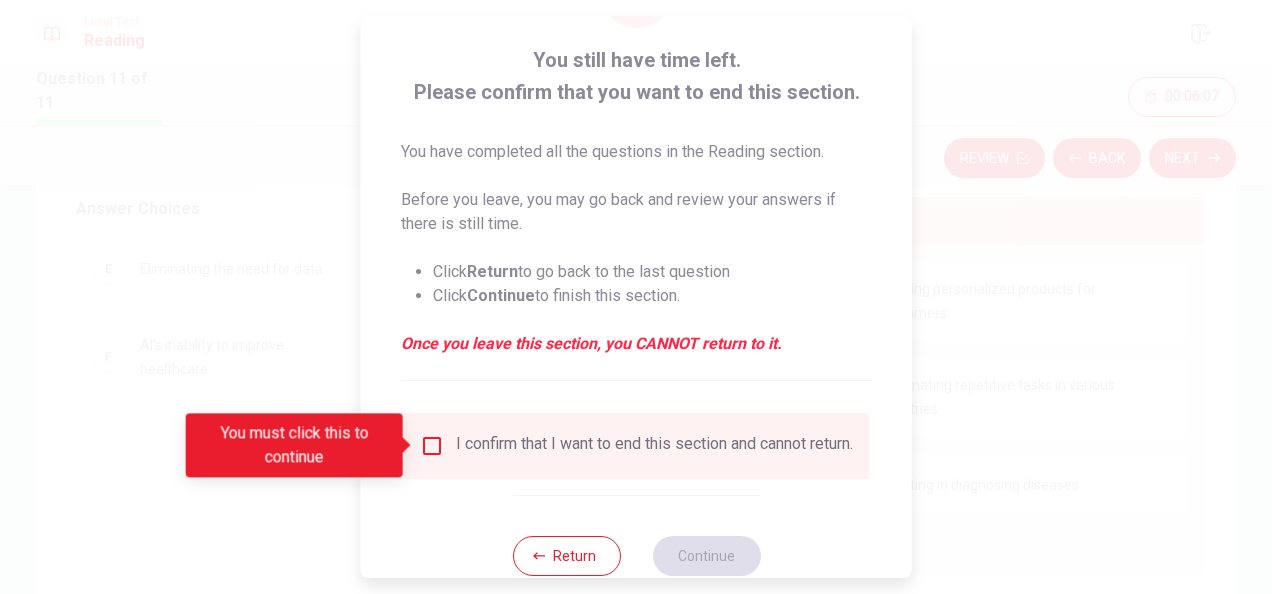 scroll, scrollTop: 152, scrollLeft: 0, axis: vertical 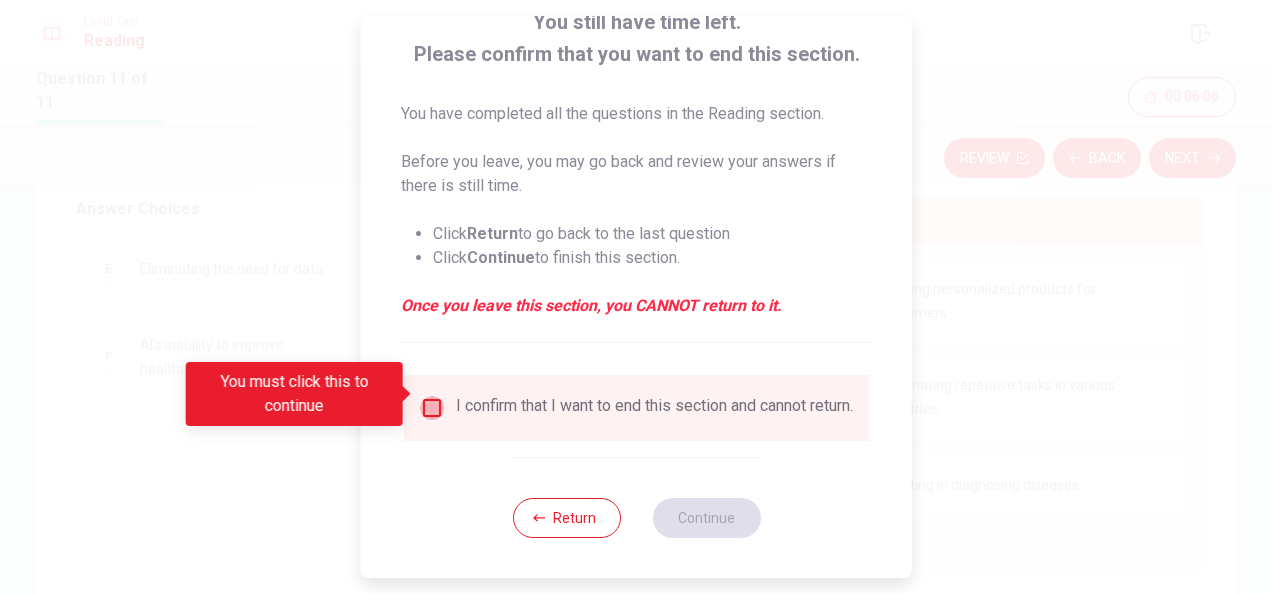 click at bounding box center (432, 408) 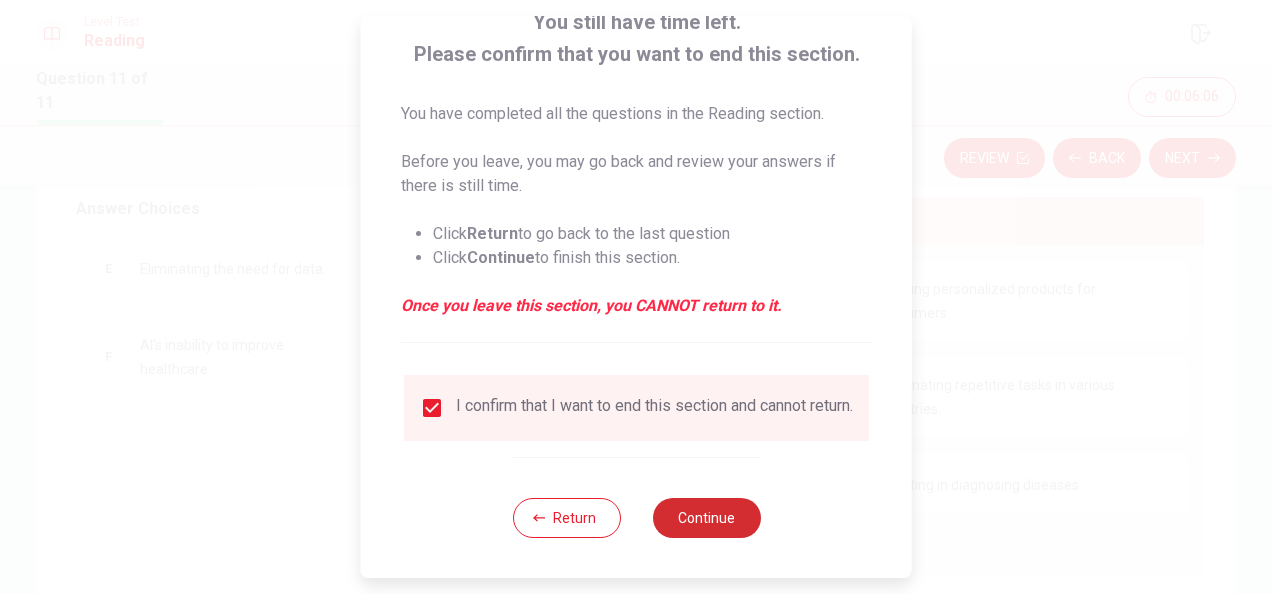 click on "Continue" at bounding box center [706, 518] 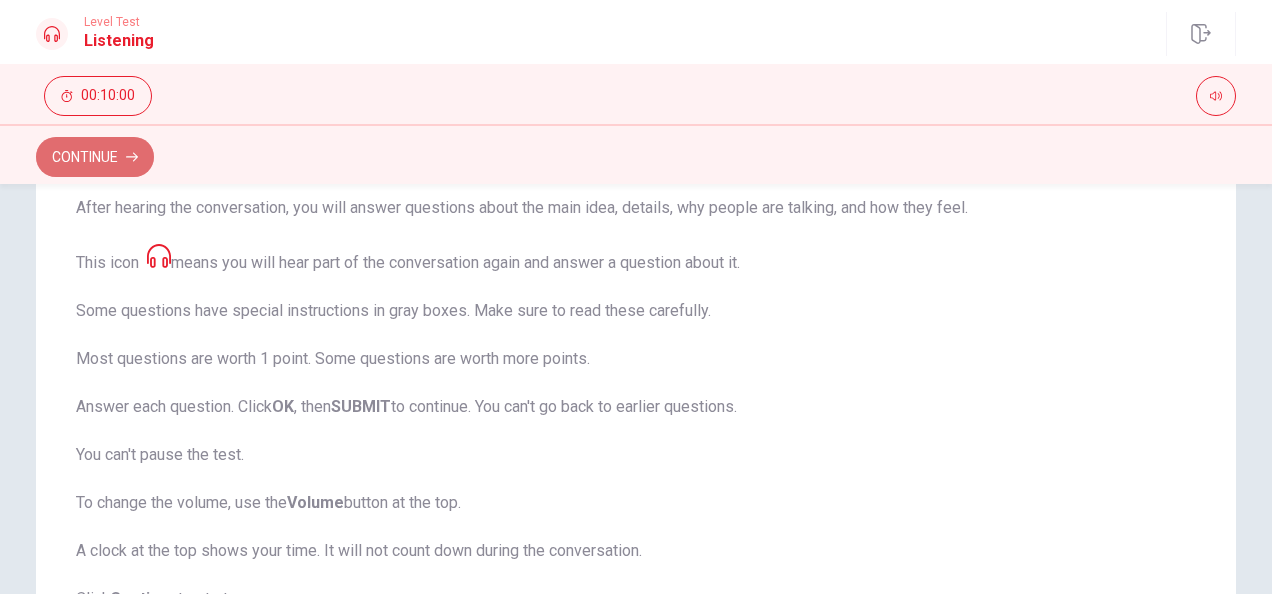 click at bounding box center [132, 157] 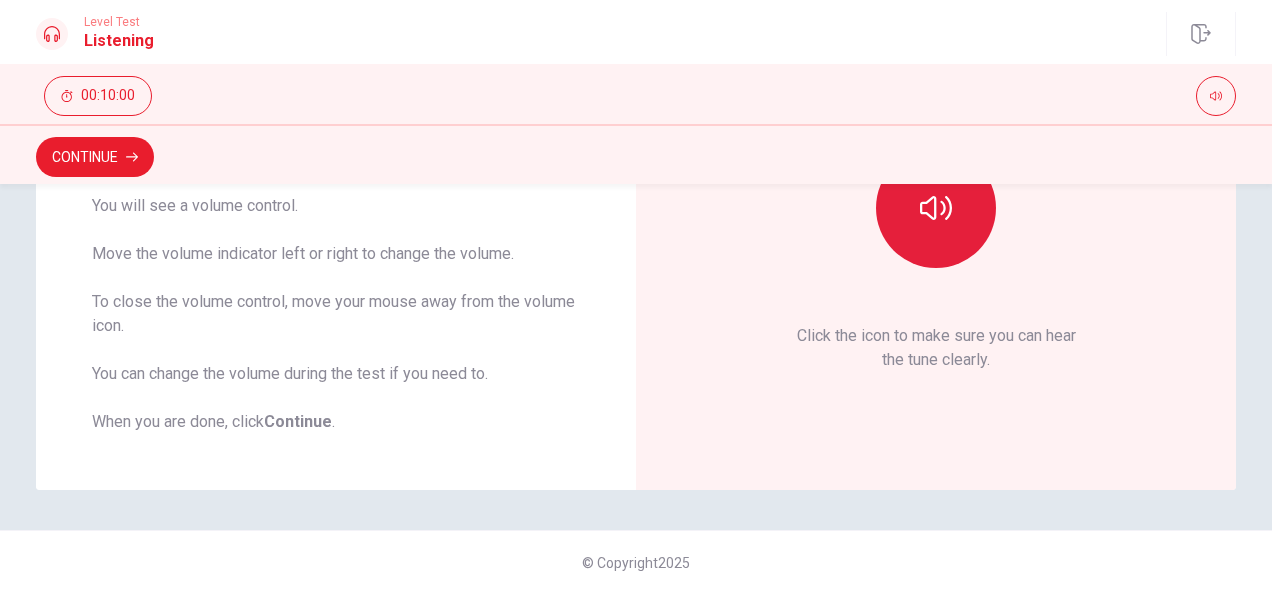 click at bounding box center [936, 208] 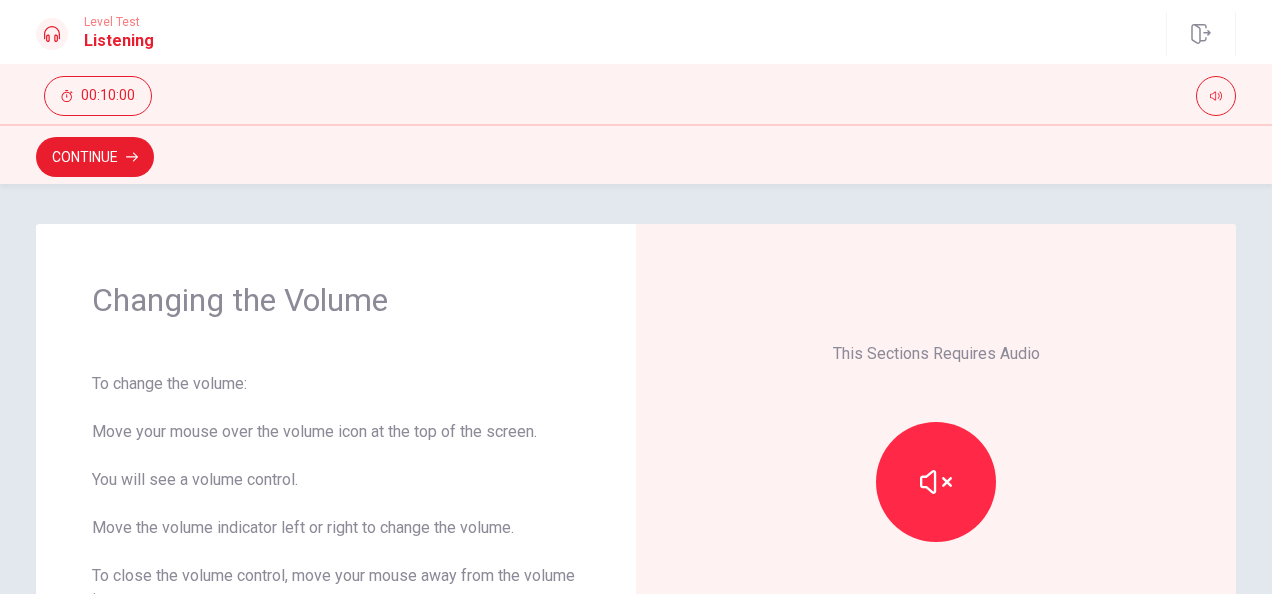 scroll, scrollTop: 274, scrollLeft: 0, axis: vertical 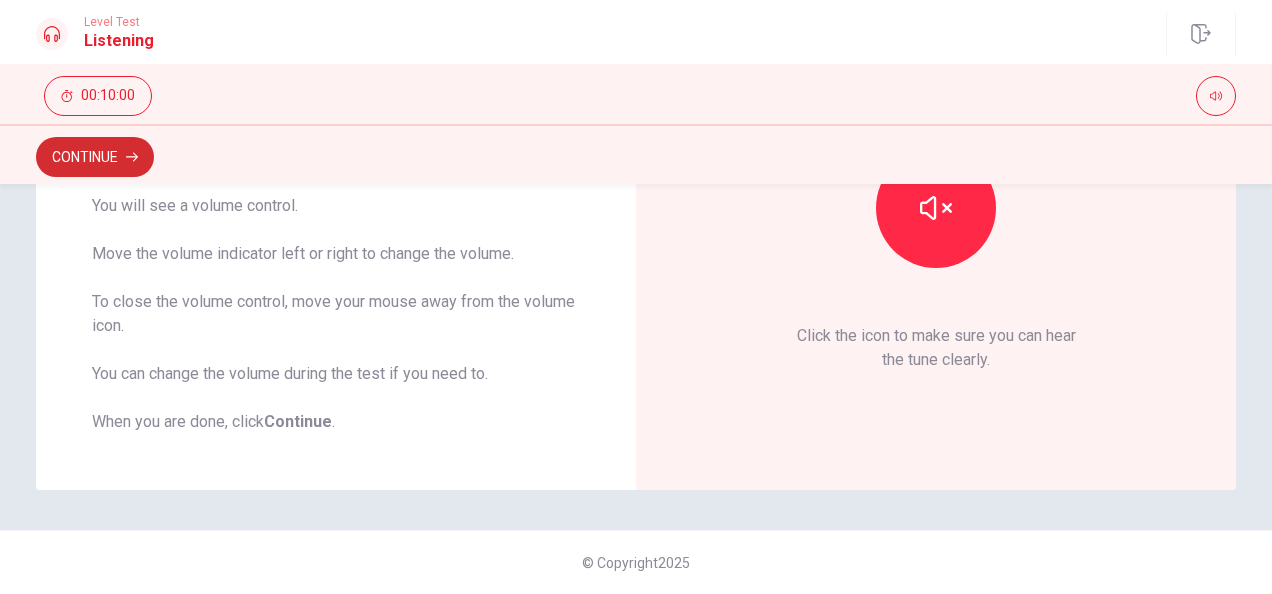 click on "Continue" at bounding box center (95, 157) 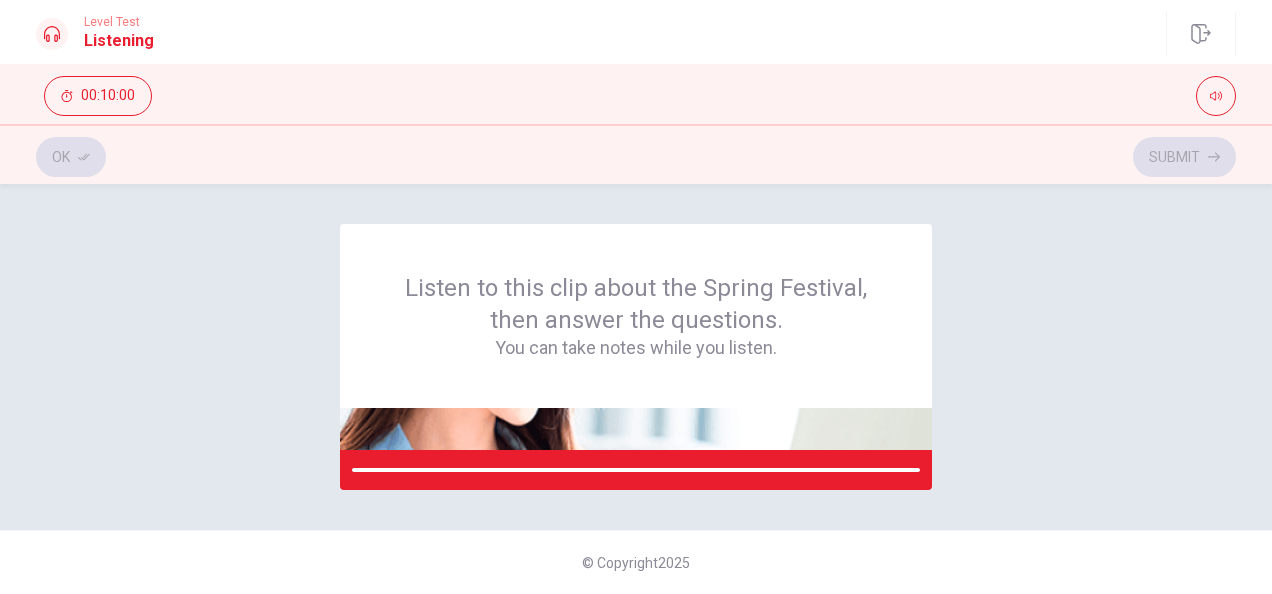 scroll, scrollTop: 0, scrollLeft: 0, axis: both 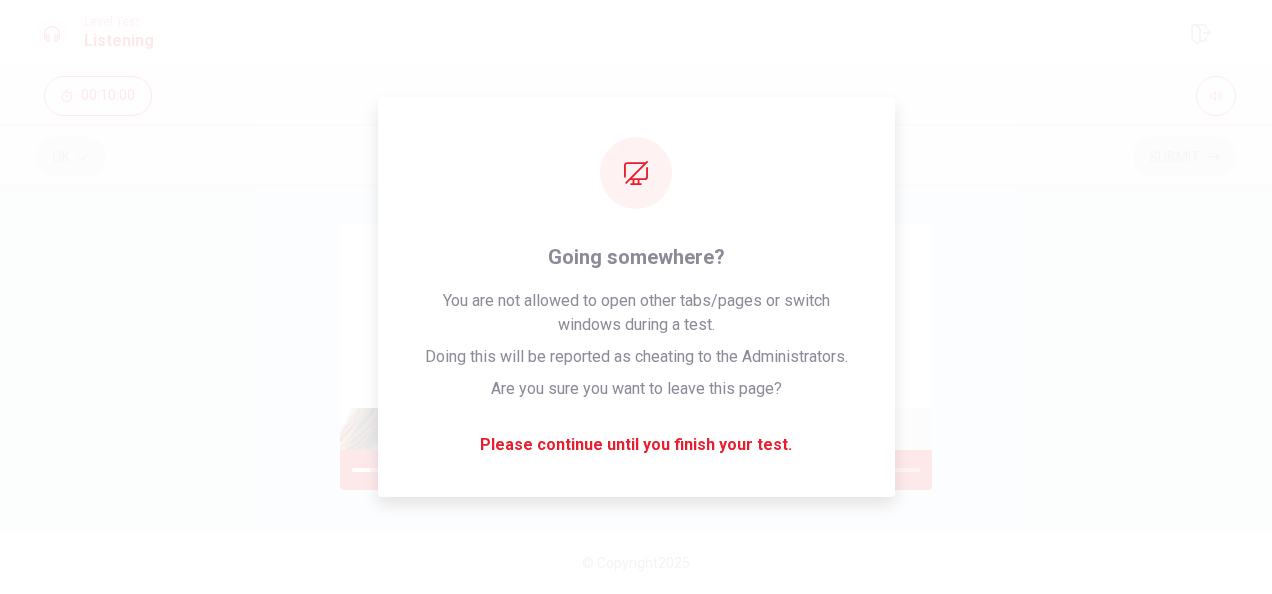 click on "Listen to this clip about the Spring Festival, then answer the questions. You can take notes while you listen. © Copyright [YEAR]" at bounding box center (636, 389) 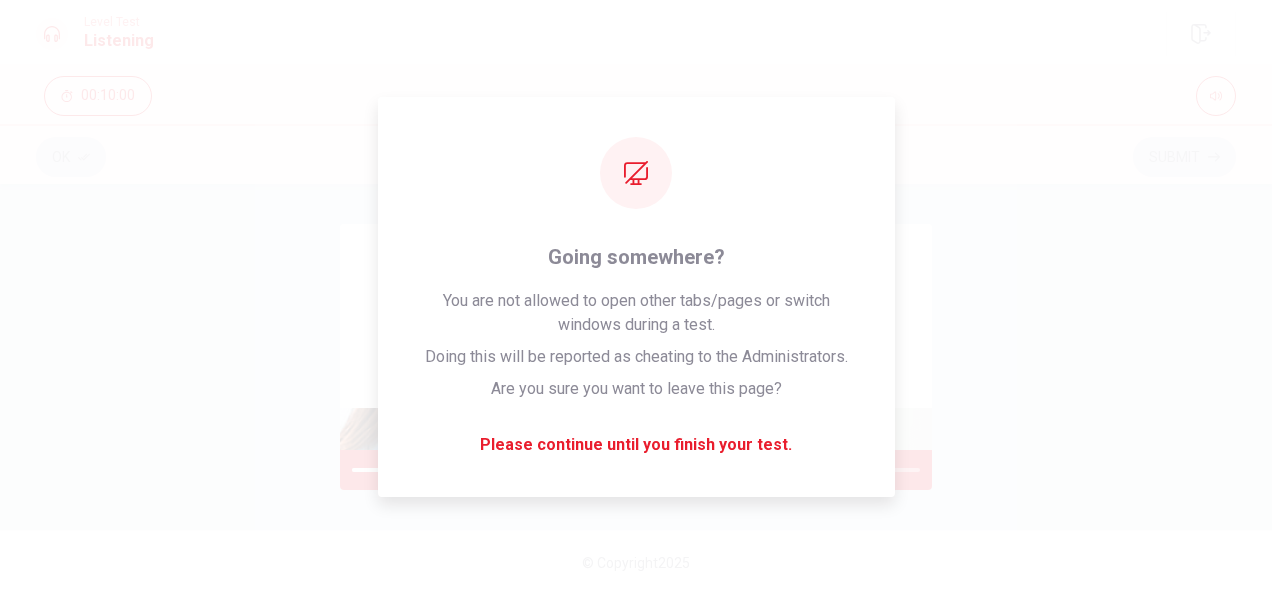 click on "© Copyright  2025" at bounding box center (636, 562) 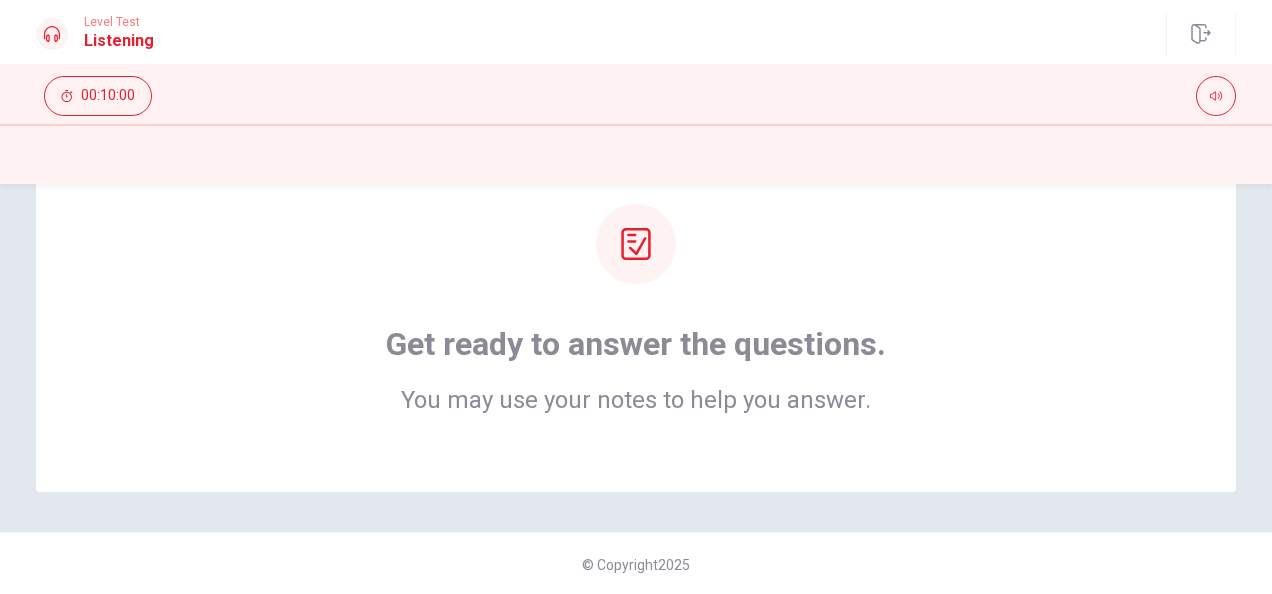 scroll, scrollTop: 0, scrollLeft: 0, axis: both 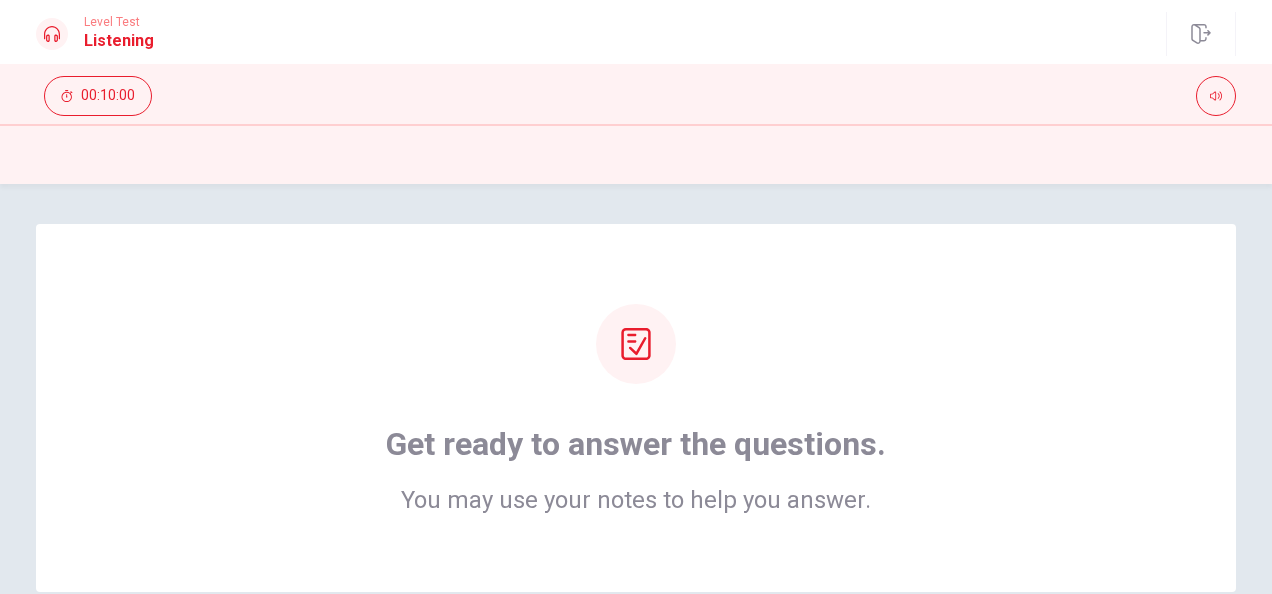 click on "Get ready to answer the questions. You may use your notes to help you answer." at bounding box center (636, 408) 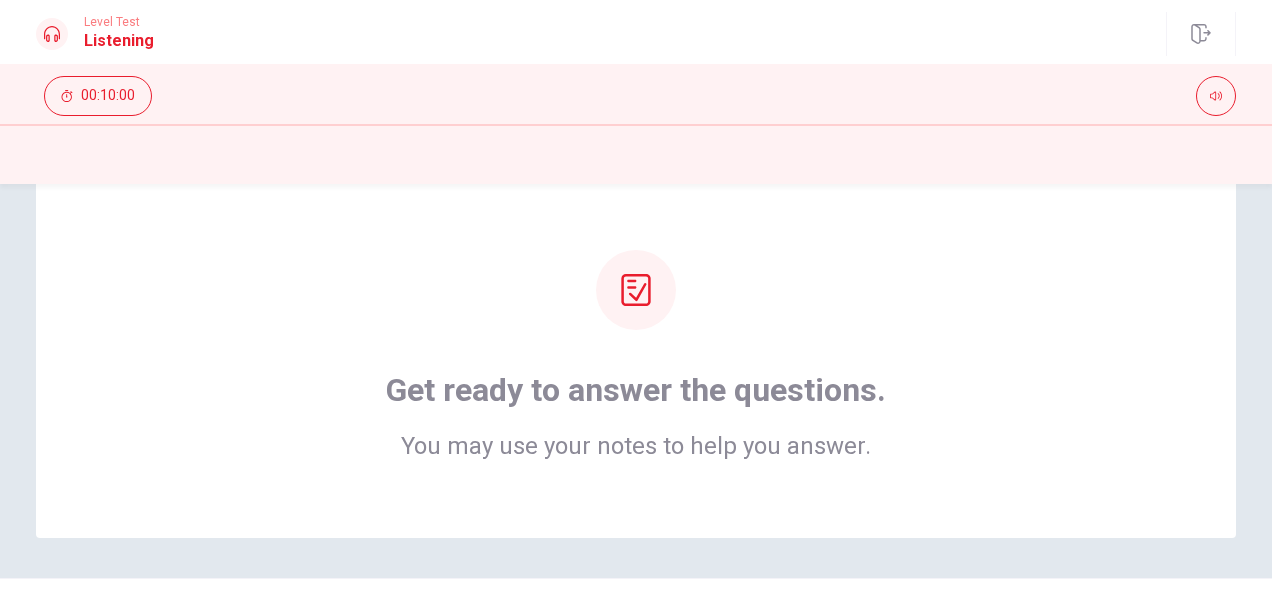 scroll, scrollTop: 102, scrollLeft: 0, axis: vertical 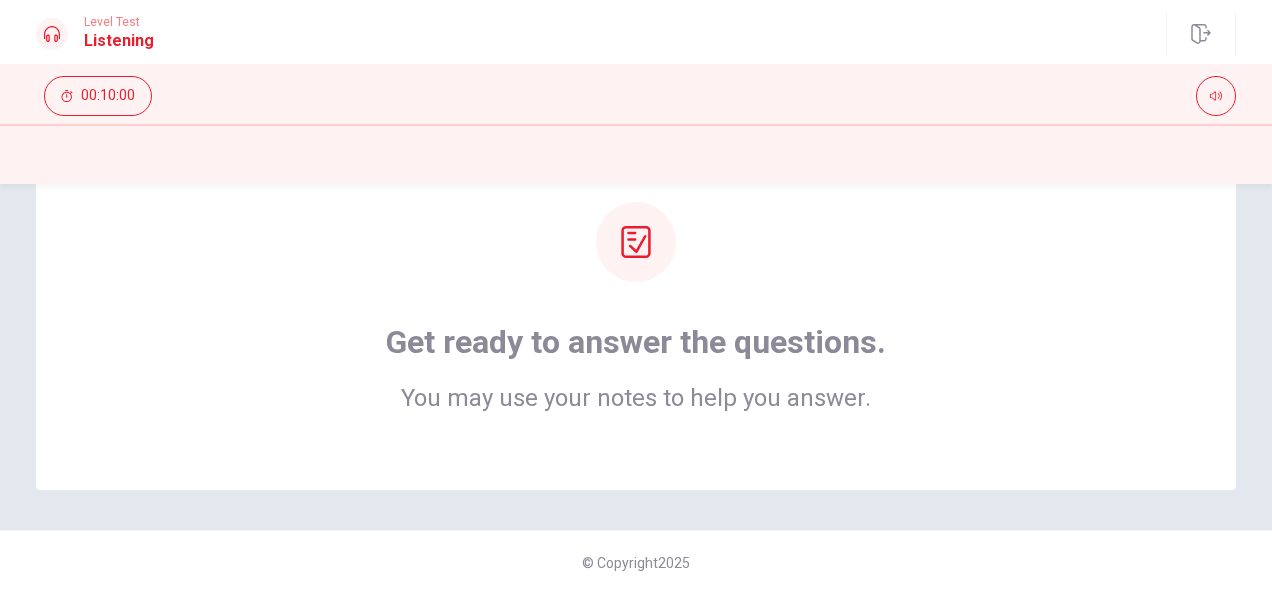 click on "Get ready to answer the questions. You may use your notes to help you answer." at bounding box center (636, 366) 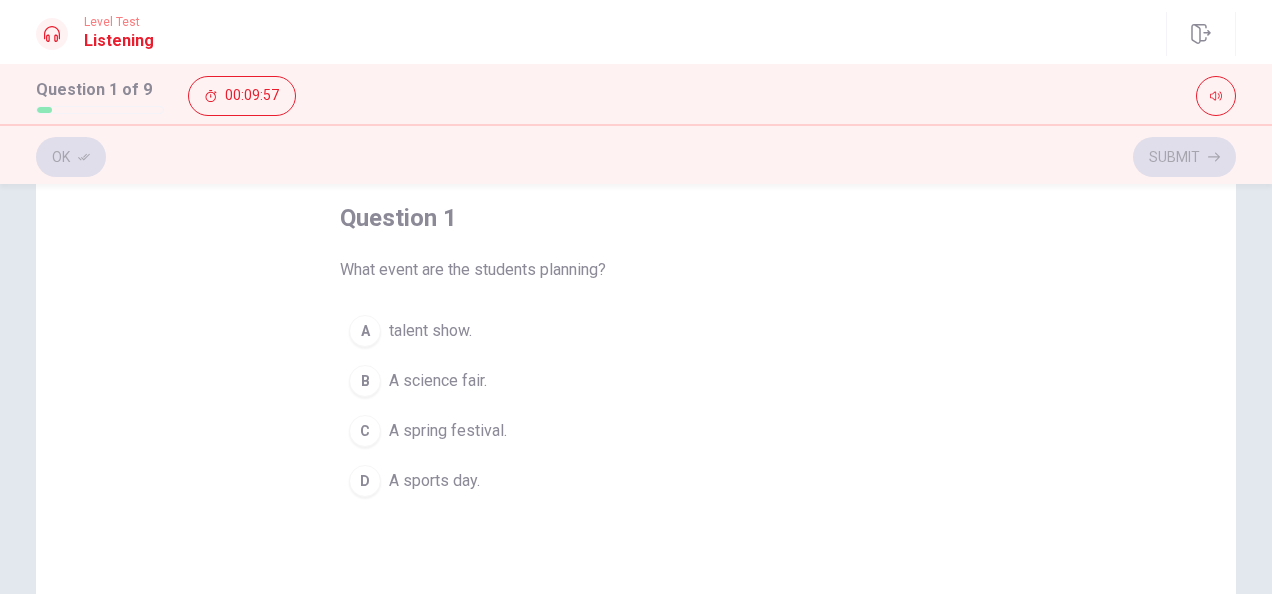 click on "A spring festival." at bounding box center [430, 331] 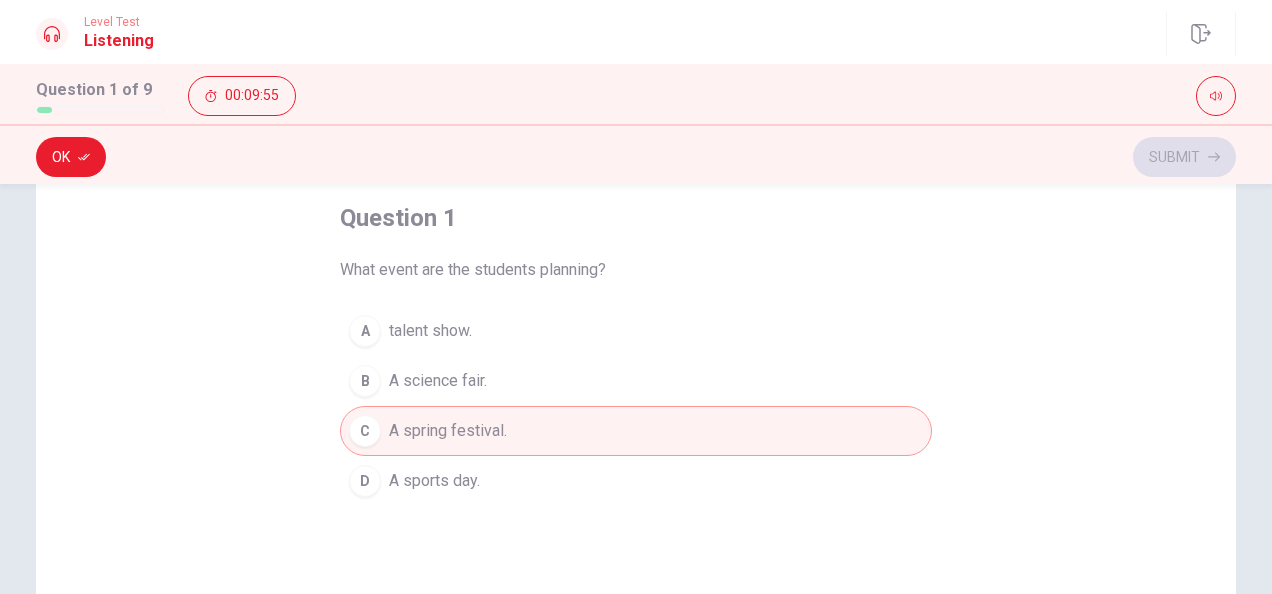 click on "Ok Submit" at bounding box center (636, 157) 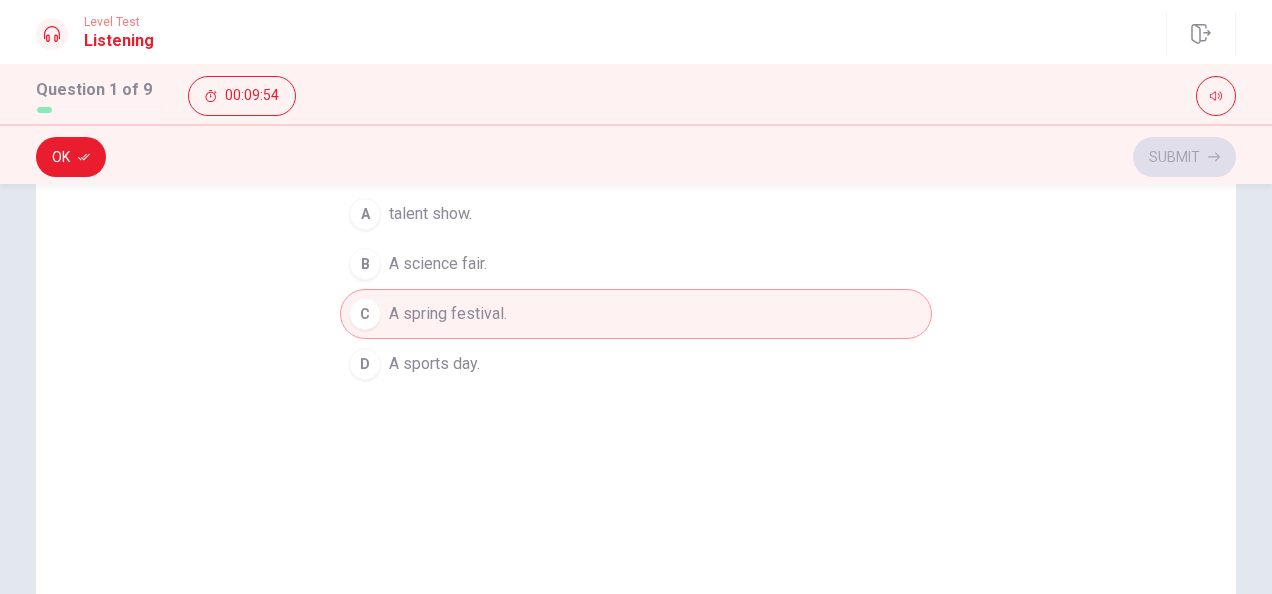 scroll, scrollTop: 302, scrollLeft: 0, axis: vertical 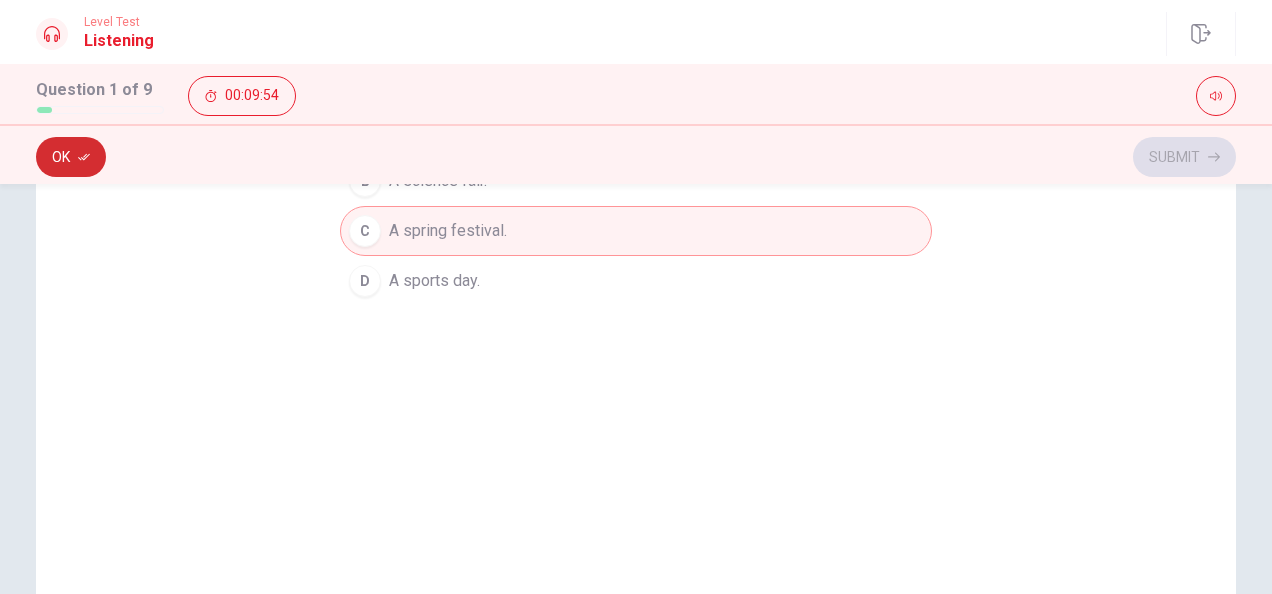 click at bounding box center [84, 157] 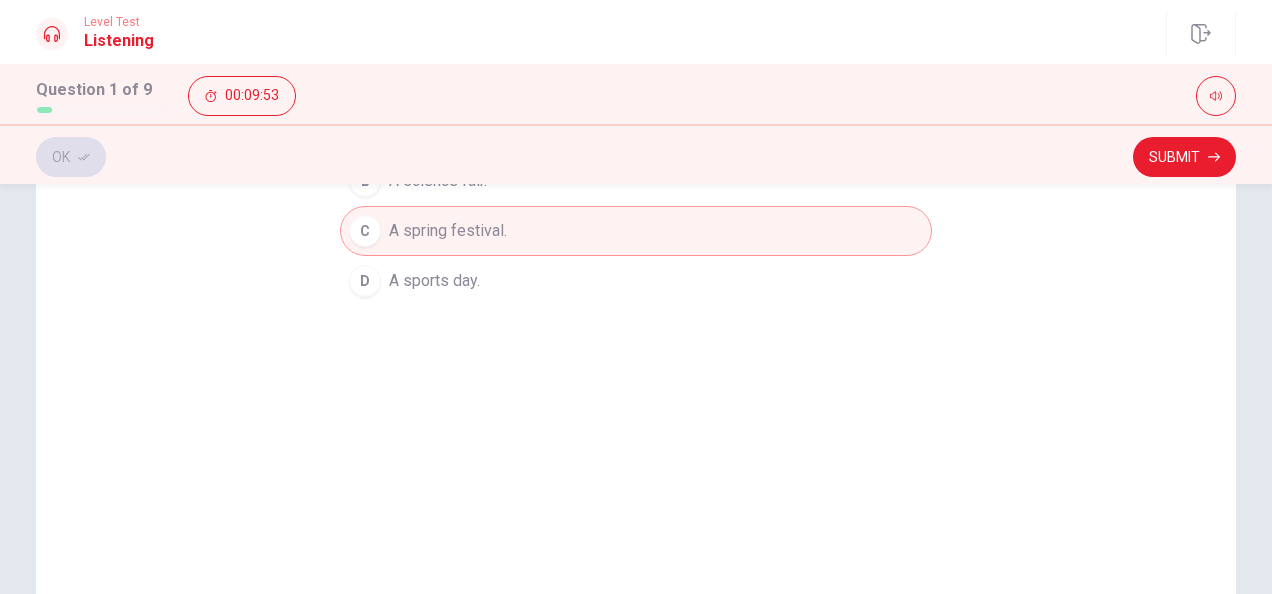 scroll, scrollTop: 202, scrollLeft: 0, axis: vertical 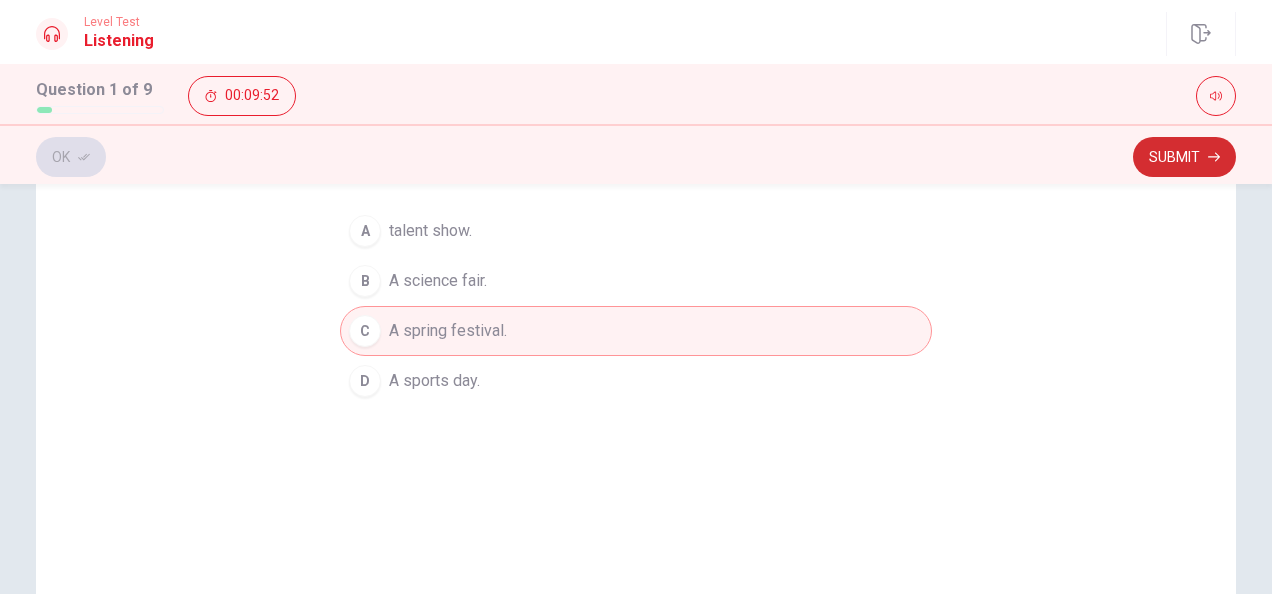 click on "Submit" at bounding box center (1184, 157) 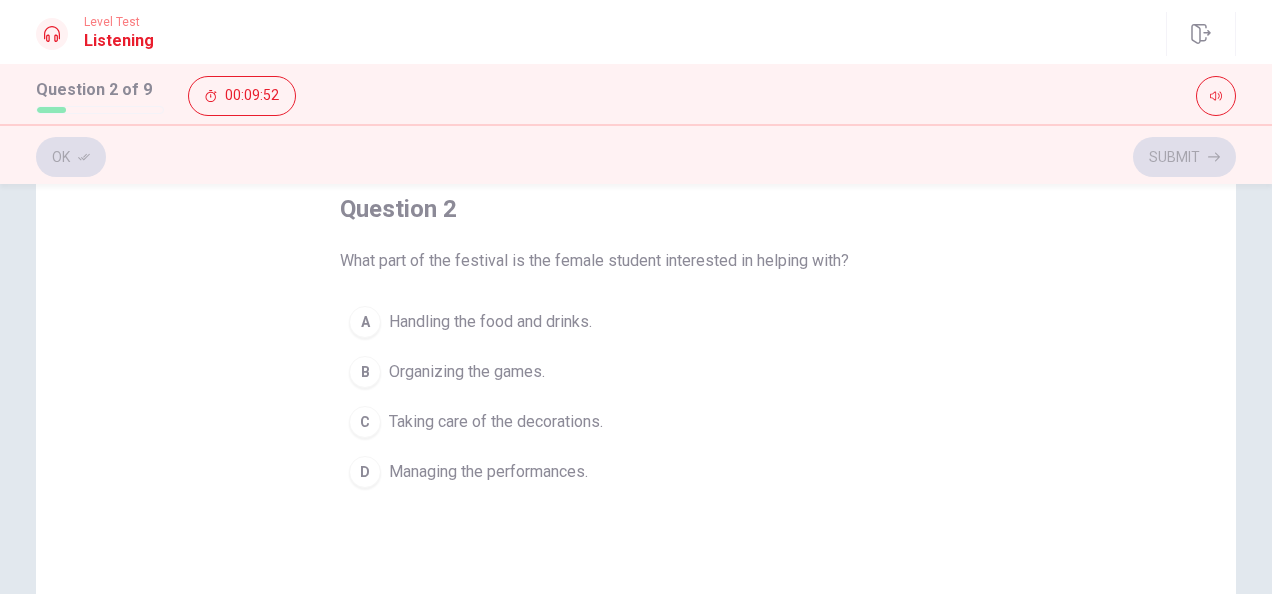 scroll, scrollTop: 102, scrollLeft: 0, axis: vertical 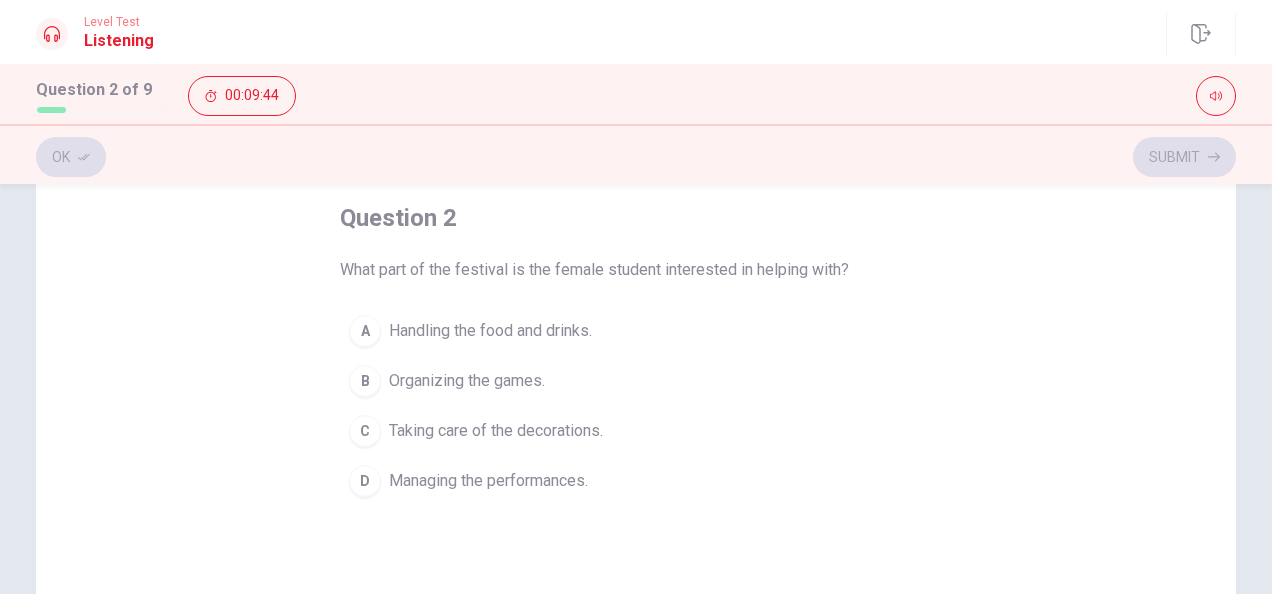 click on "Taking care of the decorations." at bounding box center (490, 331) 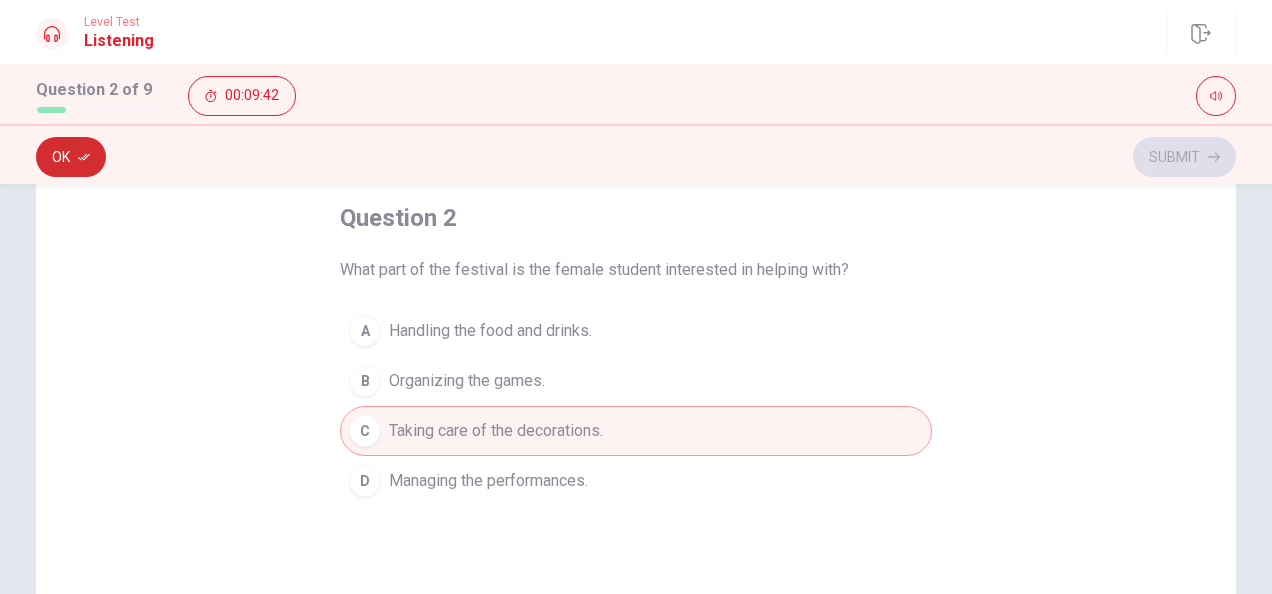 click on "Ok" at bounding box center [71, 157] 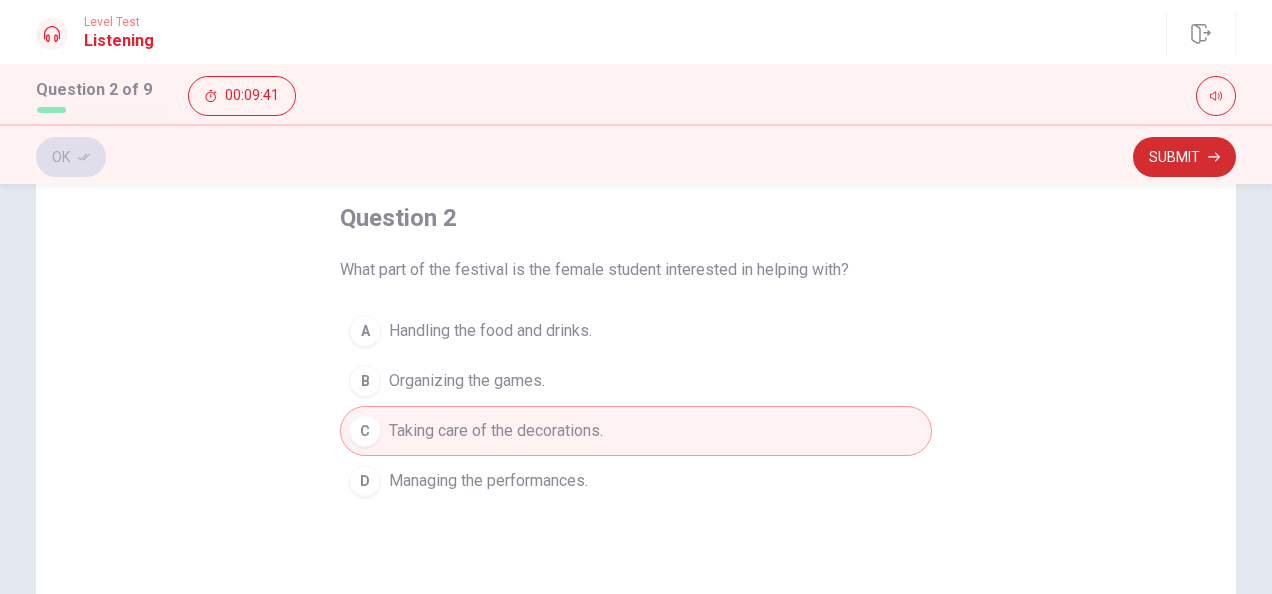click on "Submit" at bounding box center [1184, 157] 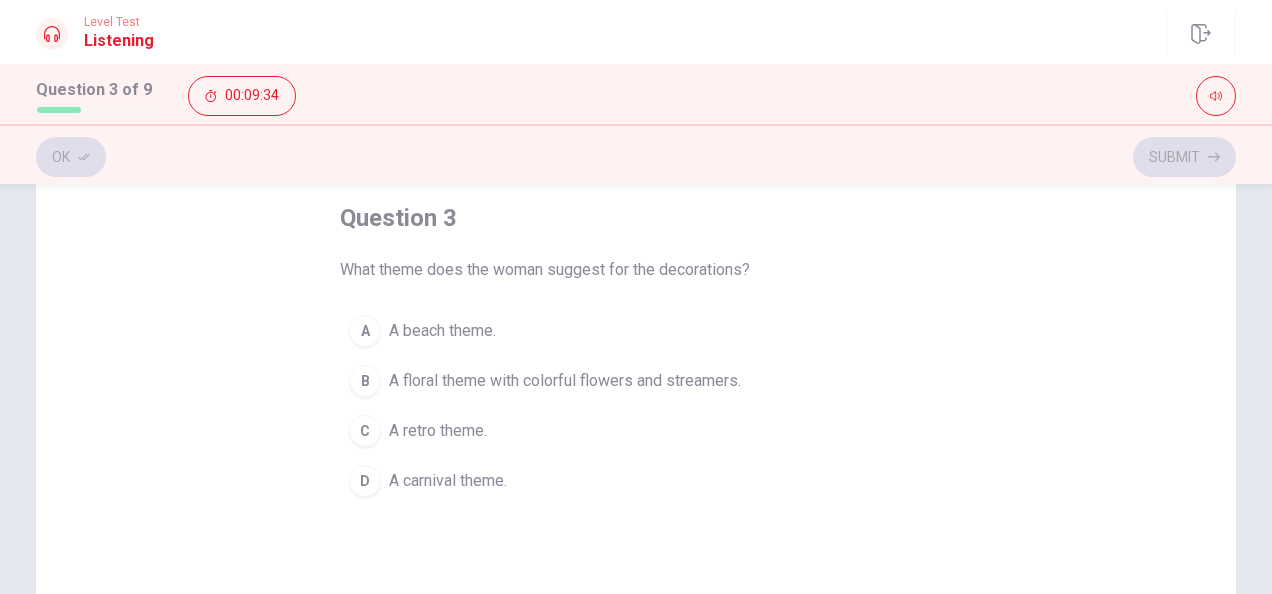 click on "A floral theme with colorful flowers and streamers." at bounding box center [442, 331] 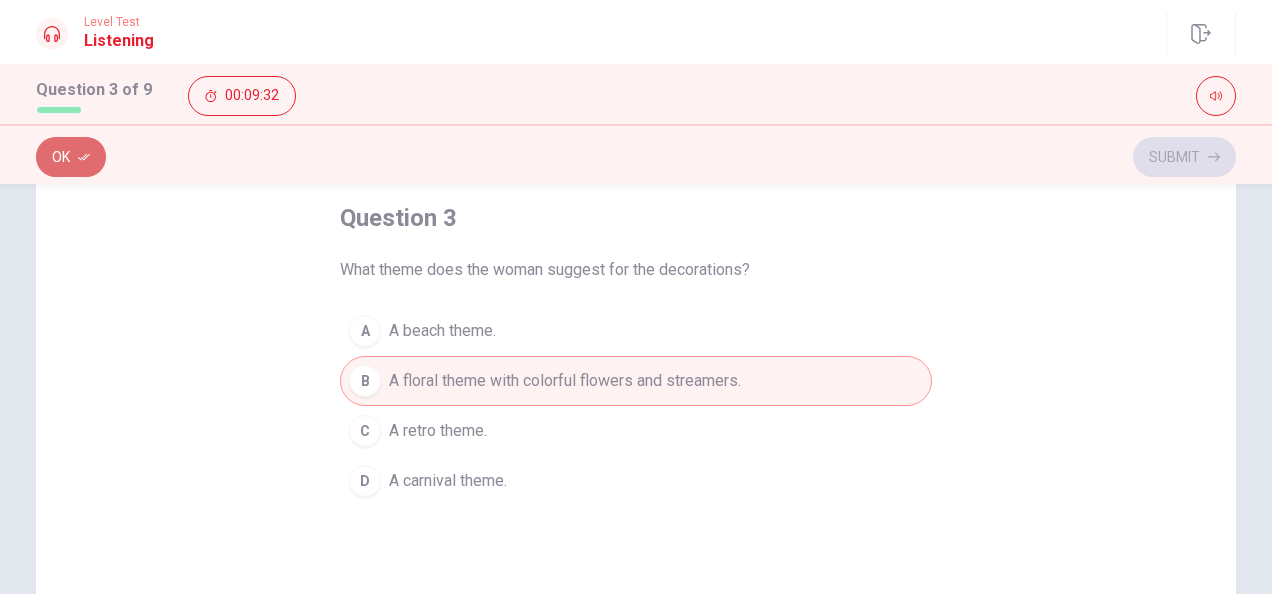 click on "Ok" at bounding box center [71, 157] 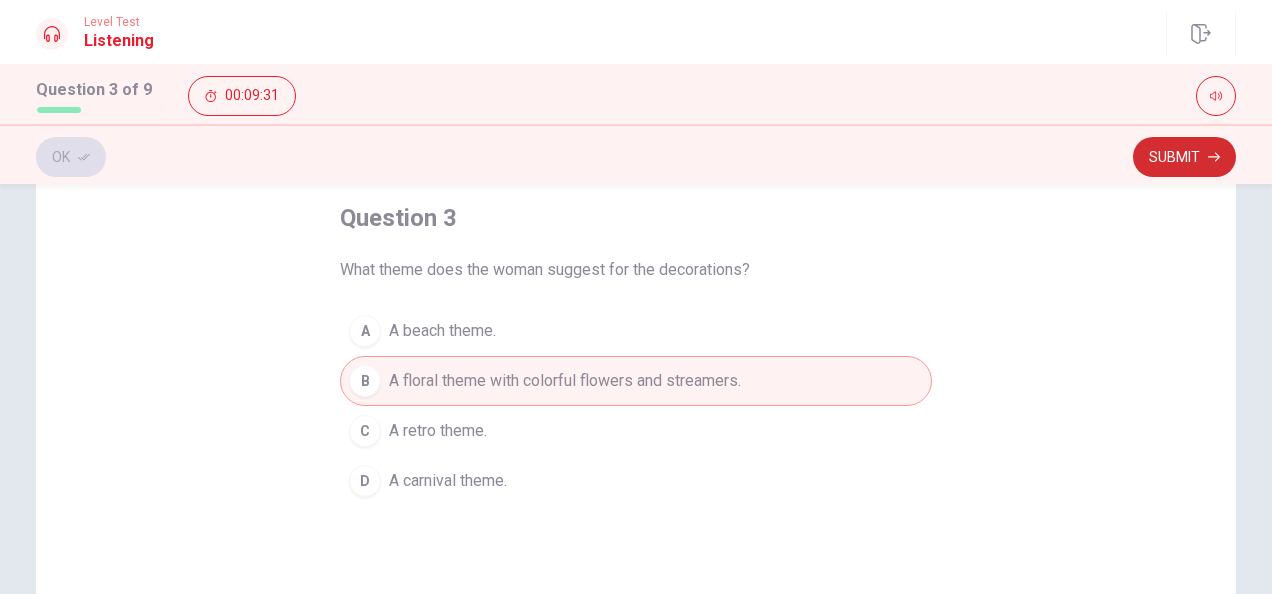 click on "Submit" at bounding box center [1184, 157] 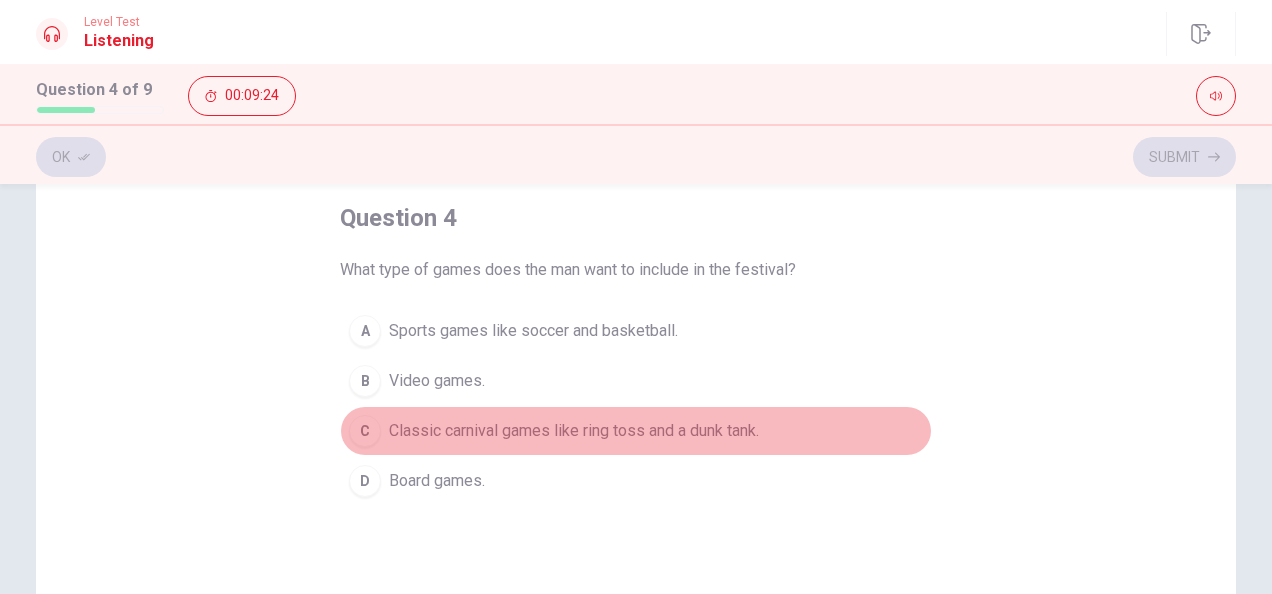 click on "C Classic carnival games like ring toss and a dunk tank." at bounding box center (636, 431) 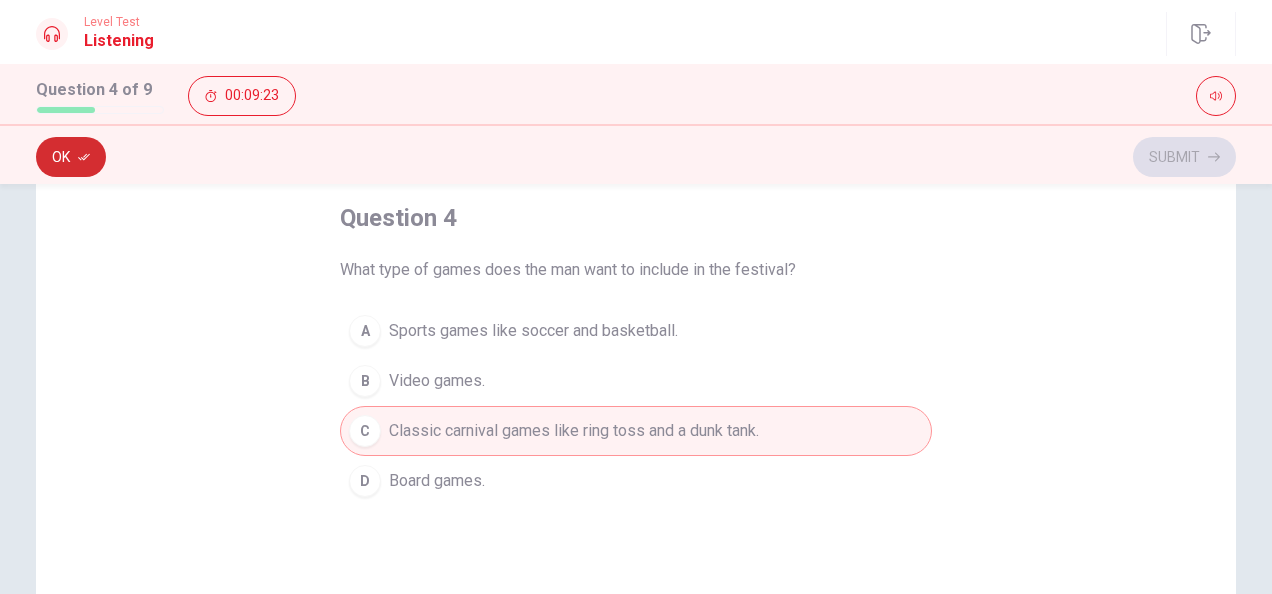click on "Ok" at bounding box center (71, 157) 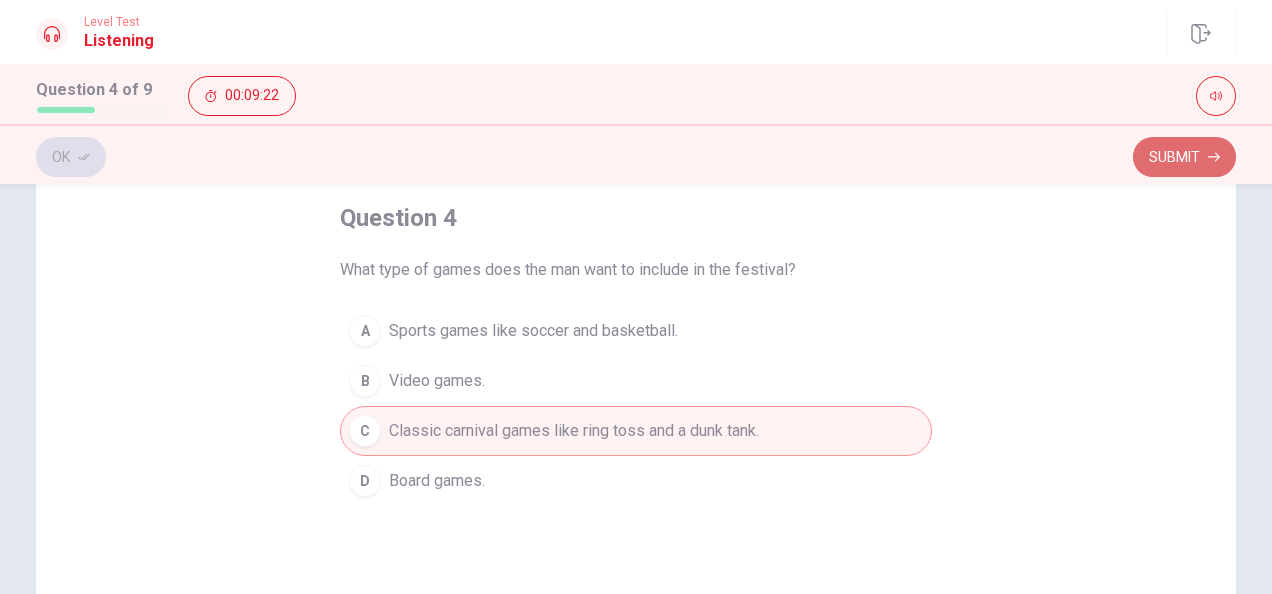 click on "Submit" at bounding box center (1184, 157) 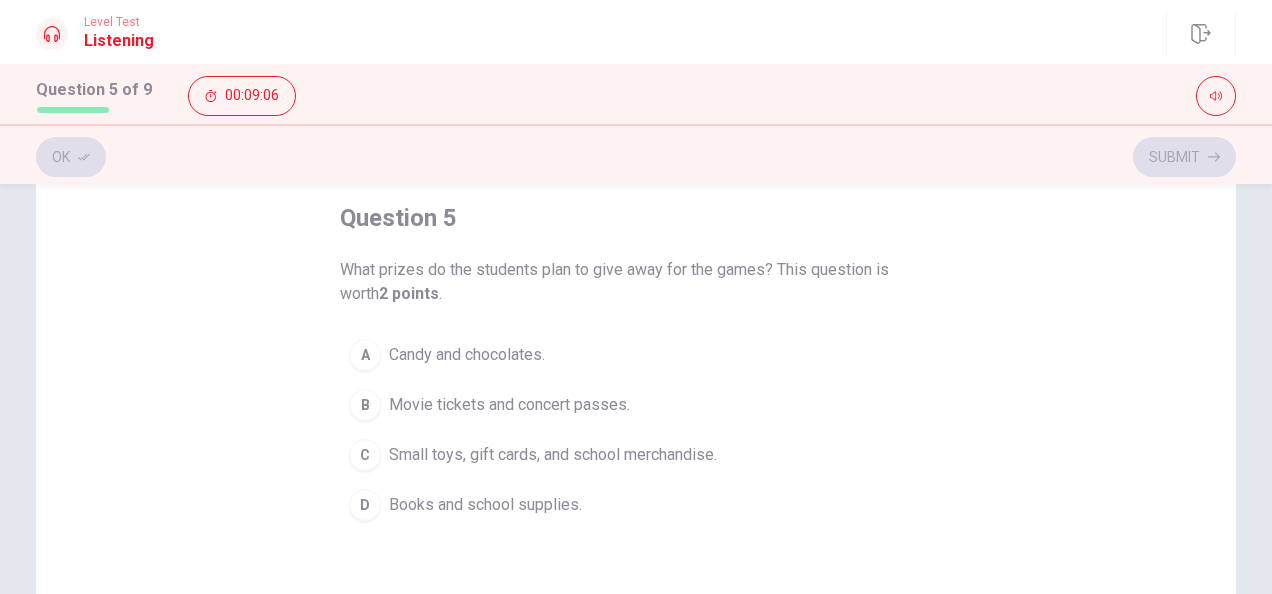 click on "Small toys, gift cards, and school merchandise." at bounding box center [467, 355] 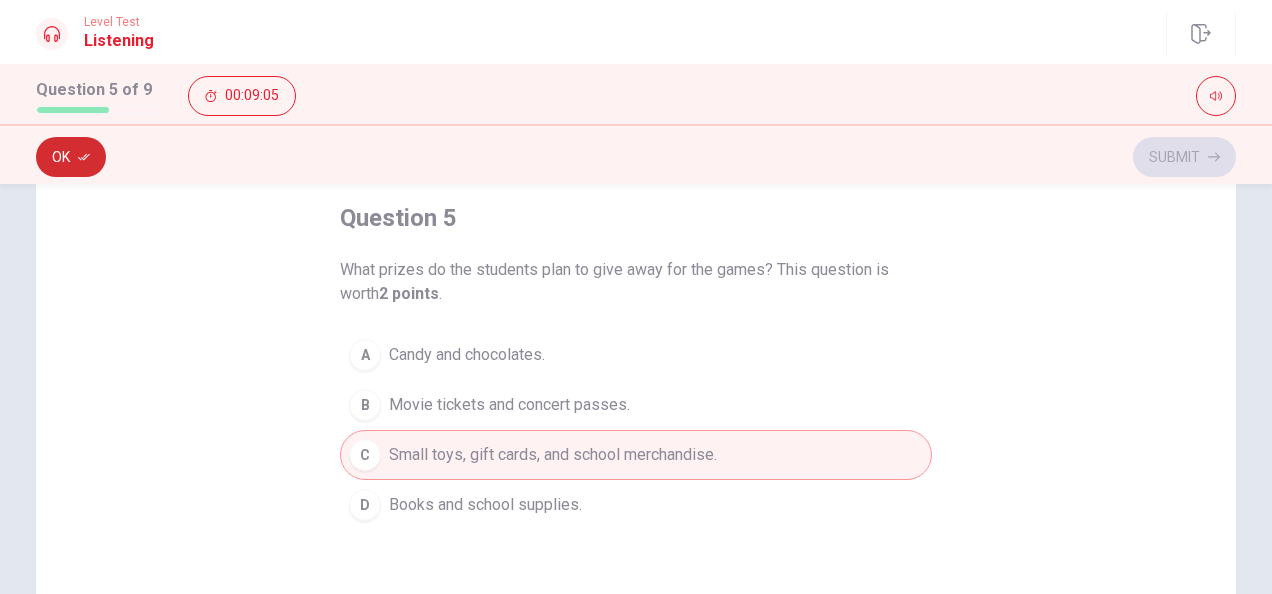click on "Ok" at bounding box center [71, 157] 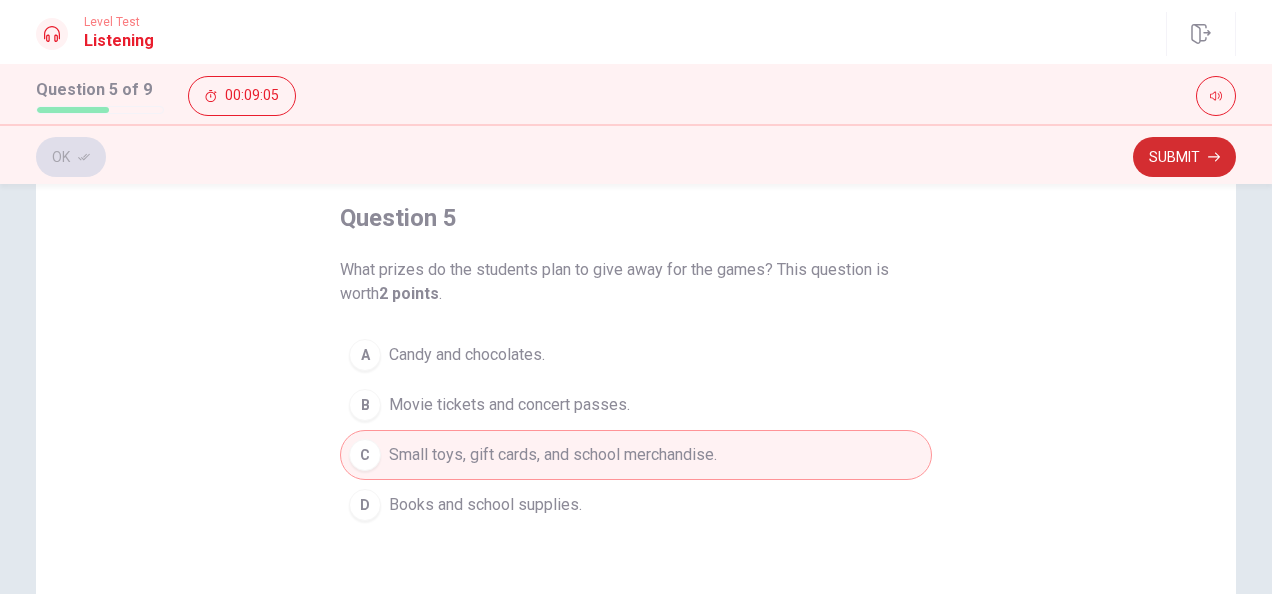 click on "Submit" at bounding box center [1184, 157] 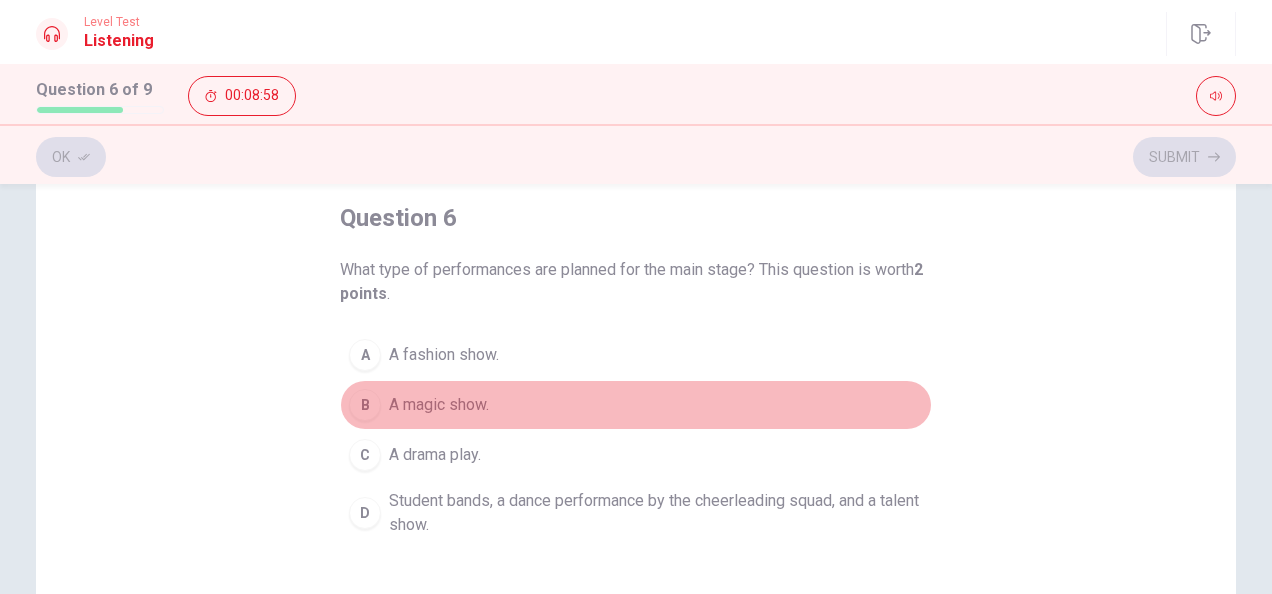 click on "B A magic show." at bounding box center (636, 405) 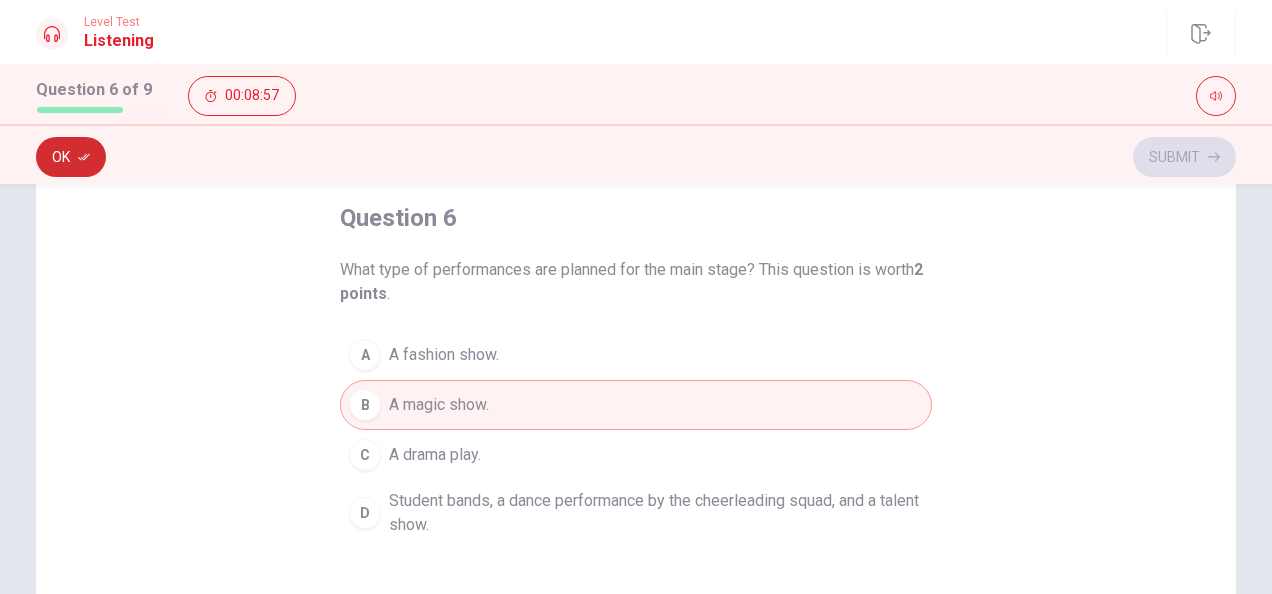 click on "Ok" at bounding box center (71, 157) 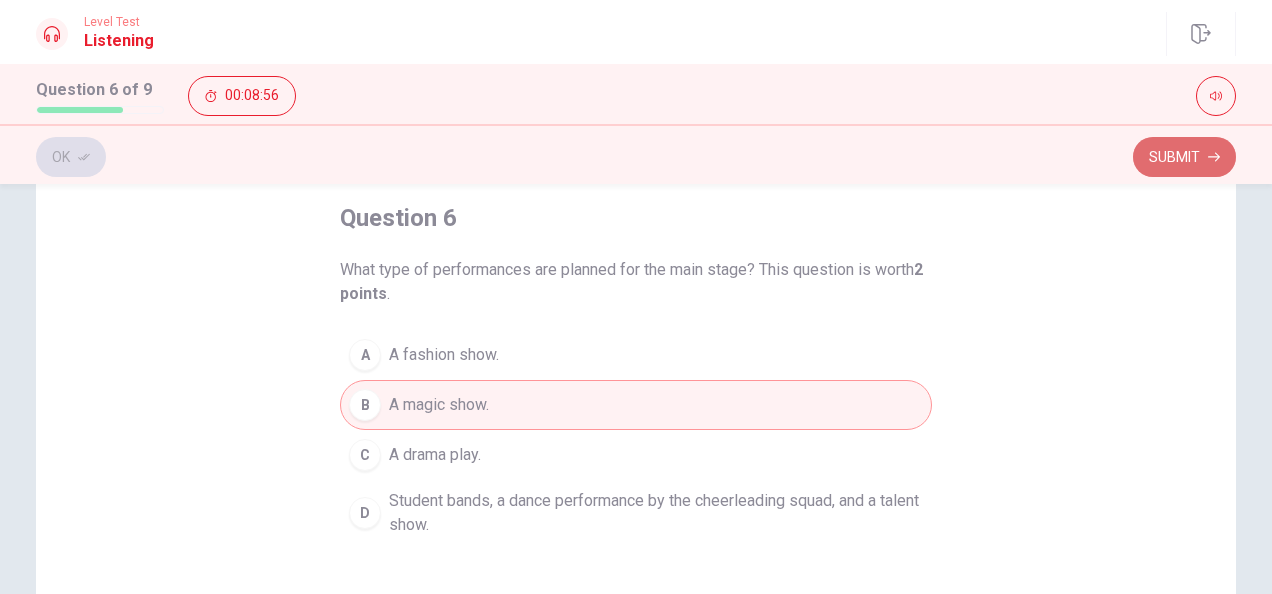 click on "Submit" at bounding box center [1184, 157] 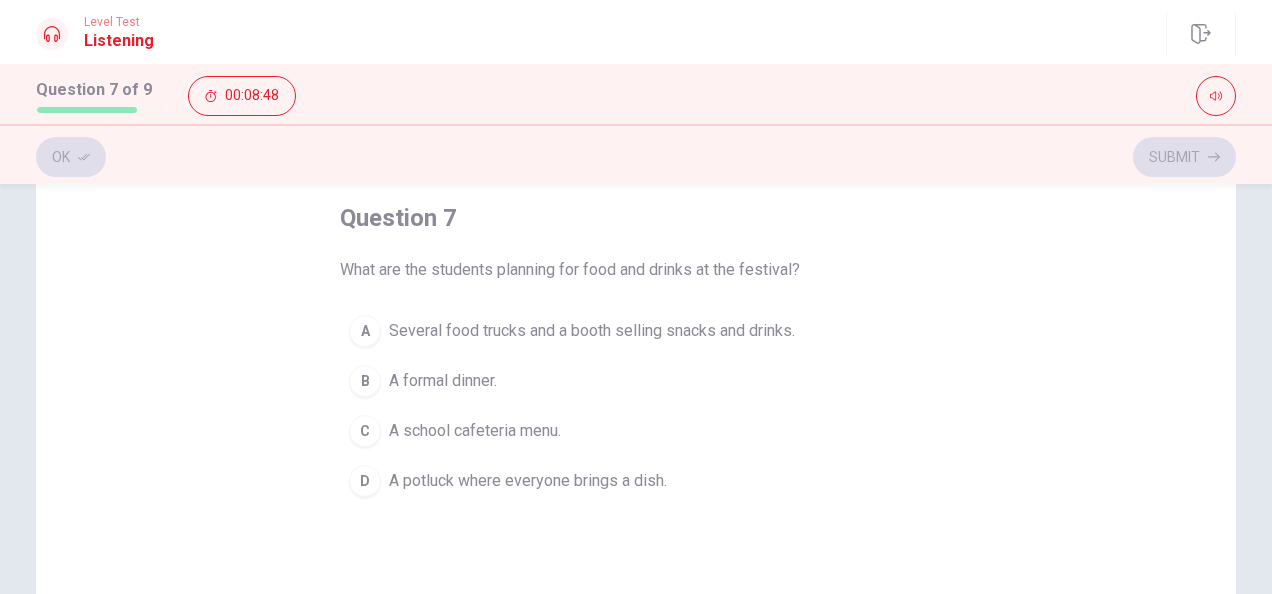 click on "Several food trucks and a booth selling snacks and drinks." at bounding box center [592, 331] 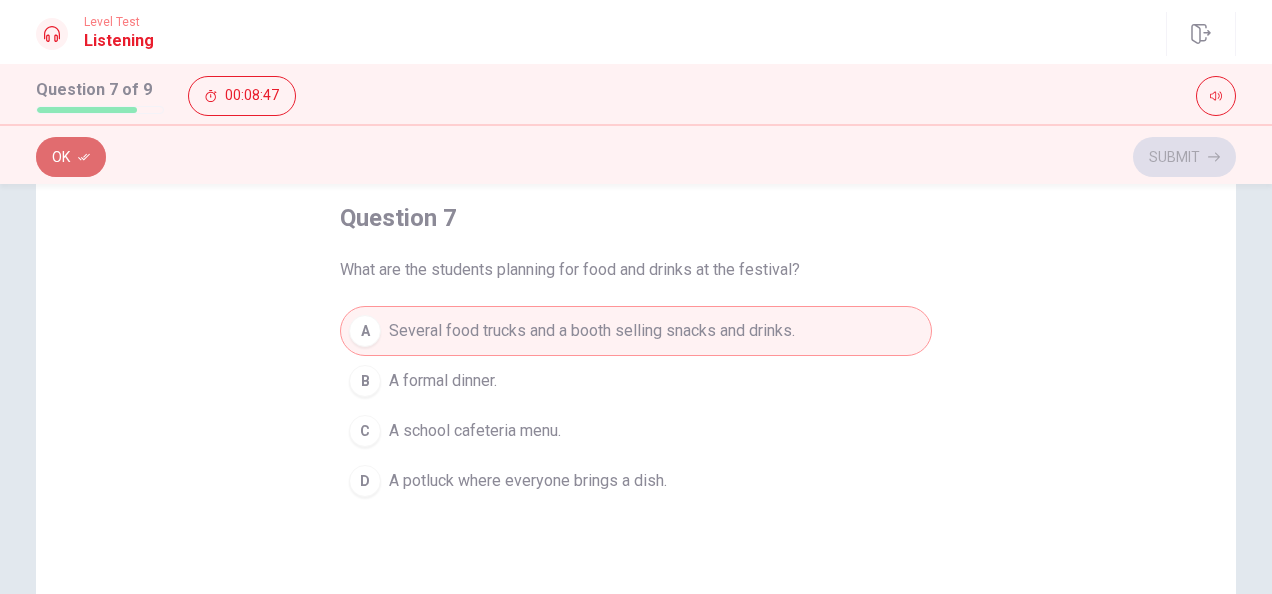 click on "Ok" at bounding box center (71, 157) 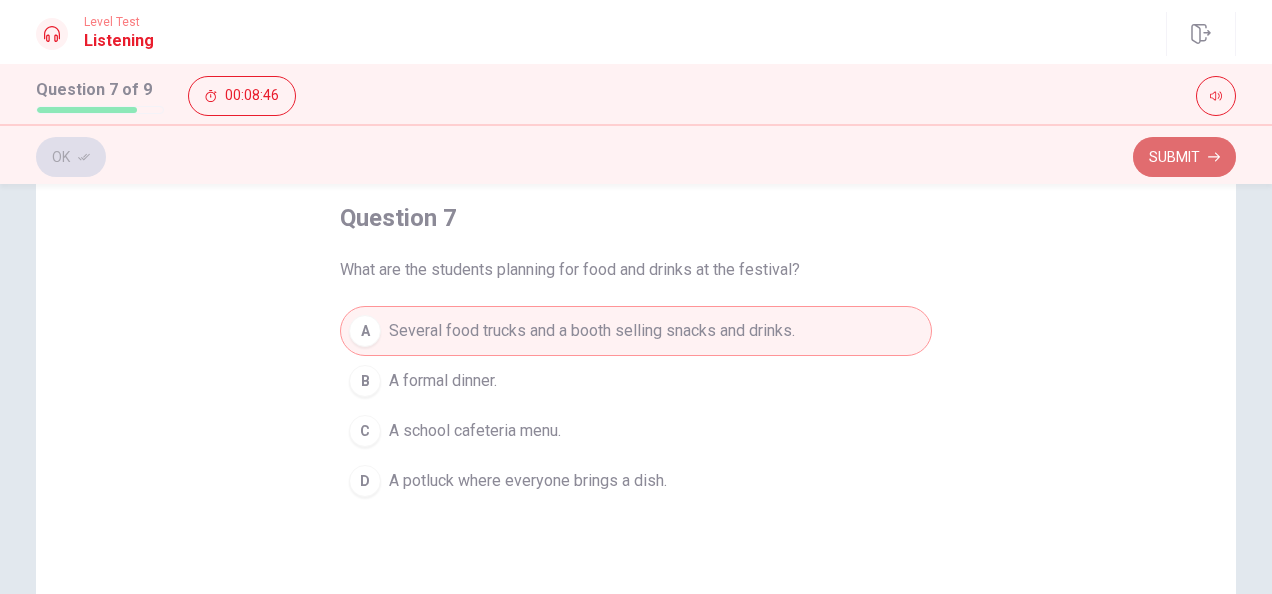 click on "Submit" at bounding box center [1184, 157] 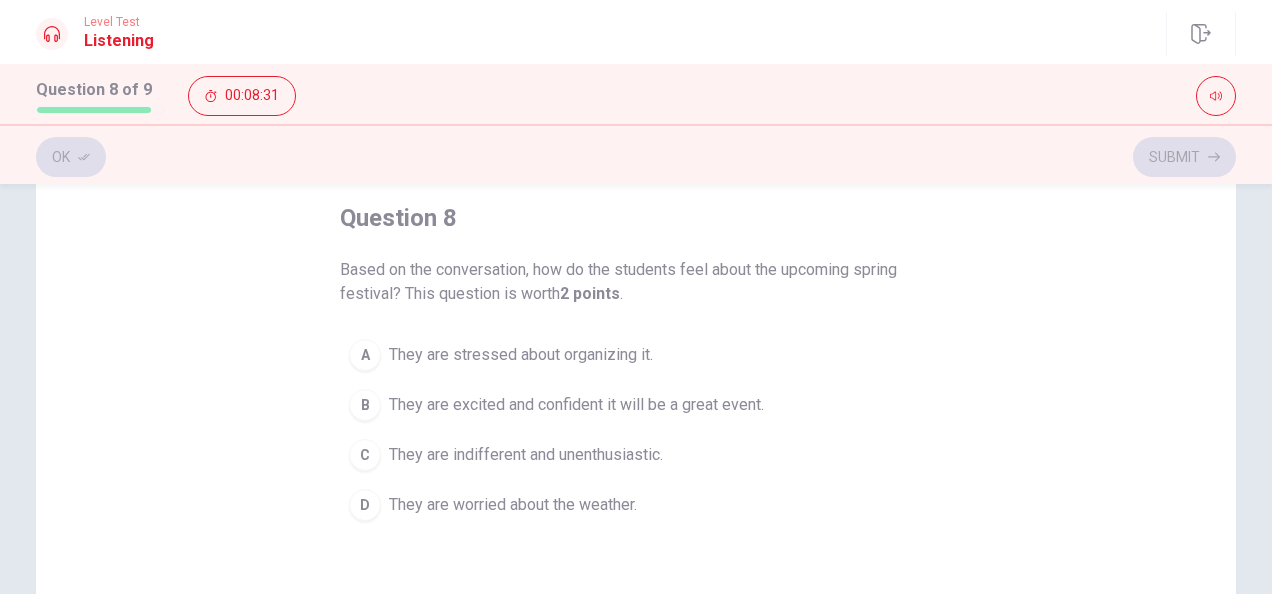 click on "They are excited and confident it will be a great event." at bounding box center [521, 355] 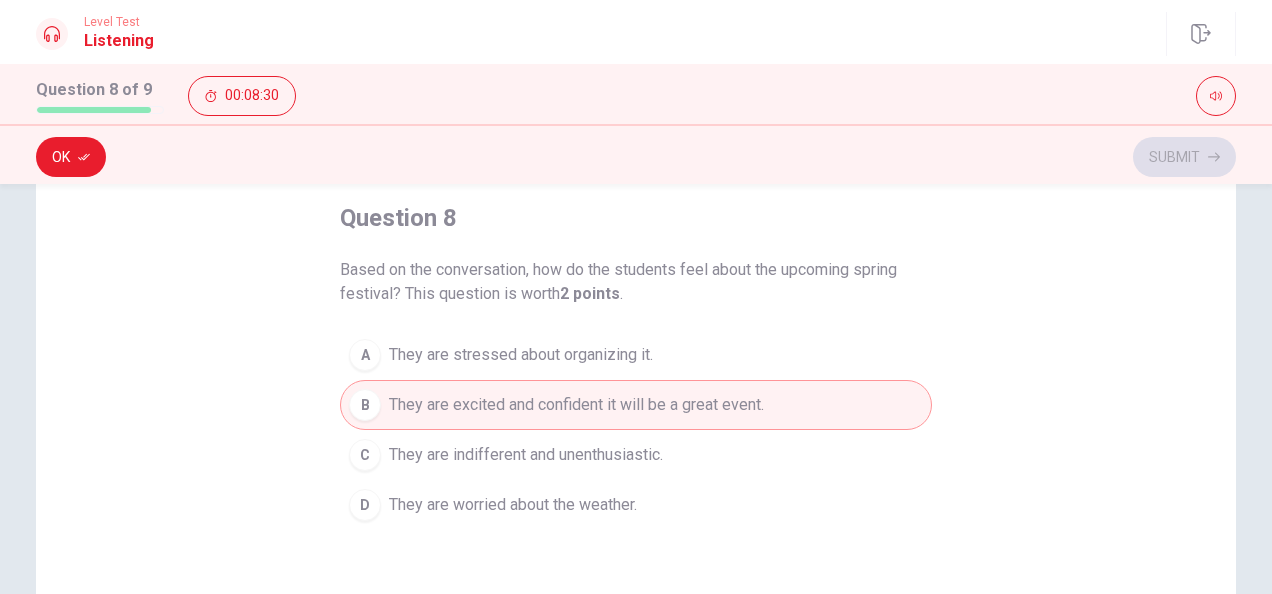 click at bounding box center [84, 157] 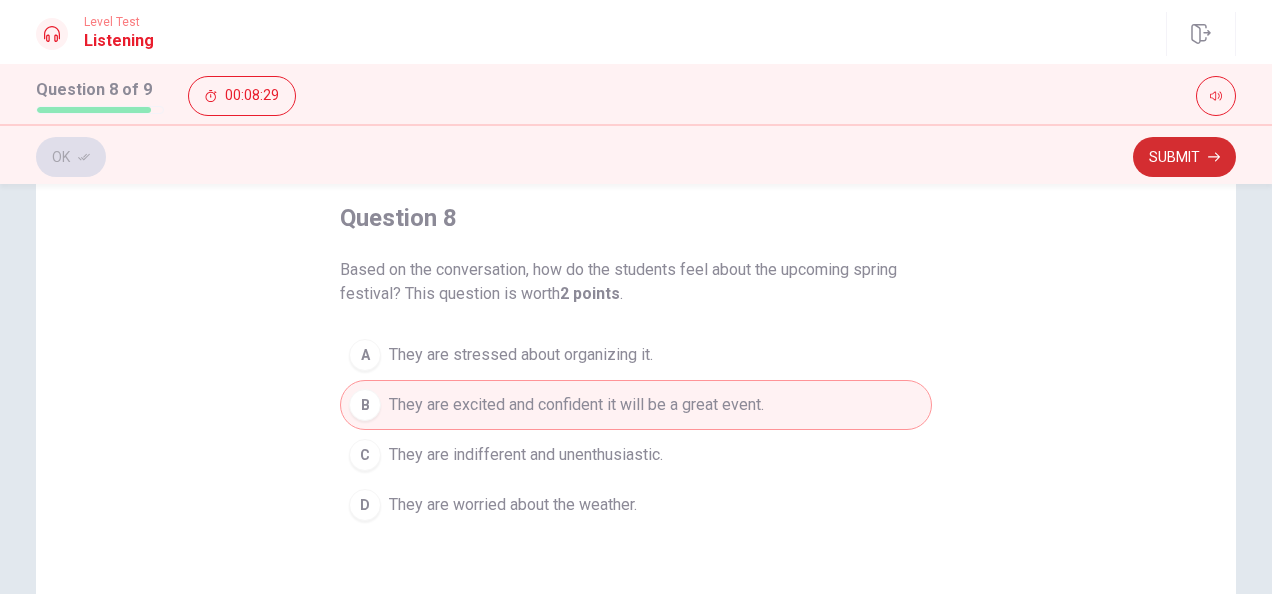 click on "Submit" at bounding box center [1184, 157] 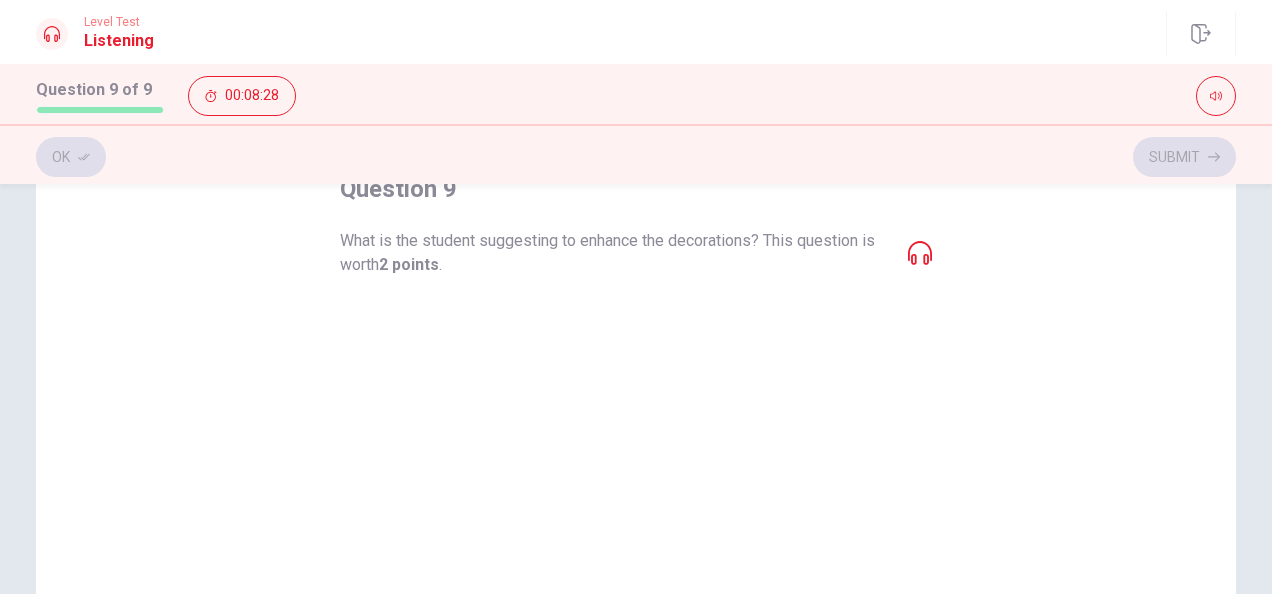 scroll, scrollTop: 100, scrollLeft: 0, axis: vertical 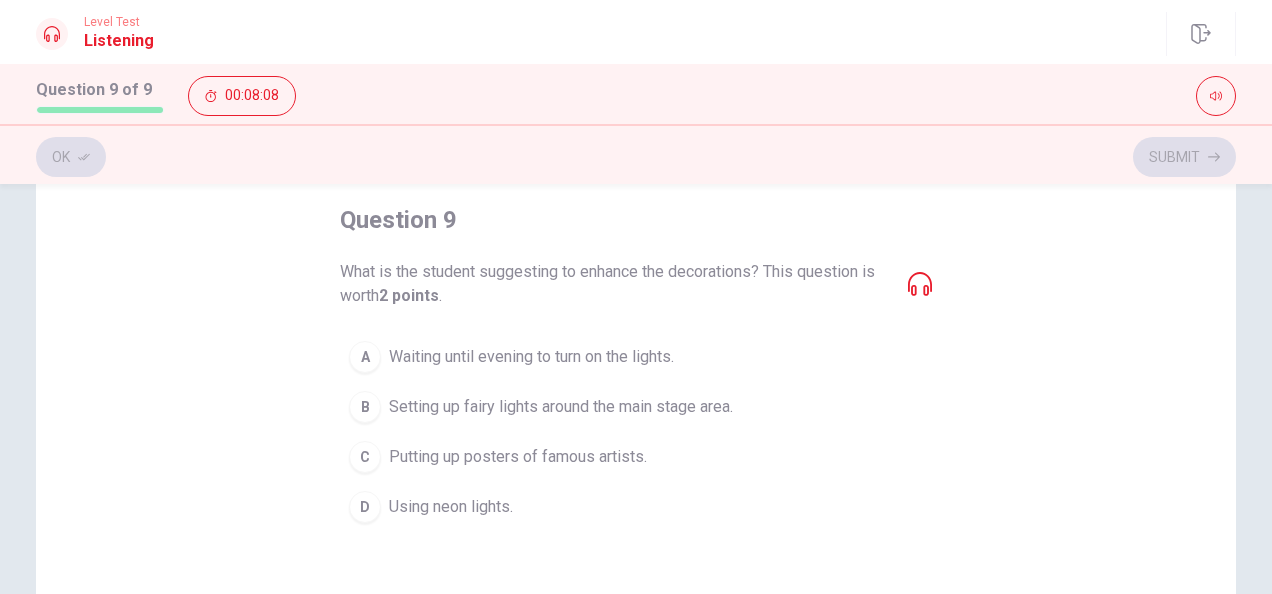 click on "B Setting up fairy lights around the main stage area." at bounding box center (636, 407) 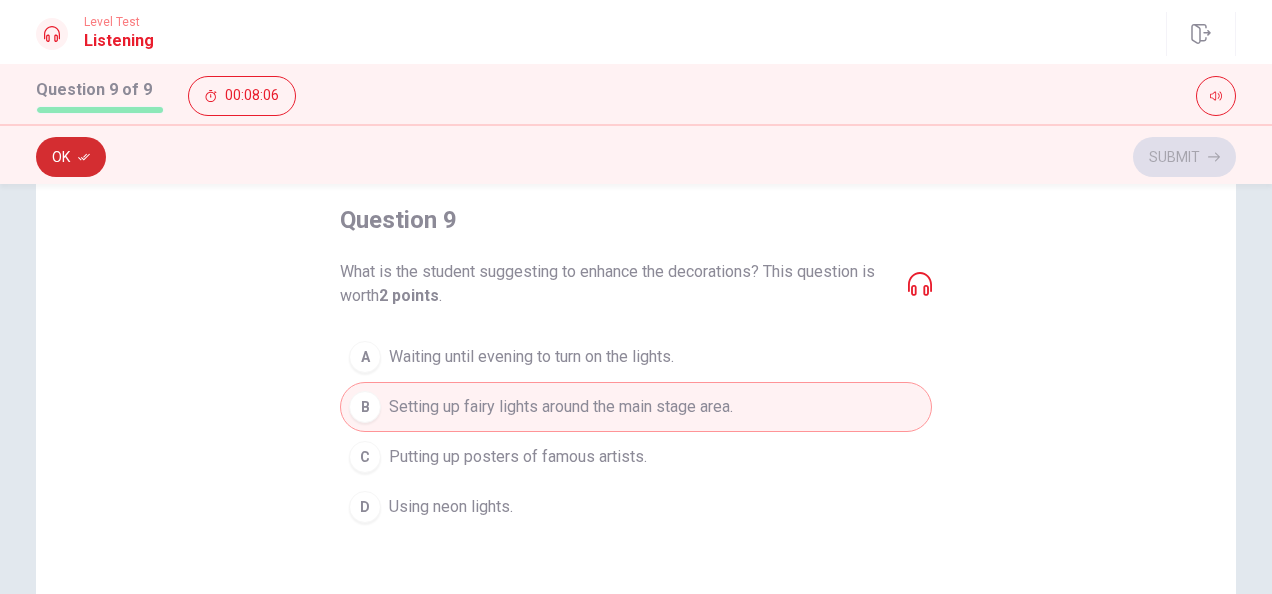 click at bounding box center [84, 157] 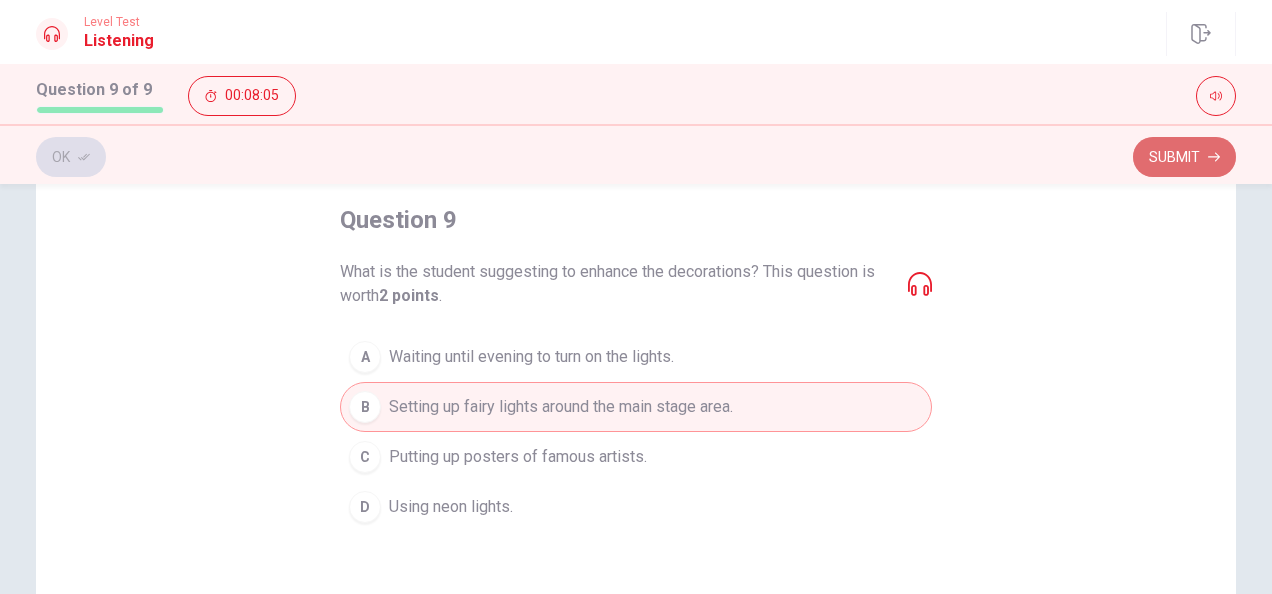 click on "Submit" at bounding box center (1184, 157) 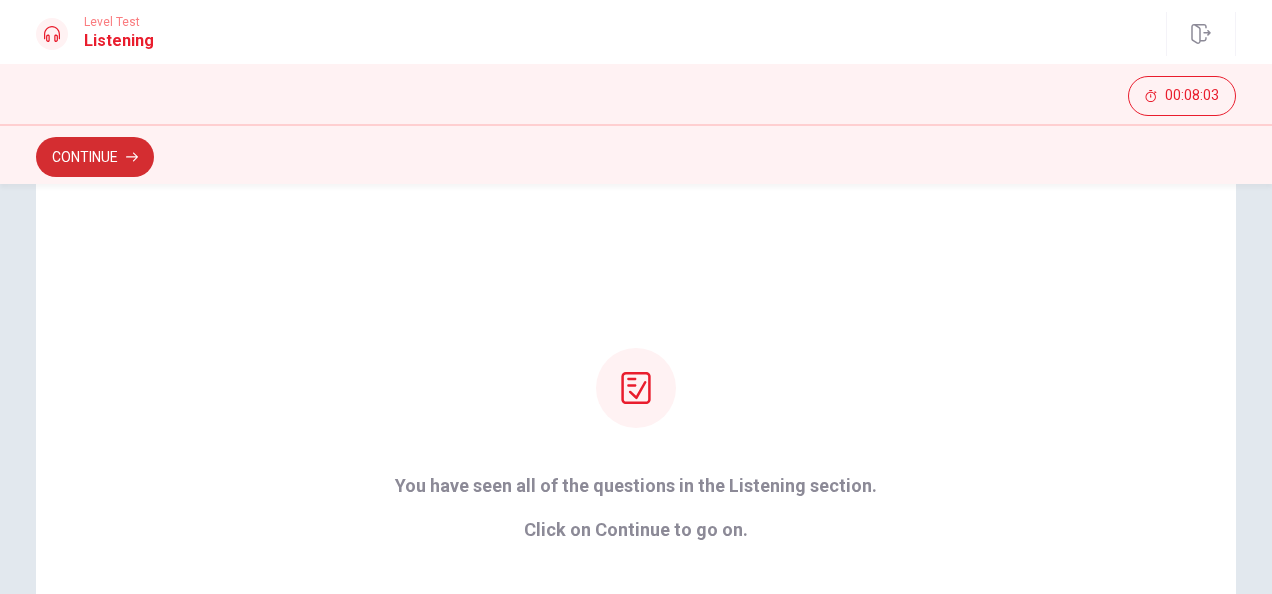 click on "Continue" at bounding box center [95, 157] 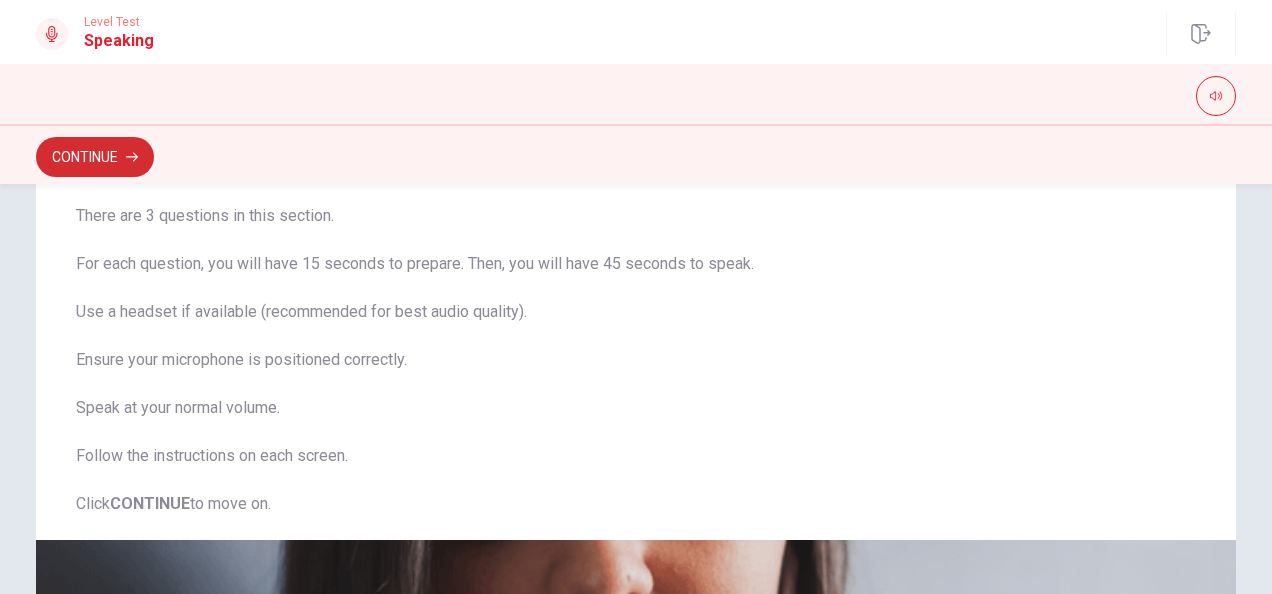 click at bounding box center (132, 157) 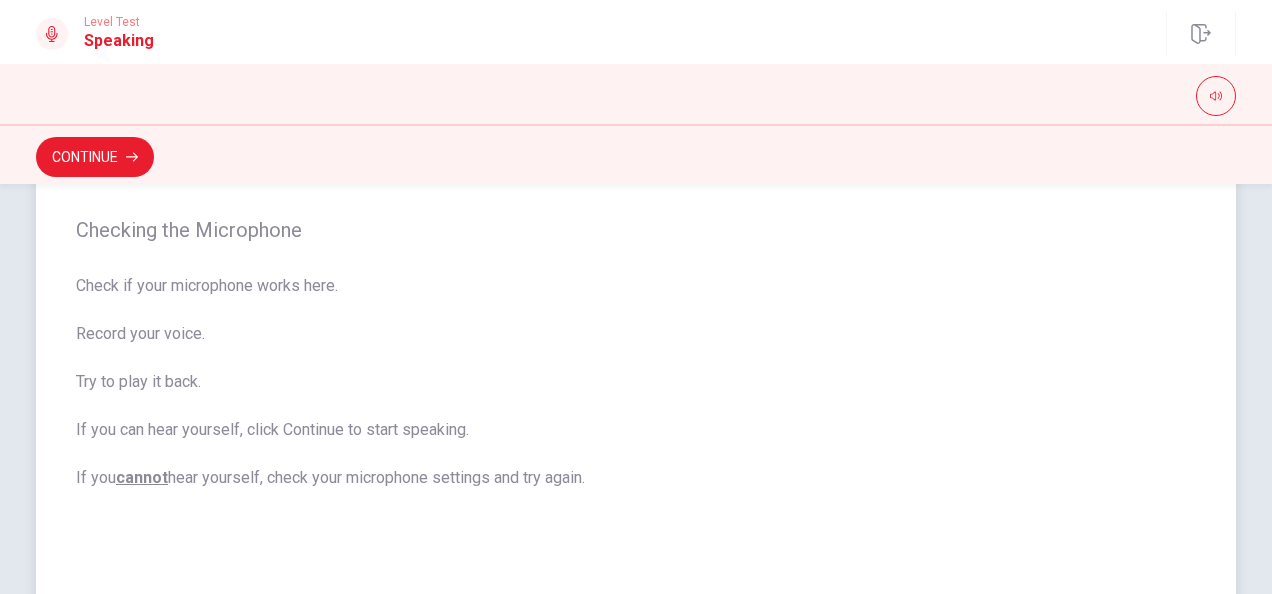 scroll, scrollTop: 200, scrollLeft: 0, axis: vertical 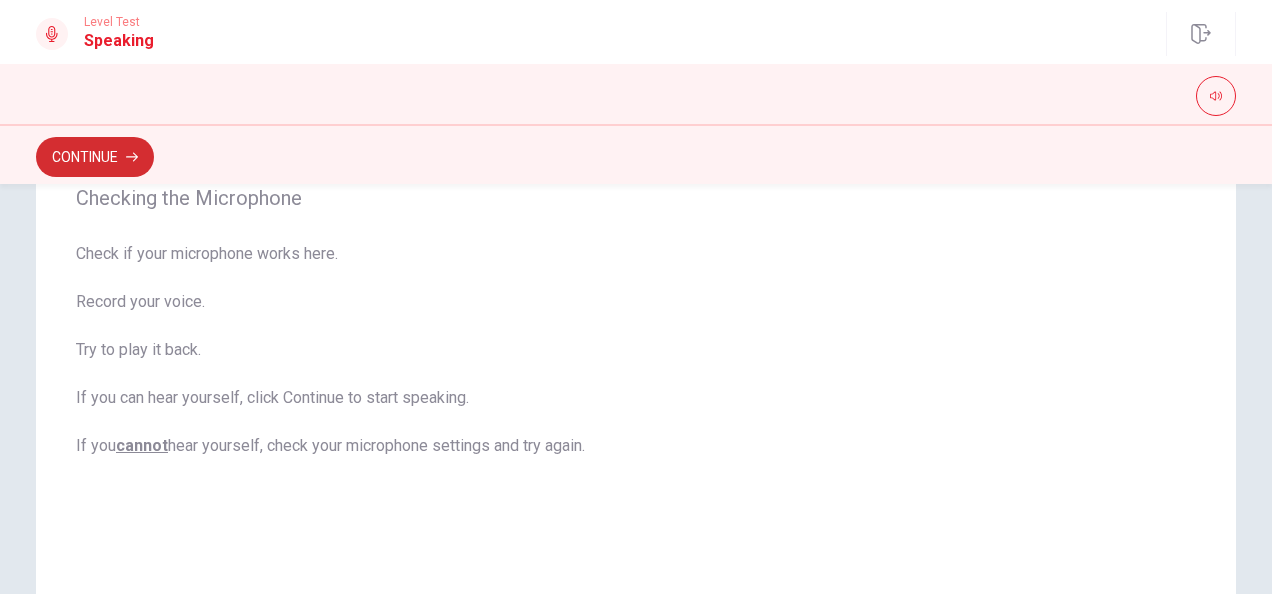 click on "Continue" at bounding box center (95, 157) 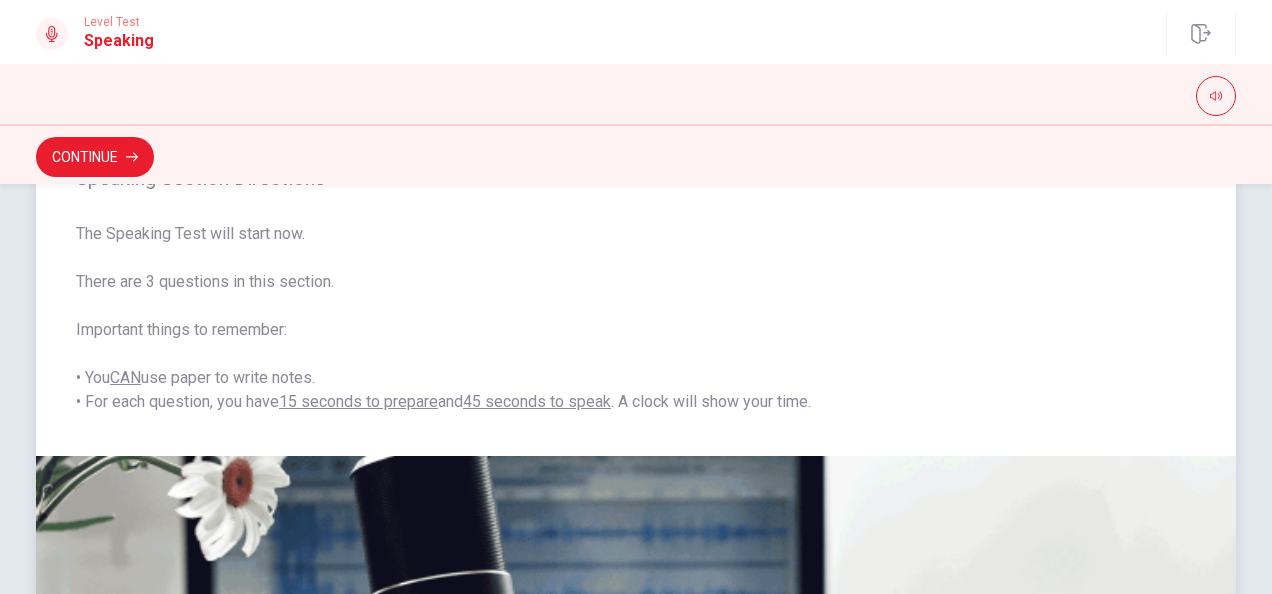 scroll, scrollTop: 200, scrollLeft: 0, axis: vertical 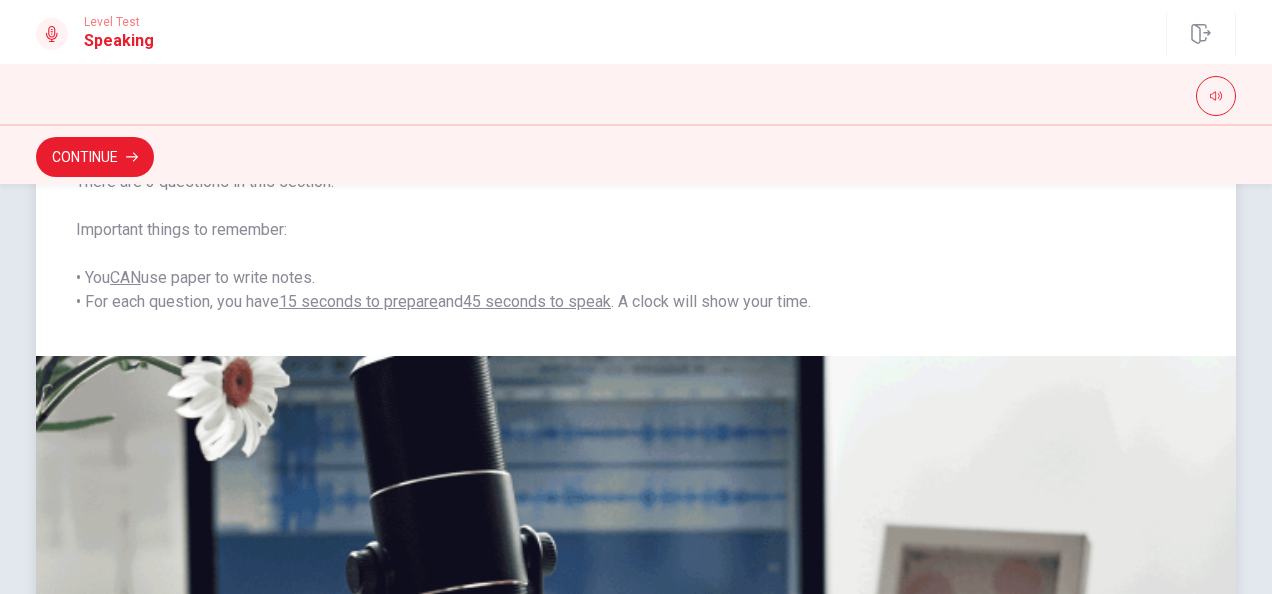 drag, startPoint x: 285, startPoint y: 304, endPoint x: 398, endPoint y: 298, distance: 113.15918 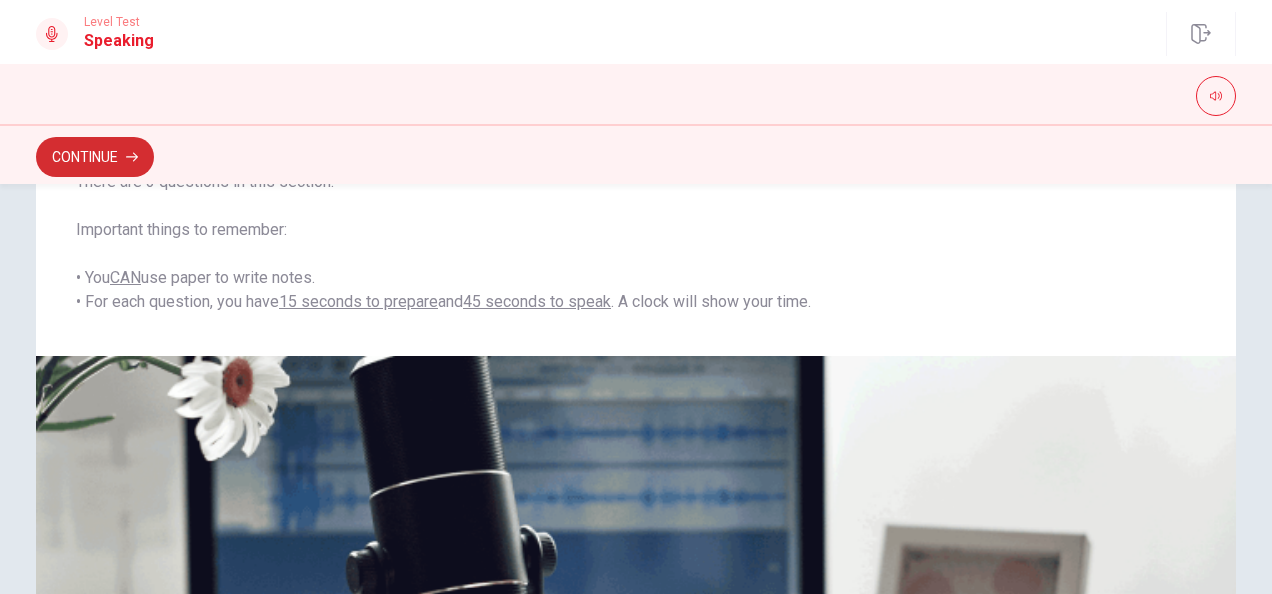 click on "Continue" at bounding box center [95, 157] 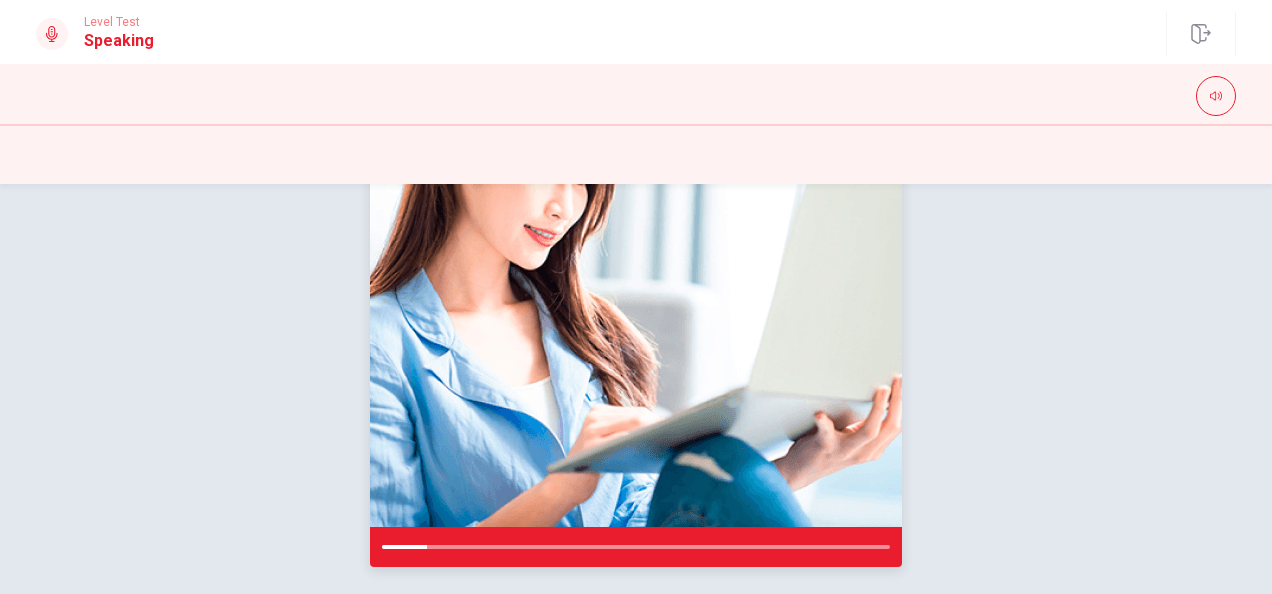 scroll, scrollTop: 400, scrollLeft: 0, axis: vertical 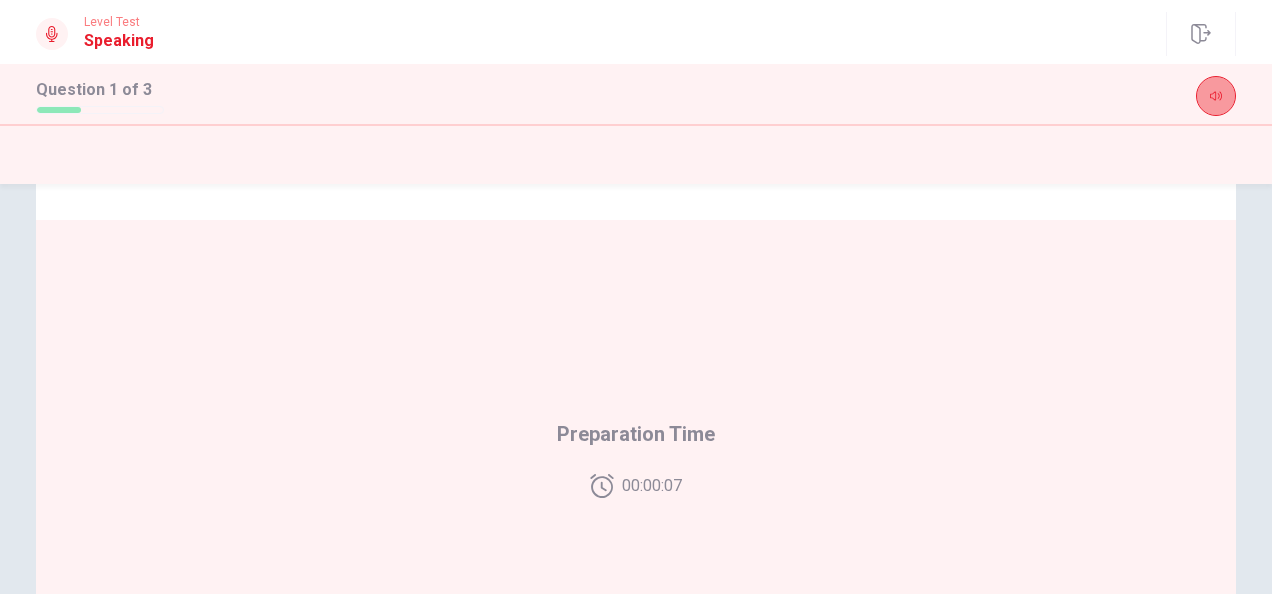 click at bounding box center (1216, 96) 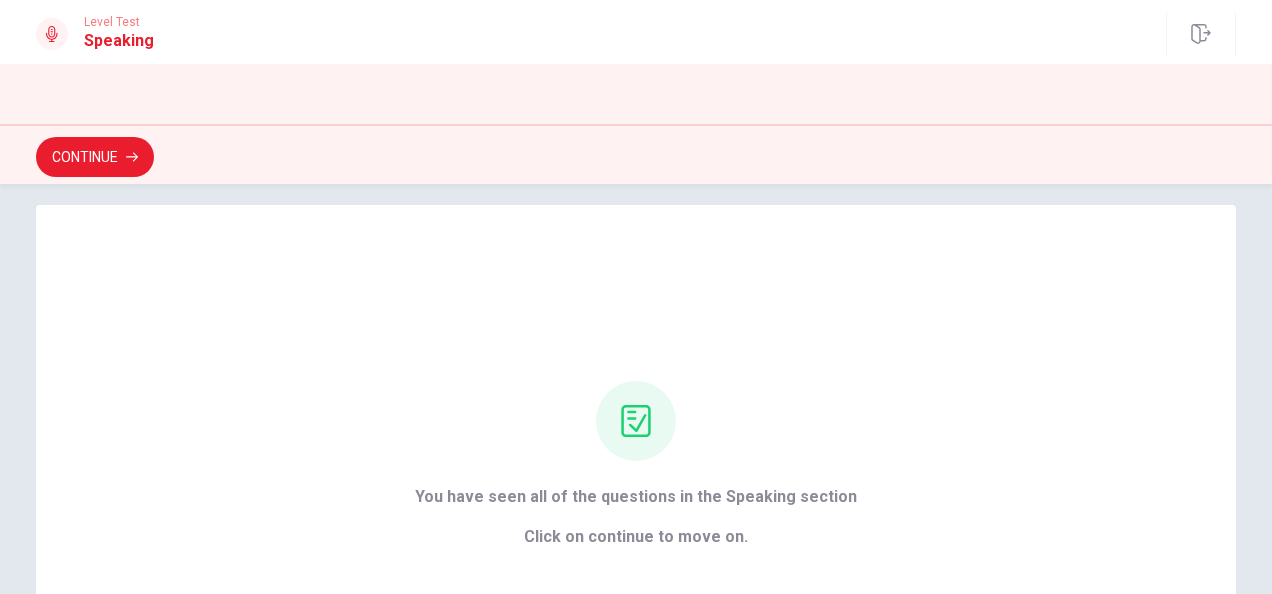 scroll, scrollTop: 0, scrollLeft: 0, axis: both 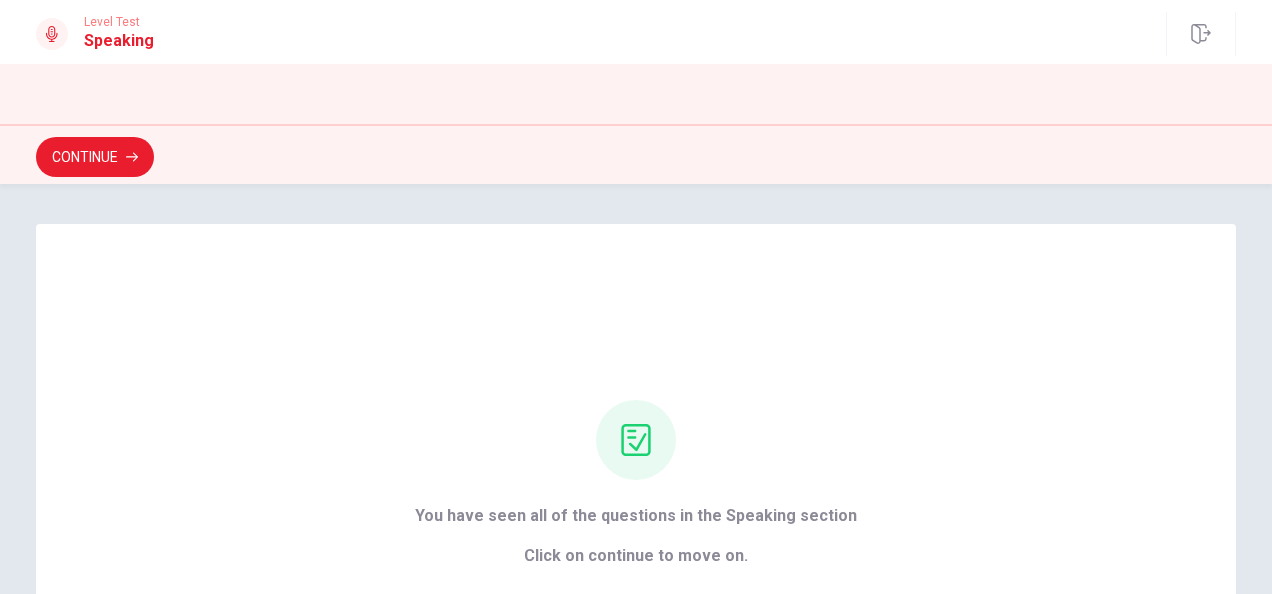 click on "Level Test   Speaking Continue Continue You have seen all of the questions in the Speaking section Click on continue to move on. © Copyright  [YEAR] Going somewhere? You are not allowed to open other tabs/pages or switch windows during a test. Doing this will be reported as cheating to the Administrators. Are you sure you want to leave this page? Please continue until you finish your test. It looks like there is a problem with your internet connection. You have [MINUTES] minutes to reconnect. [TIME] Click to reconnect WARNING:  If you lose connection for more than [MINUTES] minute(s), you will need to contact us for another exam." at bounding box center [636, 297] 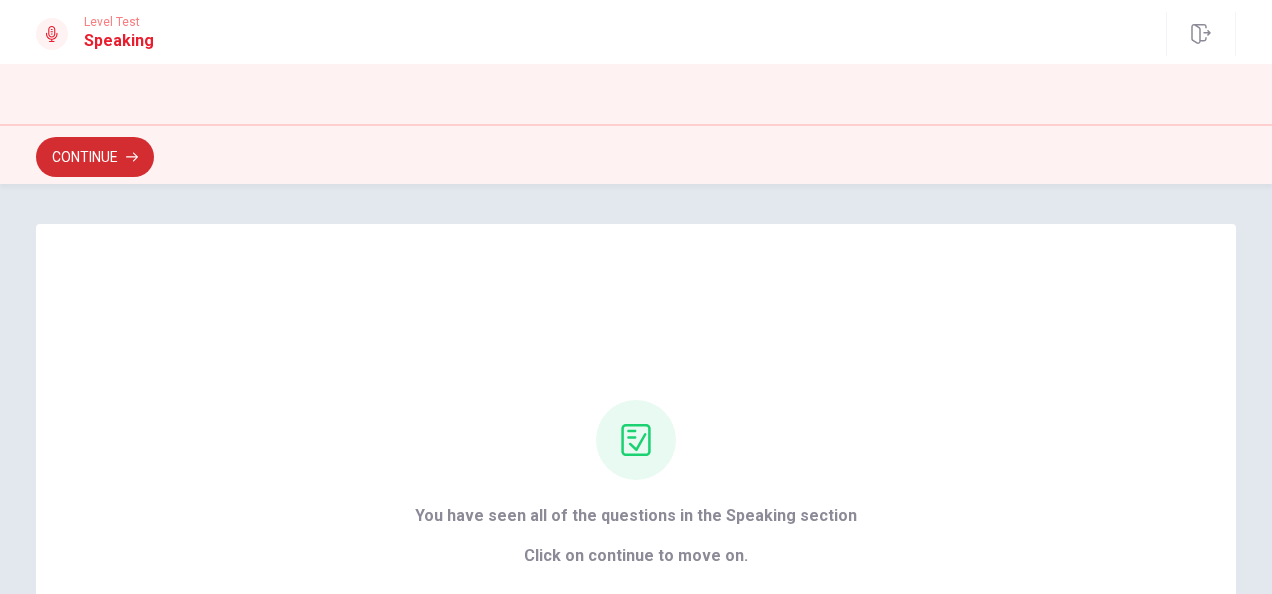 click on "Continue" at bounding box center (95, 157) 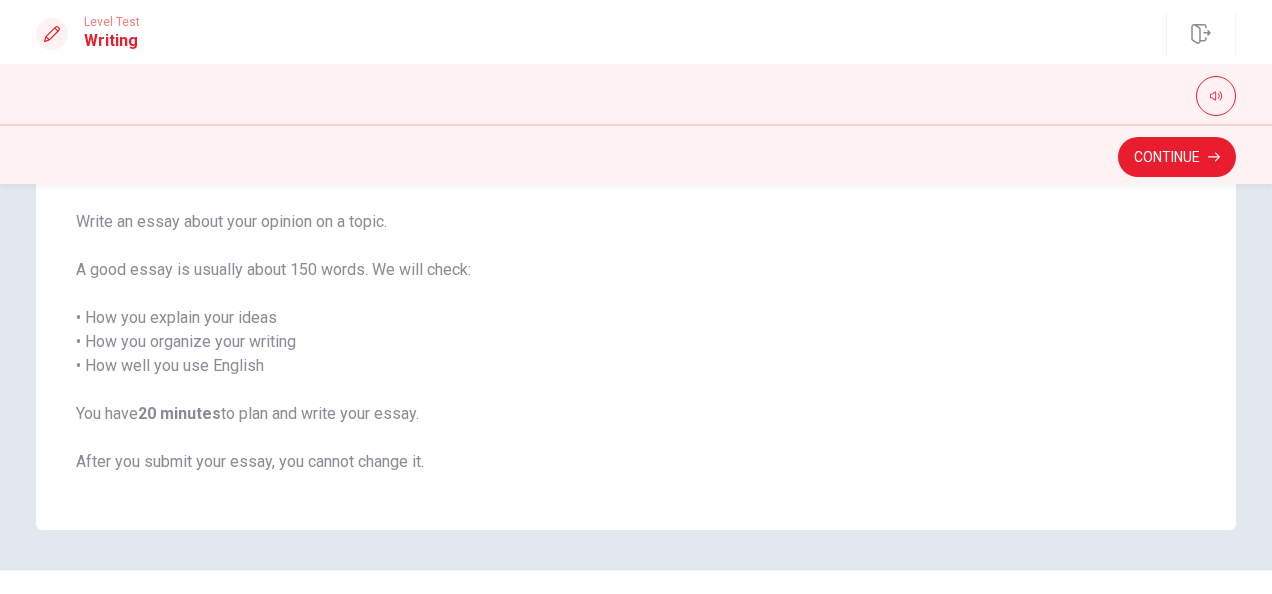 scroll, scrollTop: 182, scrollLeft: 0, axis: vertical 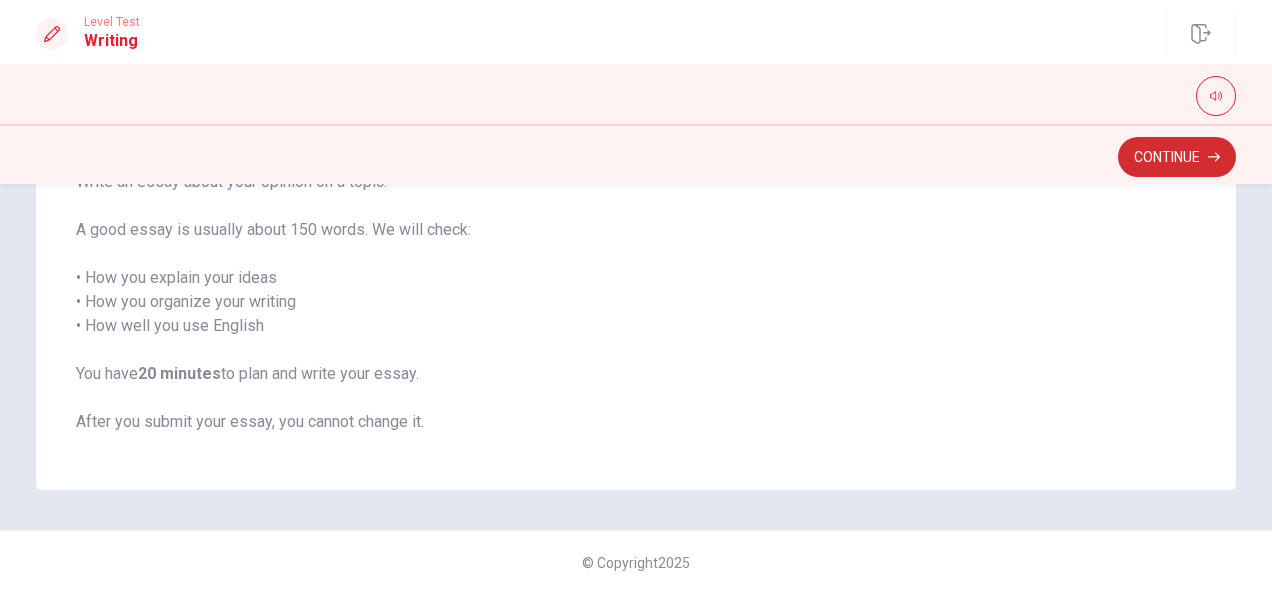 click on "Continue" at bounding box center (1177, 157) 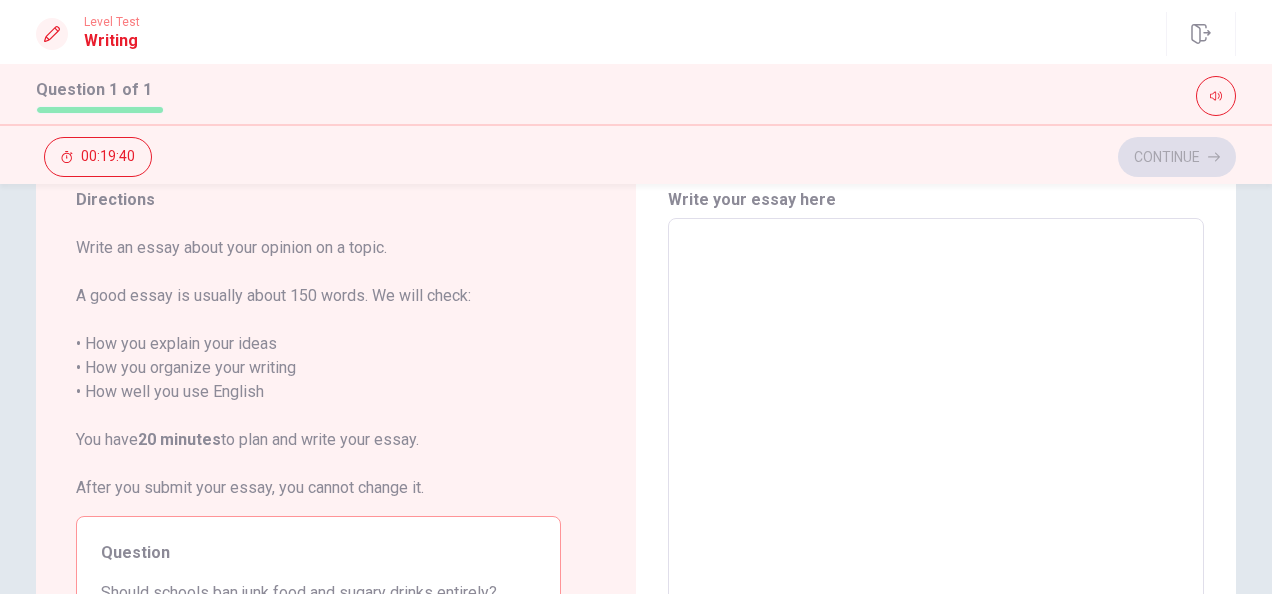 scroll, scrollTop: 0, scrollLeft: 0, axis: both 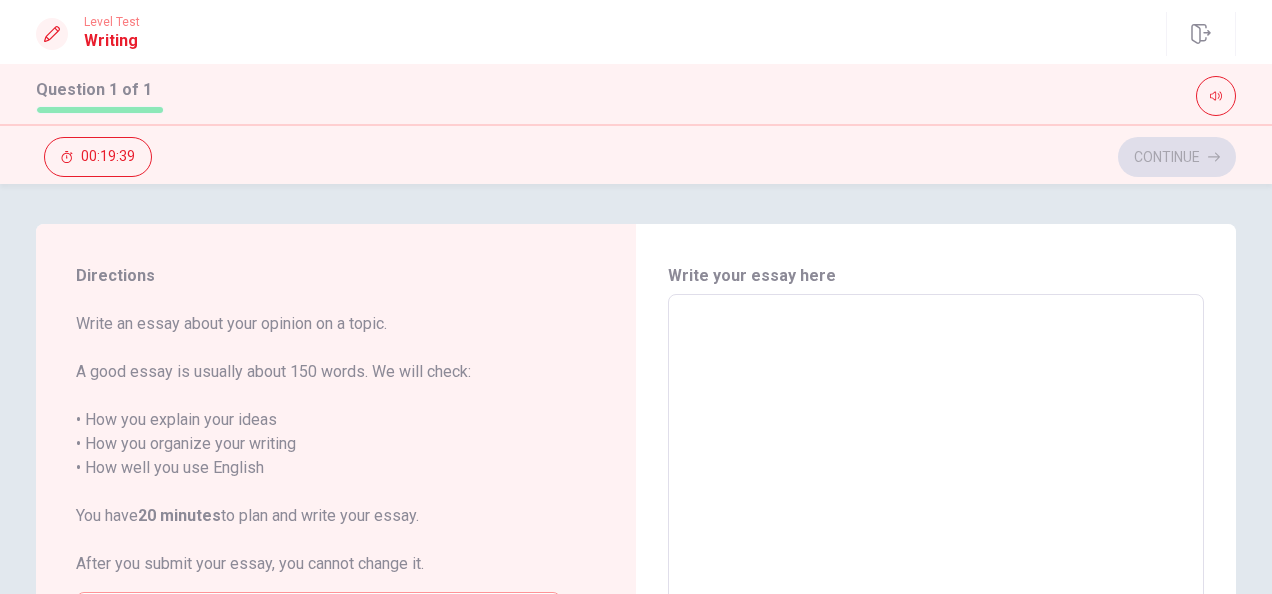 click at bounding box center [936, 571] 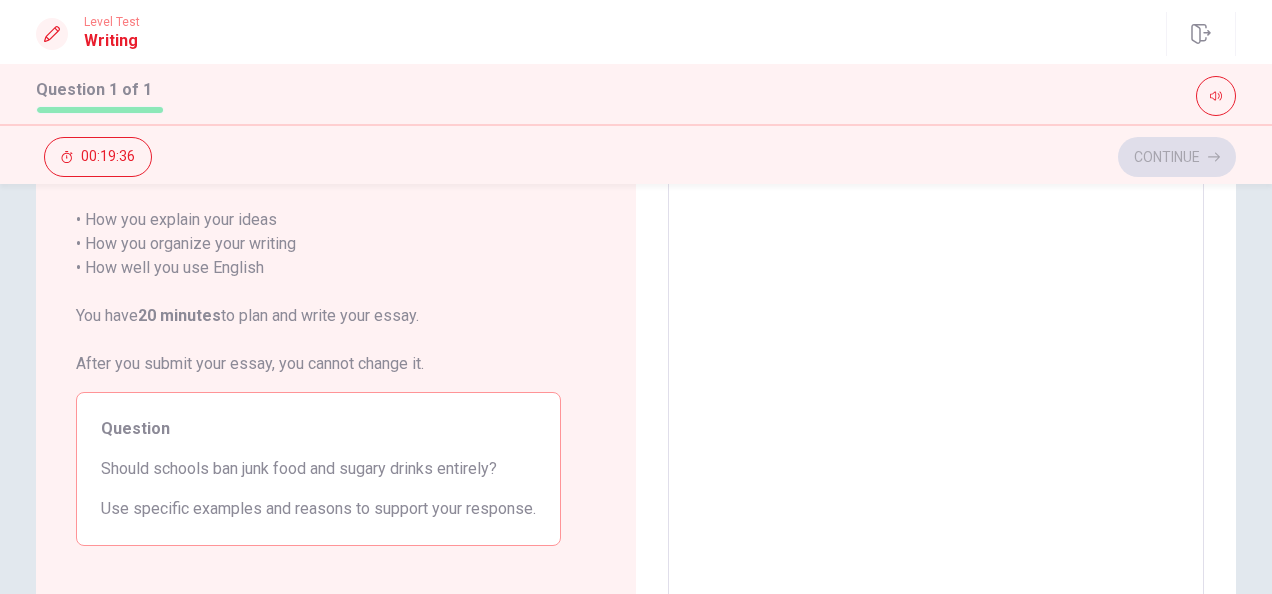 scroll, scrollTop: 128, scrollLeft: 0, axis: vertical 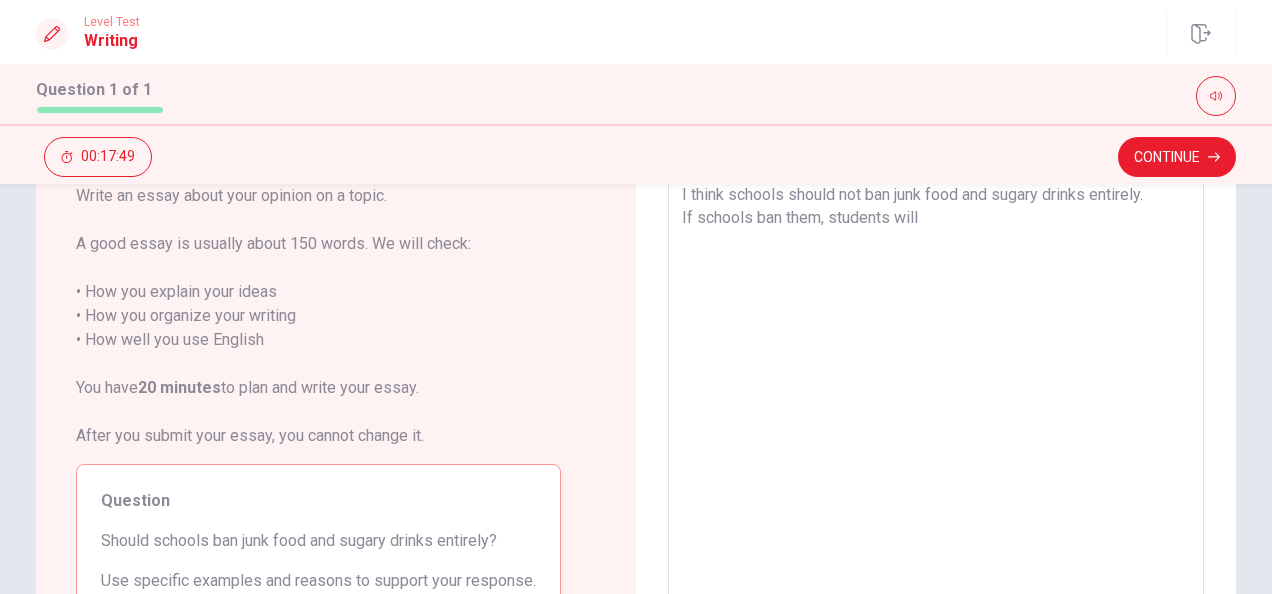 click on "I think schools should not ban junk food and sugary drinks entirely.
If schools ban them, students will" at bounding box center [936, 443] 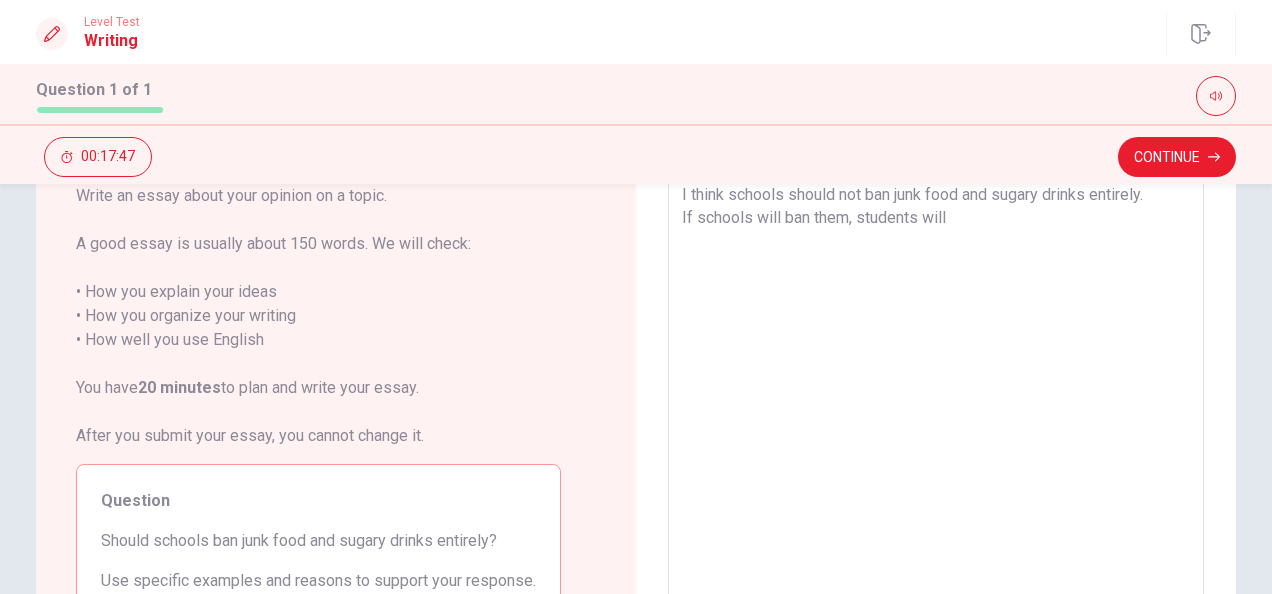 click on "I think schools should not ban junk food and sugary drinks entirely.
If schools will ban them, students will" at bounding box center (936, 443) 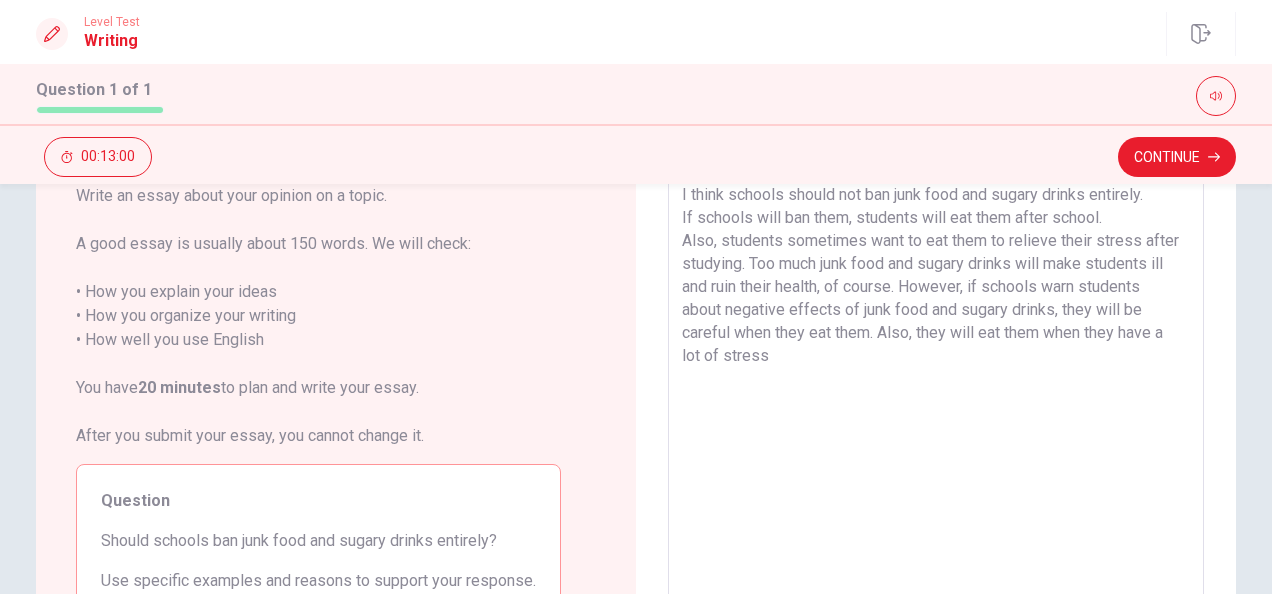 click on "I think schools should not ban junk food and sugary drinks entirely.
If schools will ban them, students will eat them after school.
Also, students sometimes want to eat them to relieve their stress after studying. Too much junk food and sugary drinks will make students ill and ruin their health, of course. However, if schools warn students about negative effects of junk food and sugary drinks, they will be careful when they eat them. Also, they will eat them when they have a lot of stress" at bounding box center [936, 443] 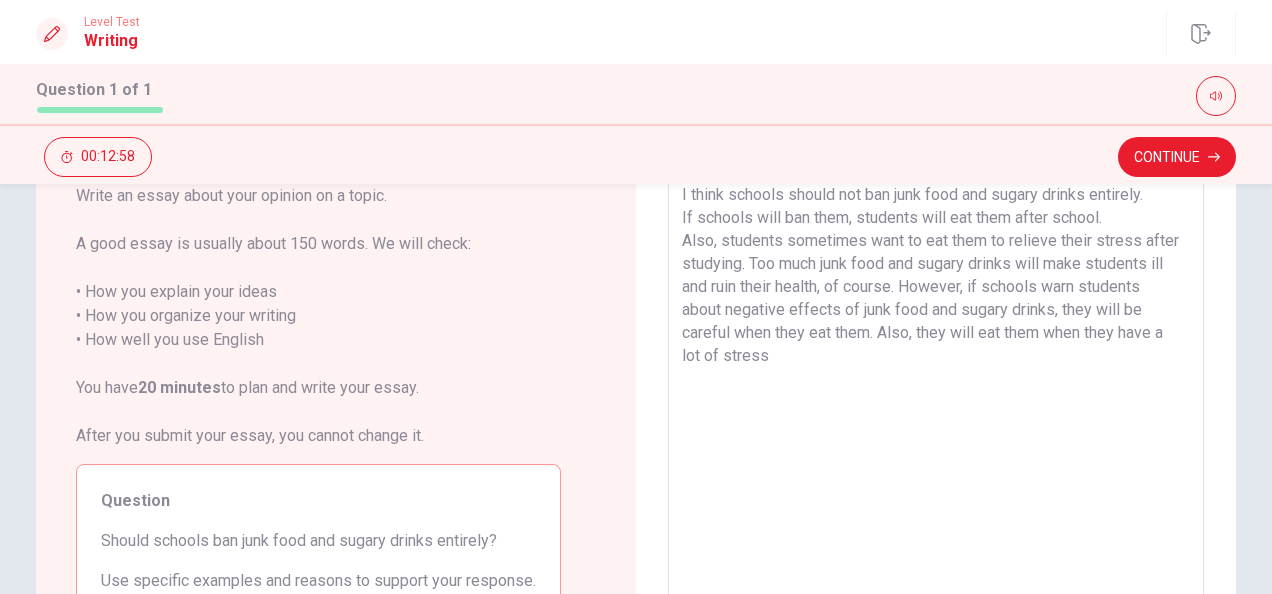 click on "I think schools should not ban junk food and sugary drinks entirely.
If schools will ban them, students will eat them after school.
Also, students sometimes want to eat them to relieve their stress after studying. Too much junk food and sugary drinks will make students ill and ruin their health, of course. However, if schools warn students about negative effects of junk food and sugary drinks, they will be careful when they eat them. Also, they will eat them when they have a lot of stress" at bounding box center [936, 443] 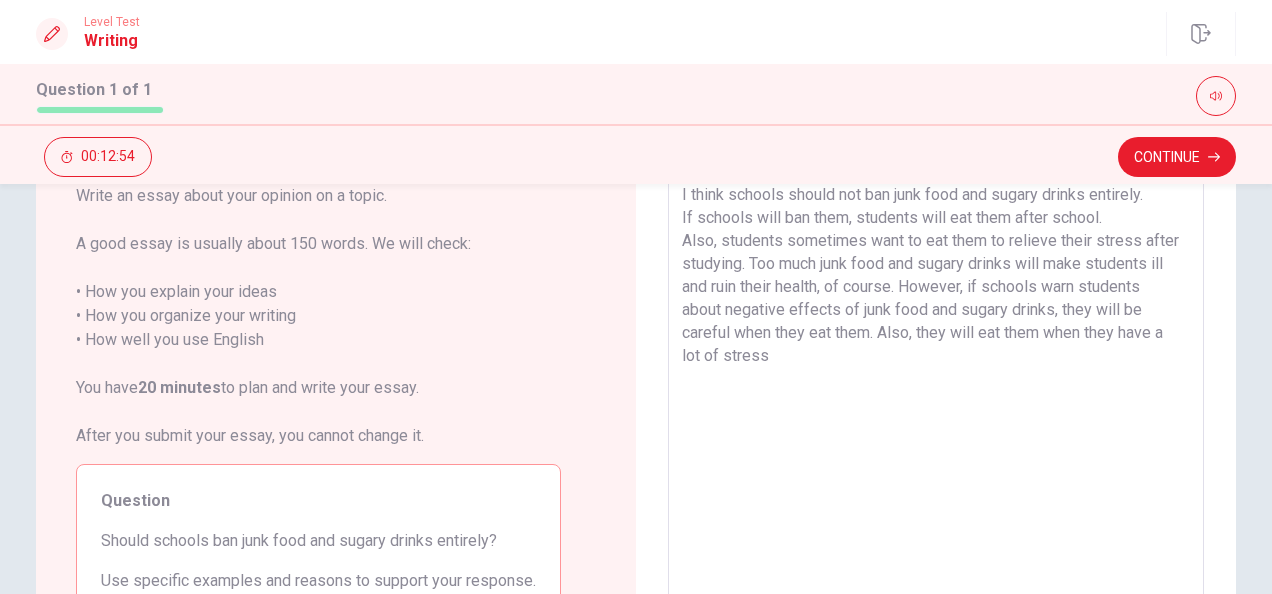 click on "I think schools should not ban junk food and sugary drinks entirely.
If schools will ban them, students will eat them after school.
Also, students sometimes want to eat them to relieve their stress after studying. Too much junk food and sugary drinks will make students ill and ruin their health, of course. However, if schools warn students about negative effects of junk food and sugary drinks, they will be careful when they eat them. Also, they will eat them when they have a lot of stress" at bounding box center (936, 443) 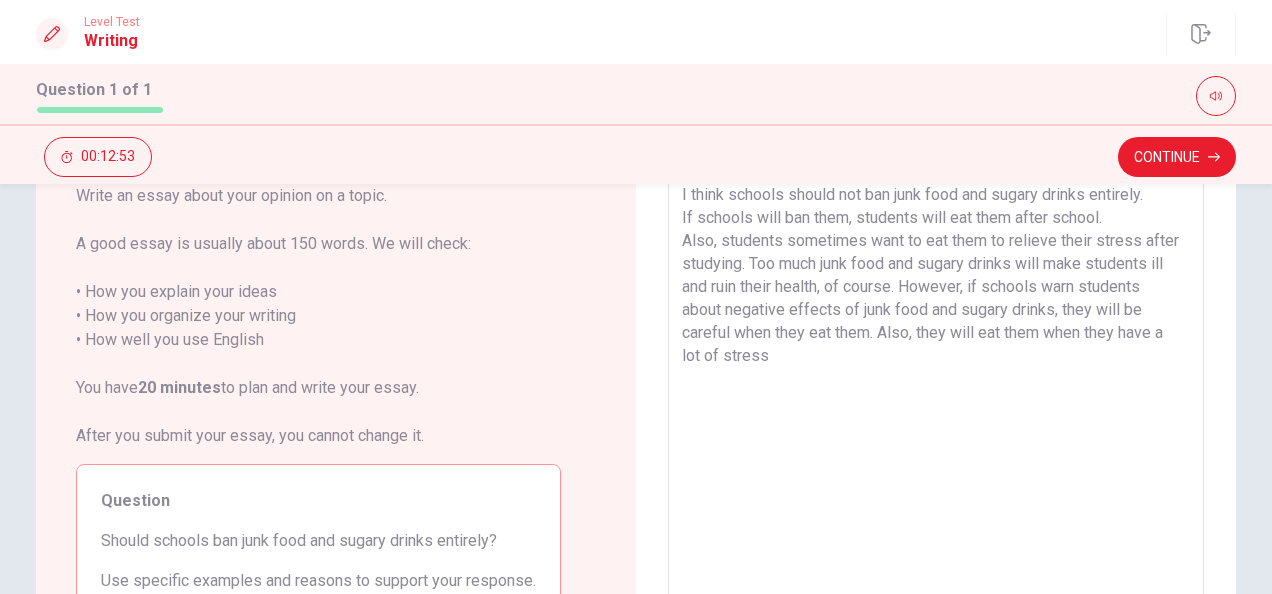 click on "I think schools should not ban junk food and sugary drinks entirely.
If schools will ban them, students will eat them after school.
Also, students sometimes want to eat them to relieve their stress after studying. Too much junk food and sugary drinks will make students ill and ruin their health, of course. However, if schools warn students about negative effects of junk food and sugary drinks, they will be careful when they eat them. Also, they will eat them when they have a lot of stress" at bounding box center [936, 443] 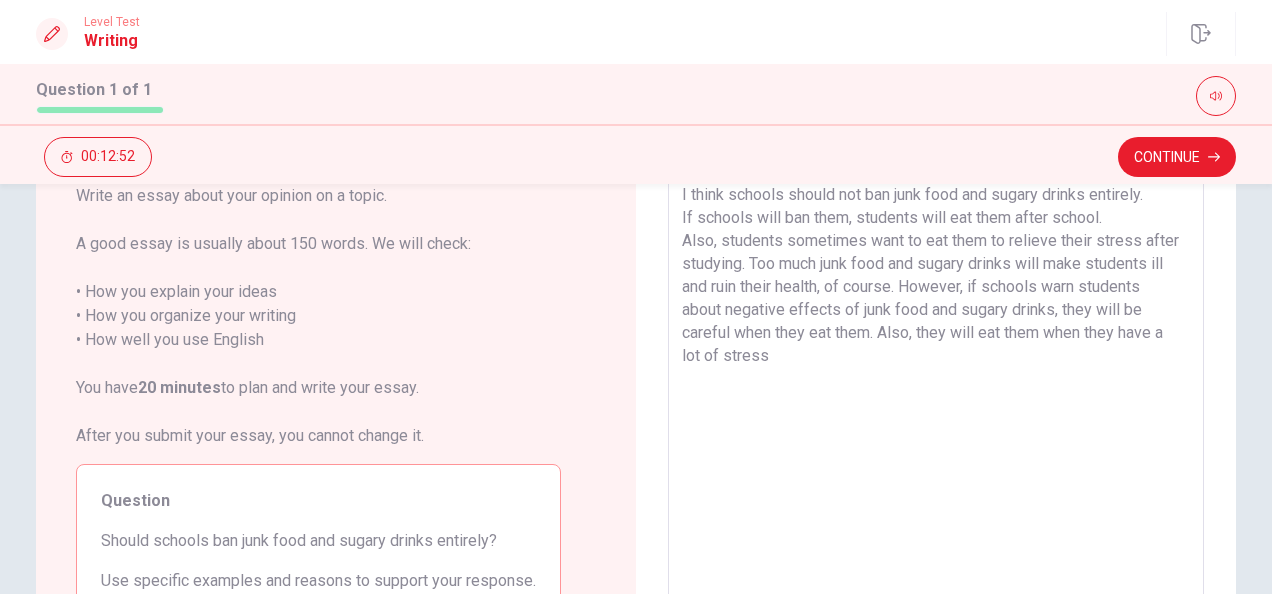 click on "I think schools should not ban junk food and sugary drinks entirely.
If schools will ban them, students will eat them after school.
Also, students sometimes want to eat them to relieve their stress after studying. Too much junk food and sugary drinks will make students ill and ruin their health, of course. However, if schools warn students about negative effects of junk food and sugary drinks, they will be careful when they eat them. Also, they will eat them when they have a lot of stress" at bounding box center (936, 443) 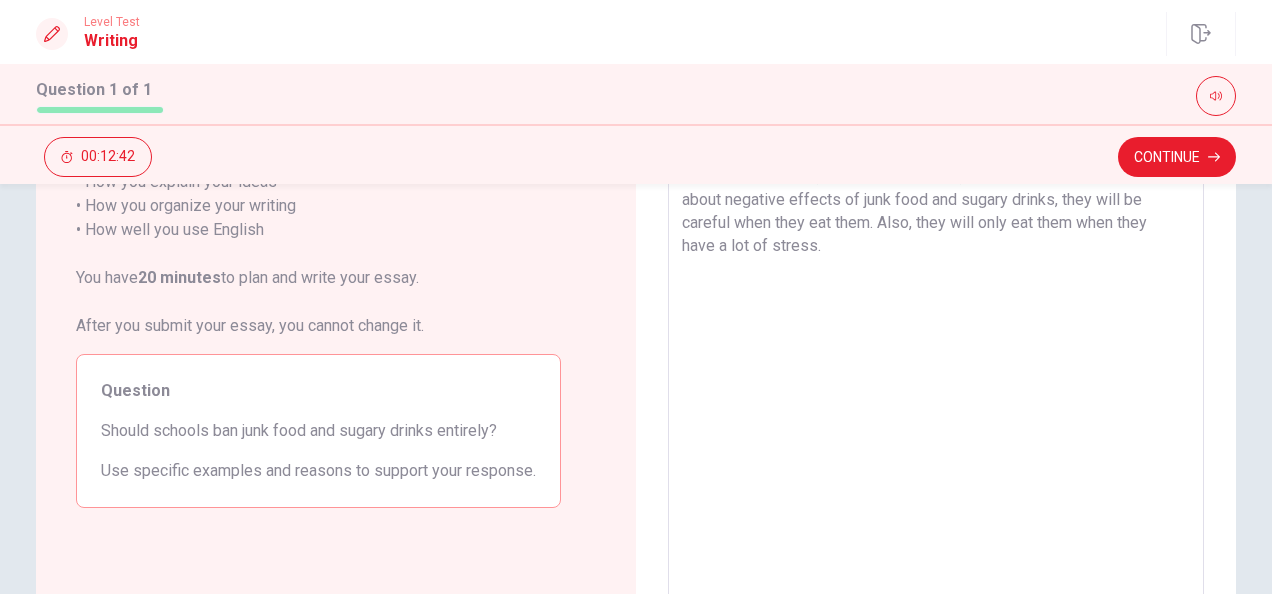 scroll, scrollTop: 100, scrollLeft: 0, axis: vertical 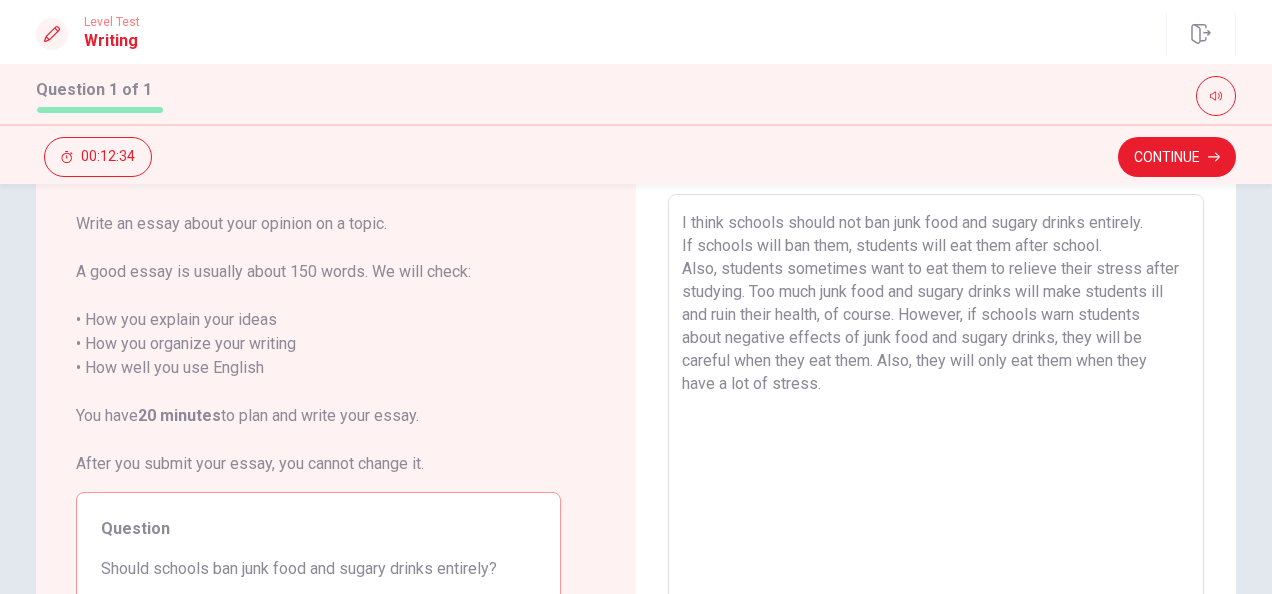 drag, startPoint x: 676, startPoint y: 218, endPoint x: 874, endPoint y: 457, distance: 310.3627 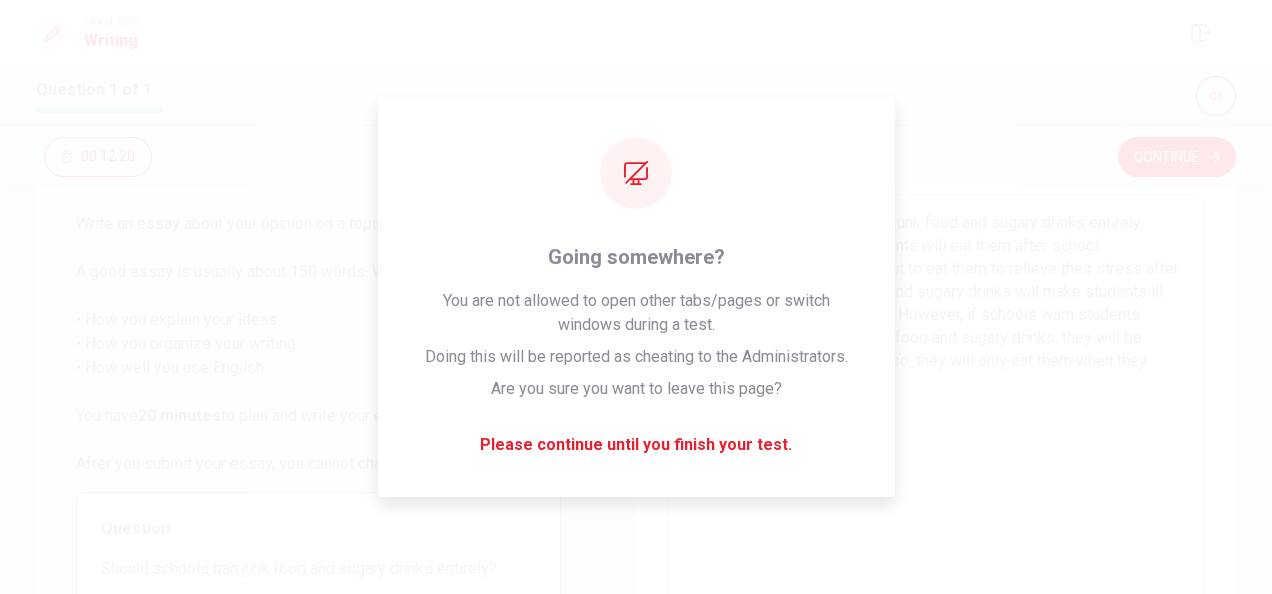 click on "Continue [TIME]" at bounding box center [636, 157] 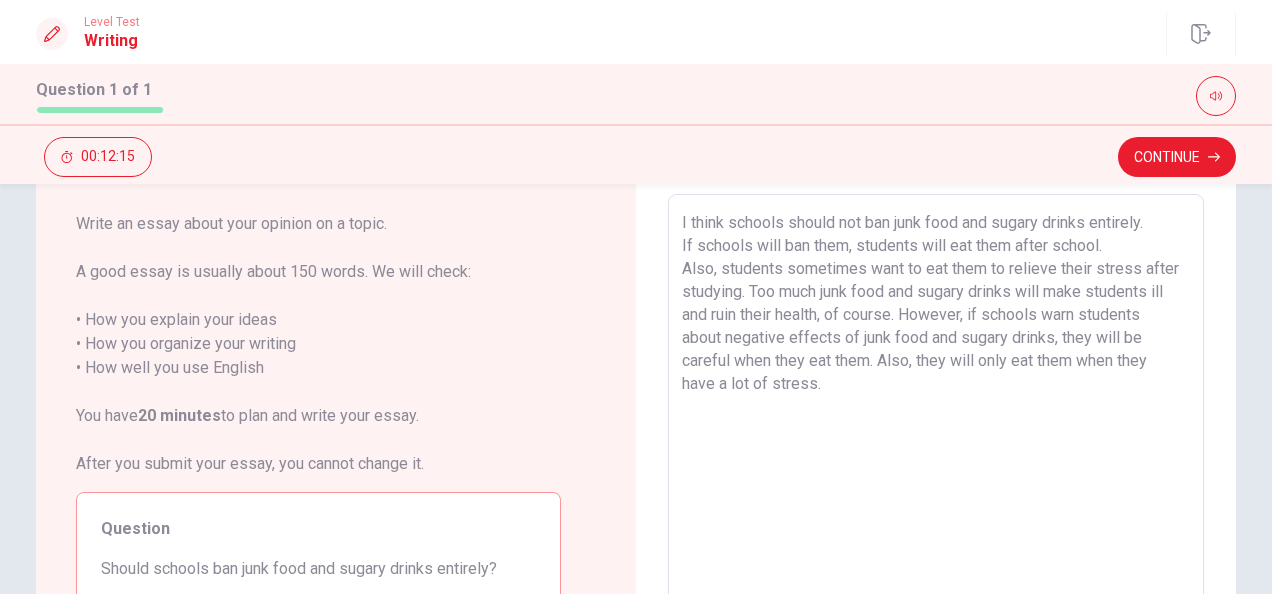 click on "I think schools should not ban junk food and sugary drinks entirely.
If schools will ban them, students will eat them after school.
Also, students sometimes want to eat them to relieve their stress after studying. Too much junk food and sugary drinks will make students ill and ruin their health, of course. However, if schools warn students about negative effects of junk food and sugary drinks, they will be careful when they eat them. Also, they will only eat them when they have a lot of stress." at bounding box center [936, 471] 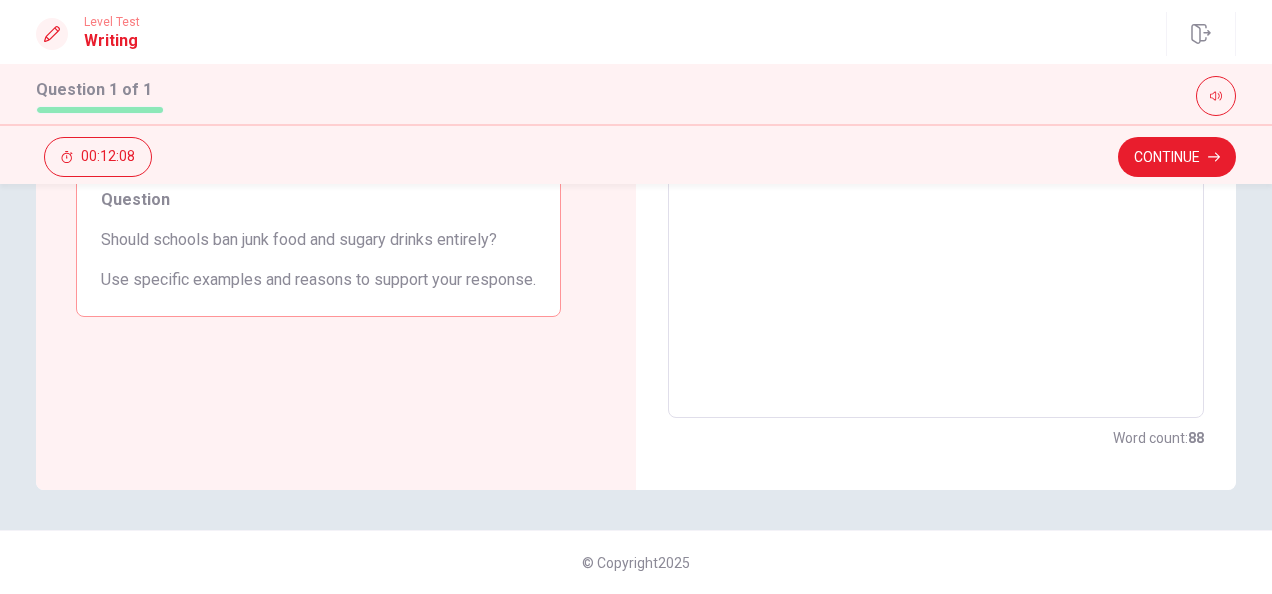 scroll, scrollTop: 129, scrollLeft: 0, axis: vertical 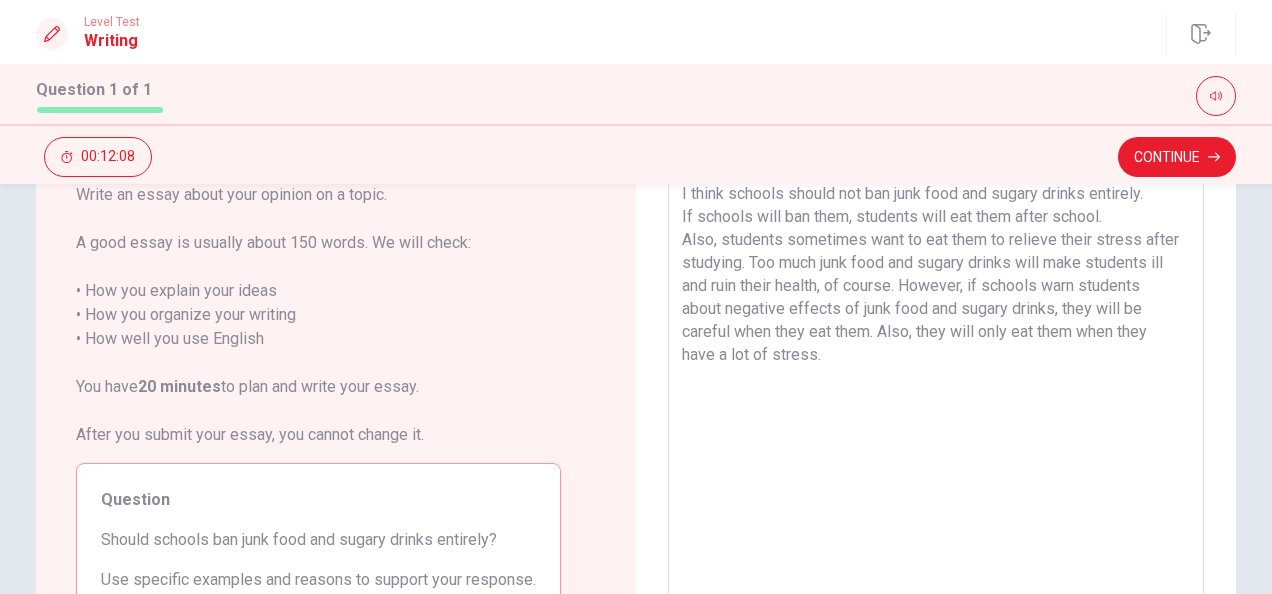 click on "I think schools should not ban junk food and sugary drinks entirely.
If schools will ban them, students will eat them after school.
Also, students sometimes want to eat them to relieve their stress after studying. Too much junk food and sugary drinks will make students ill and ruin their health, of course. However, if schools warn students about negative effects of junk food and sugary drinks, they will be careful when they eat them. Also, they will only eat them when they have a lot of stress." at bounding box center [936, 442] 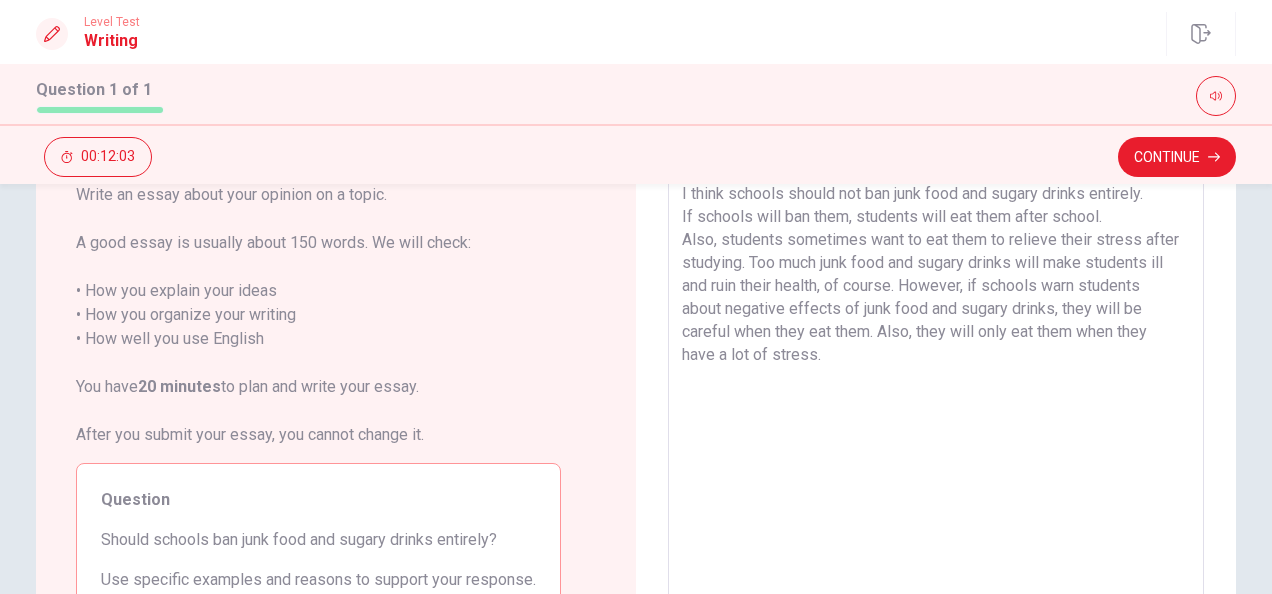 scroll, scrollTop: 29, scrollLeft: 0, axis: vertical 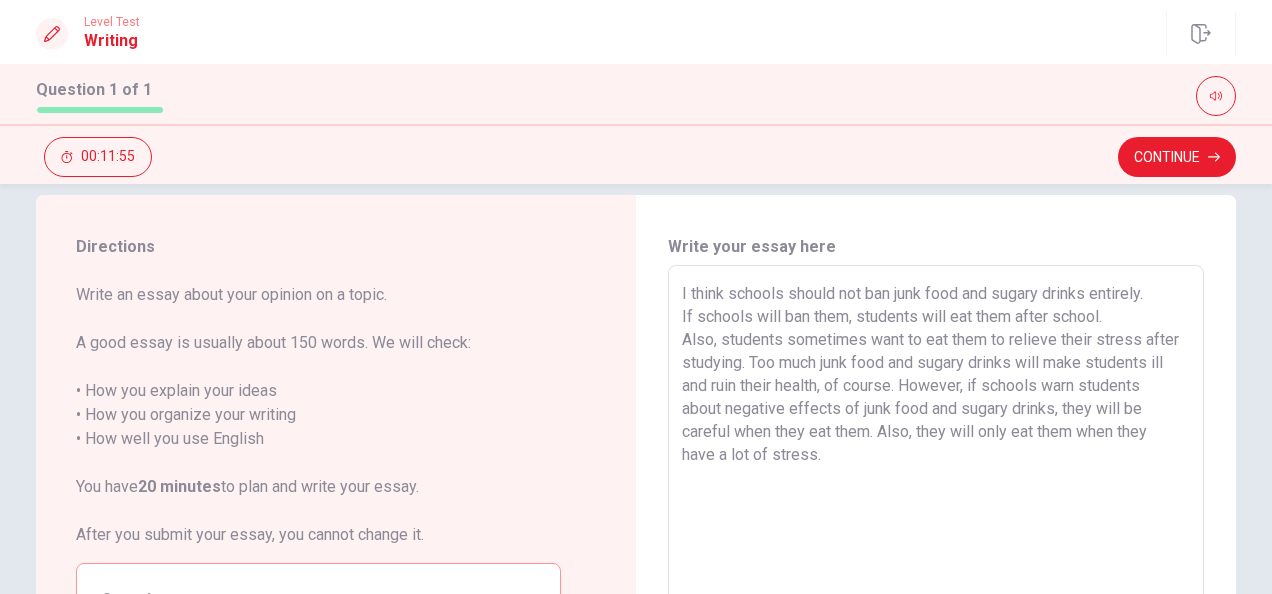 click on "I think schools should not ban junk food and sugary drinks entirely.
If schools will ban them, students will eat them after school.
Also, students sometimes want to eat them to relieve their stress after studying. Too much junk food and sugary drinks will make students ill and ruin their health, of course. However, if schools warn students about negative effects of junk food and sugary drinks, they will be careful when they eat them. Also, they will only eat them when they have a lot of stress." at bounding box center [936, 542] 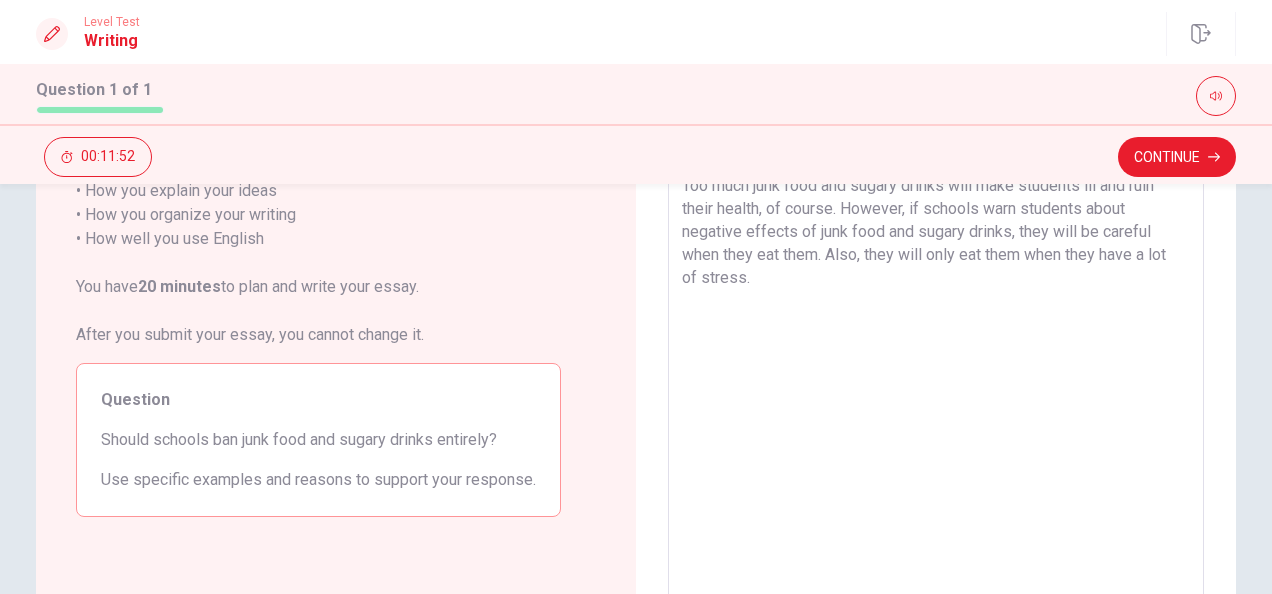 scroll, scrollTop: 29, scrollLeft: 0, axis: vertical 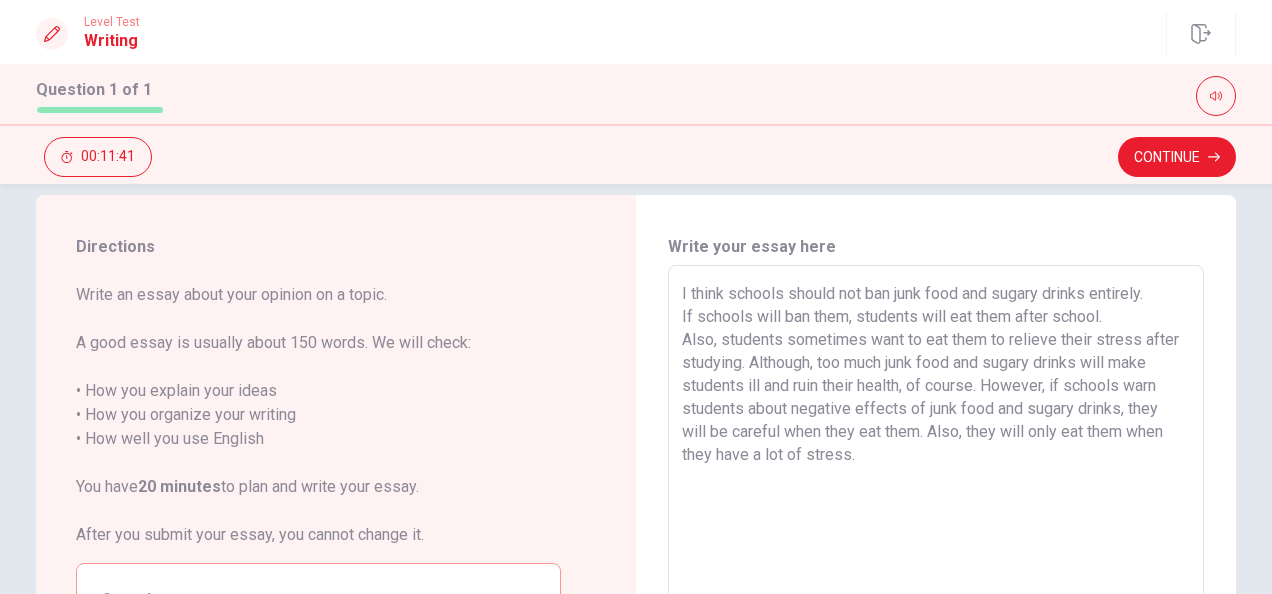 click on "I think schools should not ban junk food and sugary drinks entirely.
If schools will ban them, students will eat them after school.
Also, students sometimes want to eat them to relieve their stress after studying. Although, too much junk food and sugary drinks will make students ill and ruin their health, of course. However, if schools warn students about negative effects of junk food and sugary drinks, they will be careful when they eat them. Also, they will only eat them when they have a lot of stress." at bounding box center [936, 542] 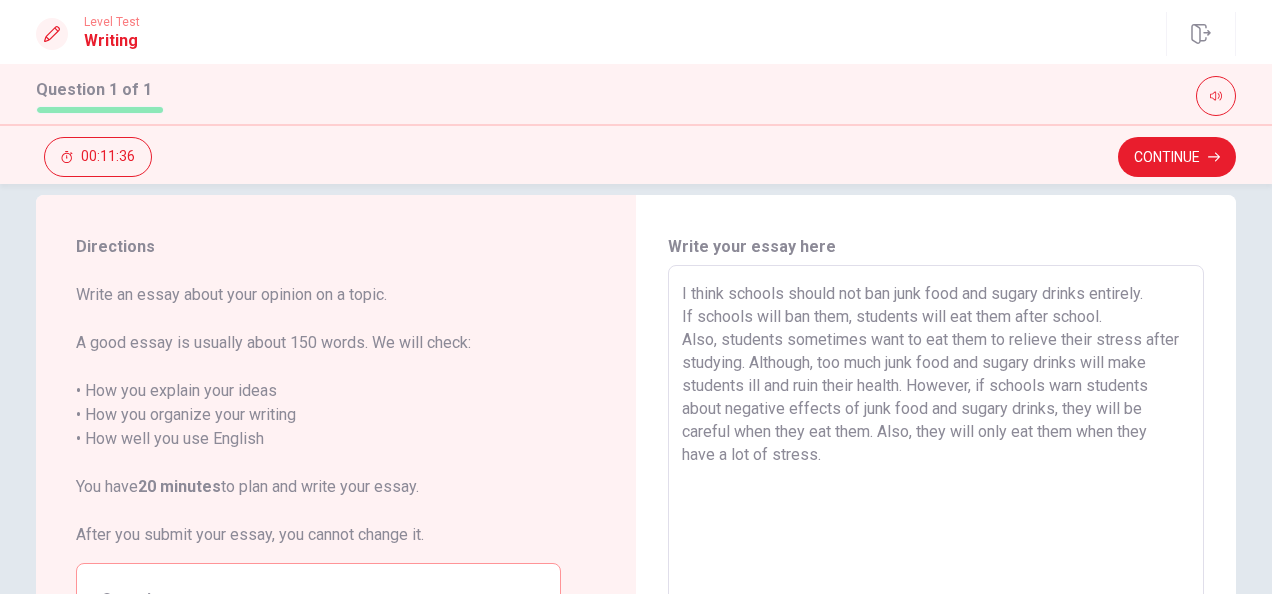 click on "I think schools should not ban junk food and sugary drinks entirely.
If schools will ban them, students will eat them after school.
Also, students sometimes want to eat them to relieve their stress after studying. Although, too much junk food and sugary drinks will make students ill and ruin their health. However, if schools warn students about negative effects of junk food and sugary drinks, they will be careful when they eat them. Also, they will only eat them when they have a lot of stress." at bounding box center (936, 542) 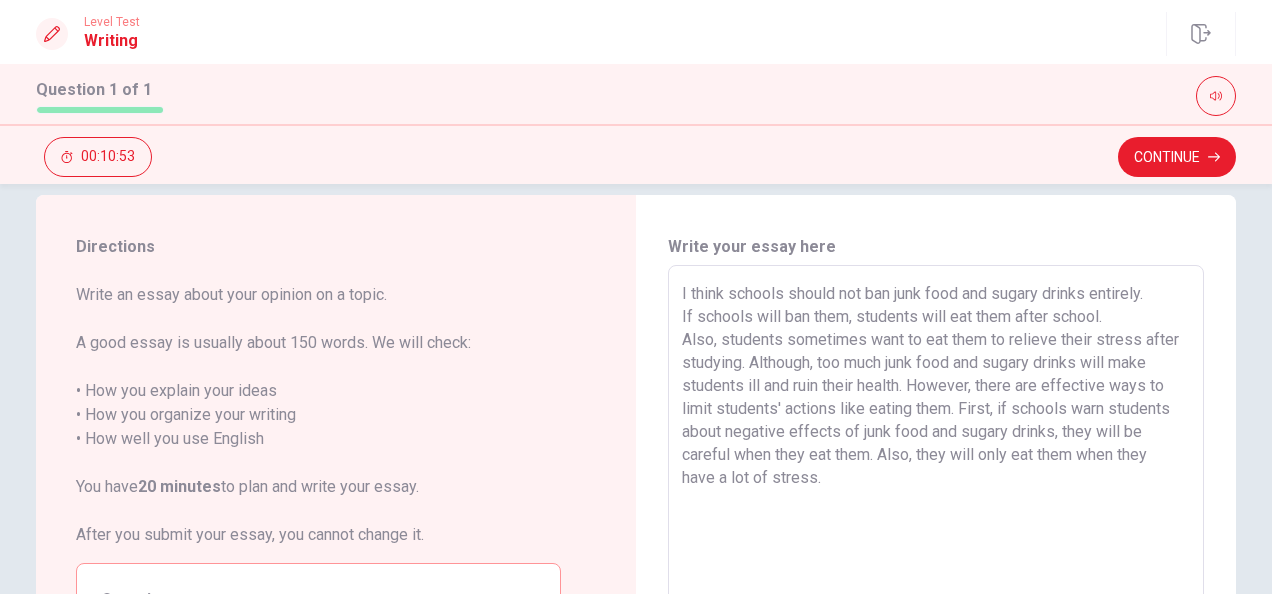 click on "I think schools should not ban junk food and sugary drinks entirely.
If schools will ban them, students will eat them after school.
Also, students sometimes want to eat them to relieve their stress after studying. Although, too much junk food and sugary drinks will make students ill and ruin their health. However, there are effective ways to limit students' actions like eating them. First, if schools warn students about negative effects of junk food and sugary drinks, they will be careful when they eat them. Also, they will only eat them when they have a lot of stress." at bounding box center (936, 542) 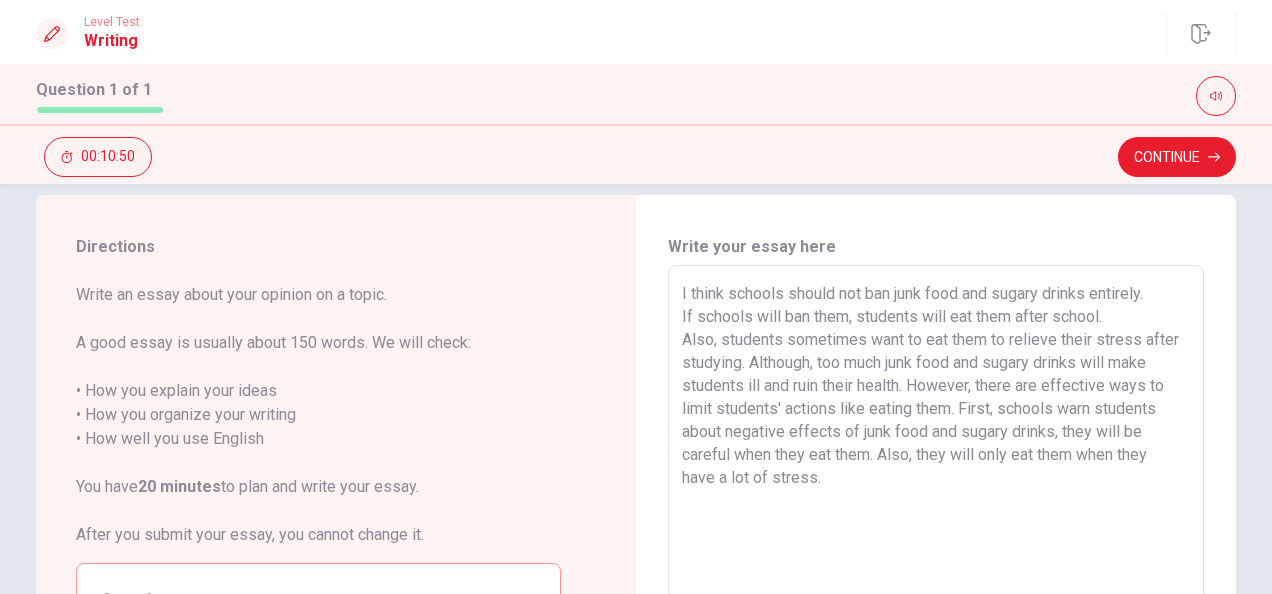 click on "I think schools should not ban junk food and sugary drinks entirely.
If schools will ban them, students will eat them after school.
Also, students sometimes want to eat them to relieve their stress after studying. Although, too much junk food and sugary drinks will make students ill and ruin their health. However, there are effective ways to limit students' actions like eating them. First, schools warn students about negative effects of junk food and sugary drinks, they will be careful when they eat them. Also, they will only eat them when they have a lot of stress." at bounding box center [936, 542] 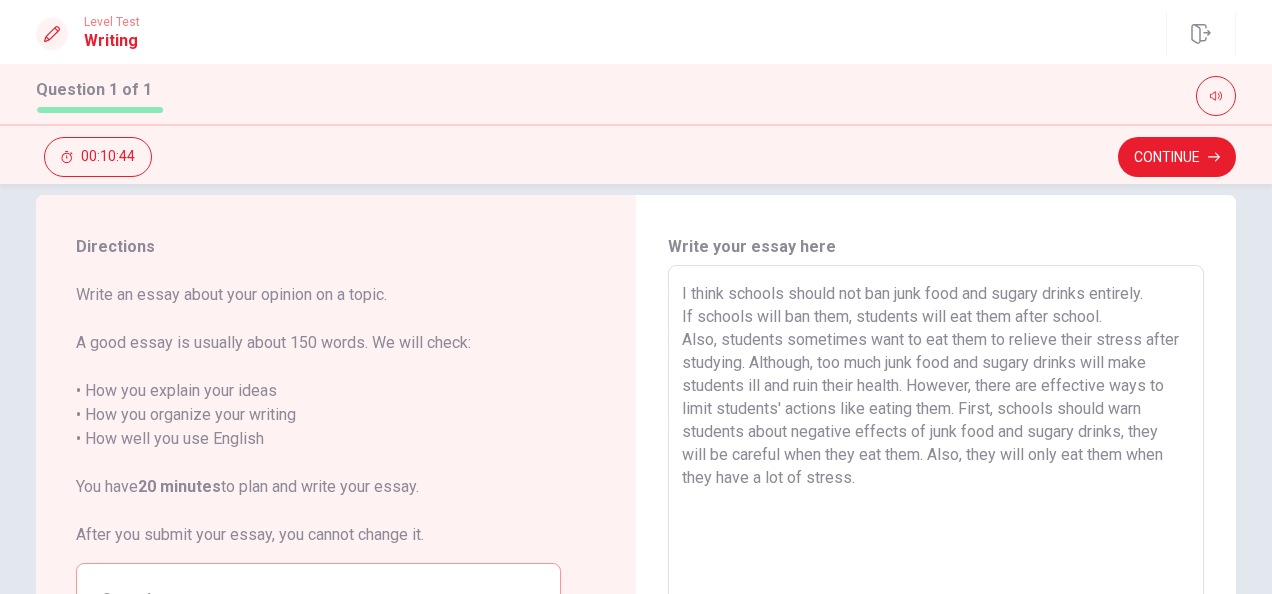 click on "I think schools should not ban junk food and sugary drinks entirely.
If schools will ban them, students will eat them after school.
Also, students sometimes want to eat them to relieve their stress after studying. Although, too much junk food and sugary drinks will make students ill and ruin their health. However, there are effective ways to limit students' actions like eating them. First, schools should warn students about negative effects of junk food and sugary drinks, they will be careful when they eat them. Also, they will only eat them when they have a lot of stress." at bounding box center (936, 542) 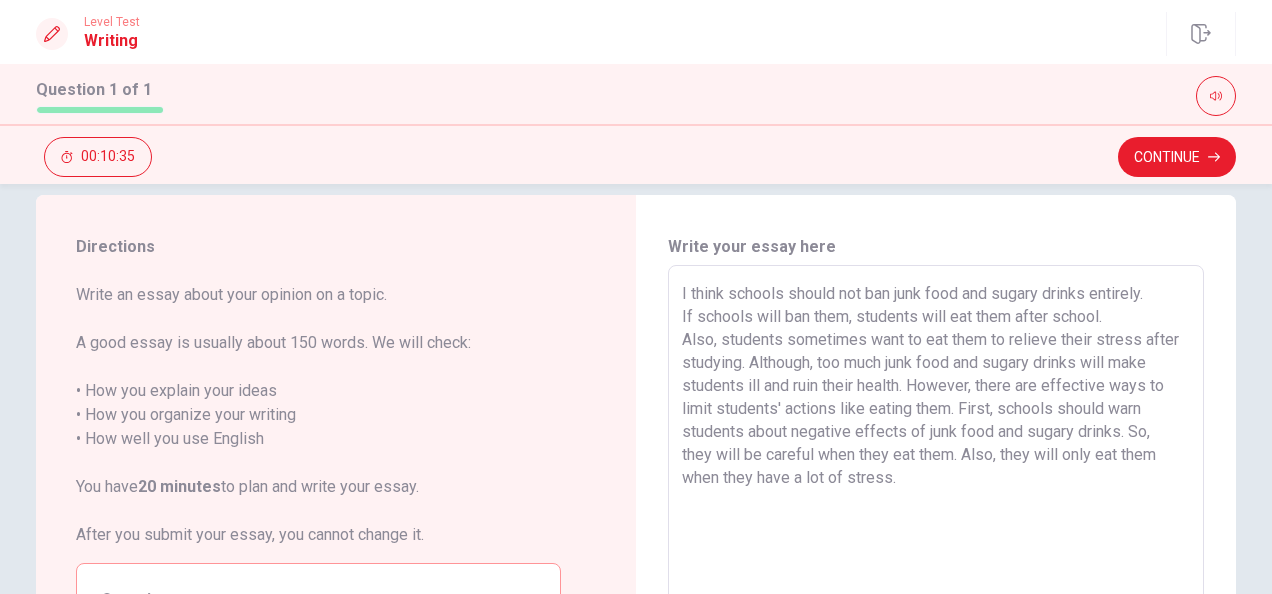 click on "I think schools should not ban junk food and sugary drinks entirely.
If schools will ban them, students will eat them after school.
Also, students sometimes want to eat them to relieve their stress after studying. Although, too much junk food and sugary drinks will make students ill and ruin their health. However, there are effective ways to limit students' actions like eating them. First, schools should warn students about negative effects of junk food and sugary drinks. So, they will be careful when they eat them. Also, they will only eat them when they have a lot of stress." at bounding box center (936, 542) 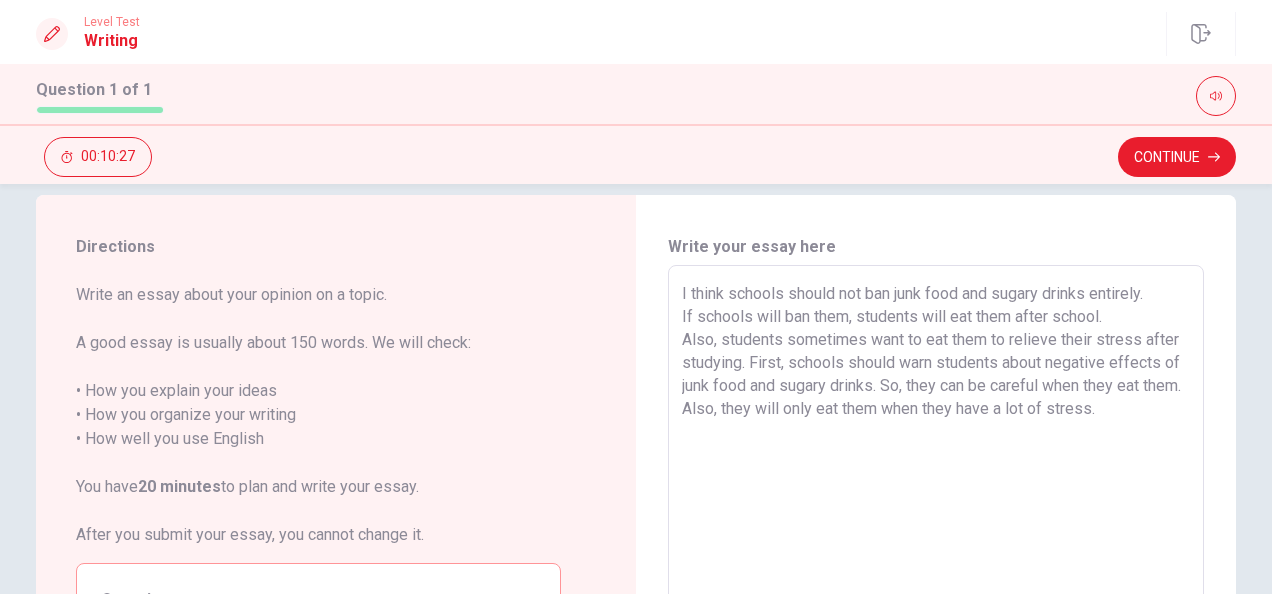 click on "I think schools should not ban junk food and sugary drinks entirely.
If schools will ban them, students will eat them after school.
Also, students sometimes want to eat them to relieve their stress after studying. First, schools should warn students about negative effects of junk food and sugary drinks. So, they can be careful when they eat them. Also, they will only eat them when they have a lot of stress." at bounding box center (936, 542) 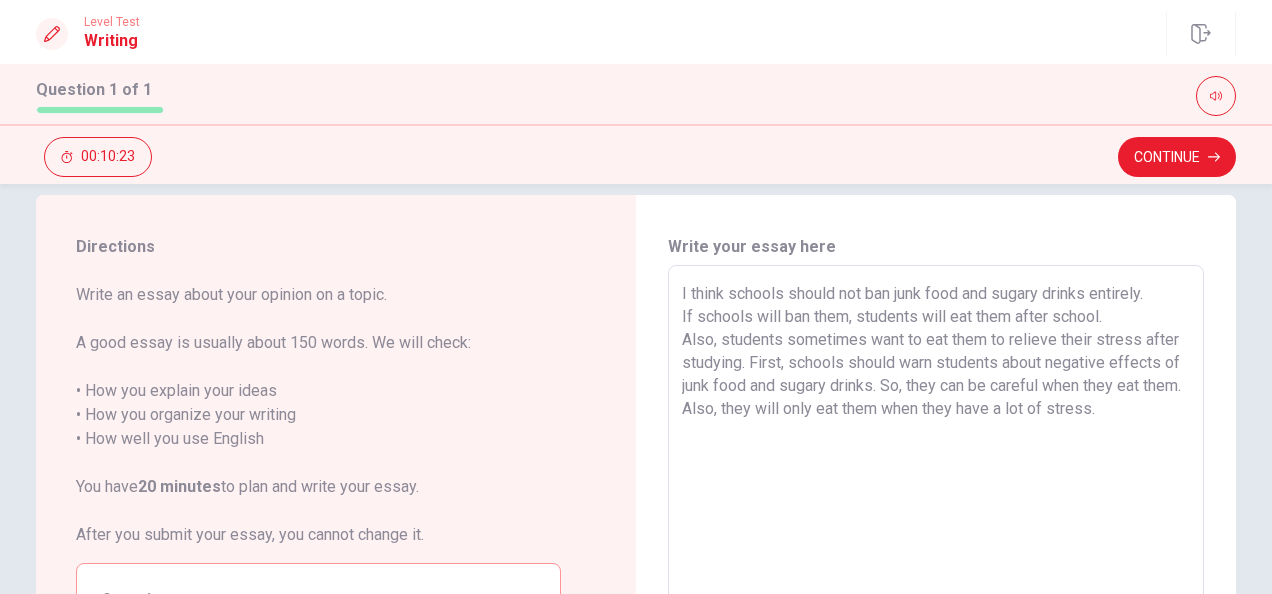 drag, startPoint x: 966, startPoint y: 456, endPoint x: 1019, endPoint y: 484, distance: 59.94164 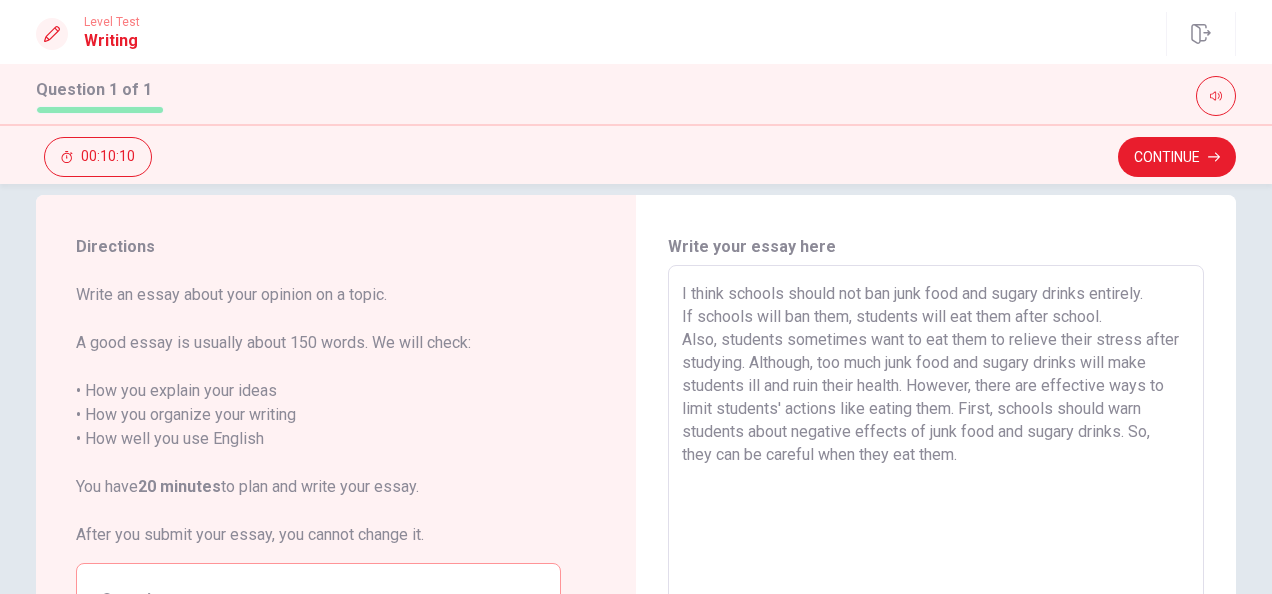 click on "I think schools should not ban junk food and sugary drinks entirely.
If schools will ban them, students will eat them after school.
Also, students sometimes want to eat them to relieve their stress after studying. Although, too much junk food and sugary drinks will make students ill and ruin their health. However, there are effective ways to limit students' actions like eating them. First, schools should warn students about negative effects of junk food and sugary drinks. So, they can be careful when they eat them." at bounding box center [936, 542] 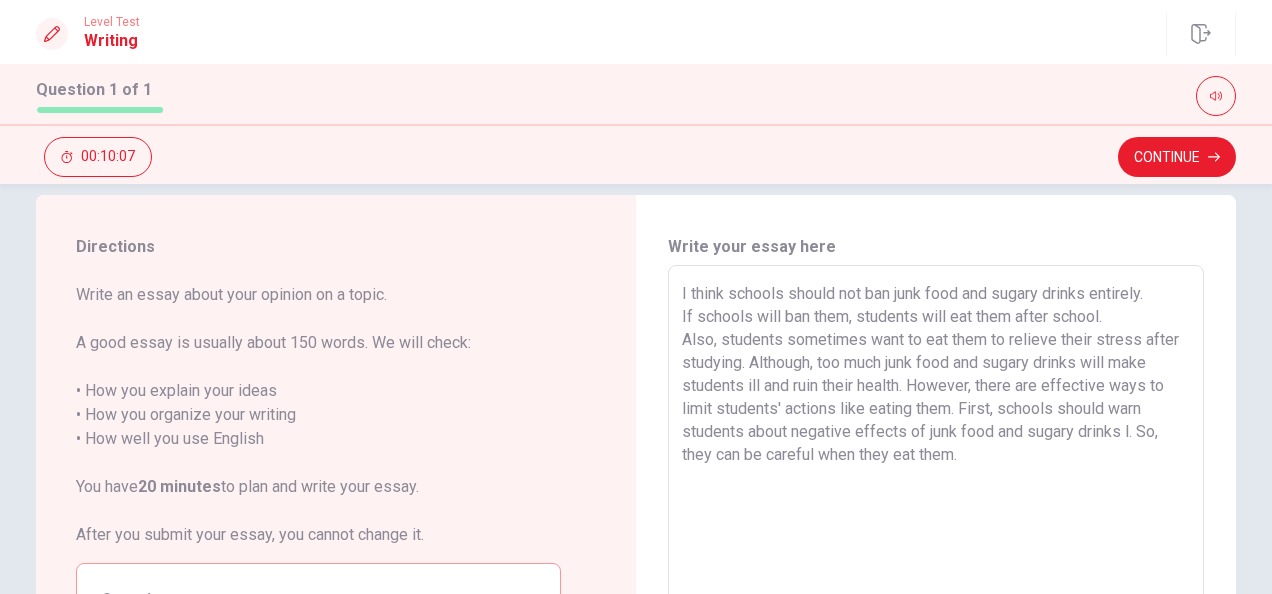 click on "I think schools should not ban junk food and sugary drinks entirely.
If schools will ban them, students will eat them after school.
Also, students sometimes want to eat them to relieve their stress after studying. Although, too much junk food and sugary drinks will make students ill and ruin their health. However, there are effective ways to limit students' actions like eating them. First, schools should warn students about negative effects of junk food and sugary drinks l. So, they can be careful when they eat them." at bounding box center [936, 542] 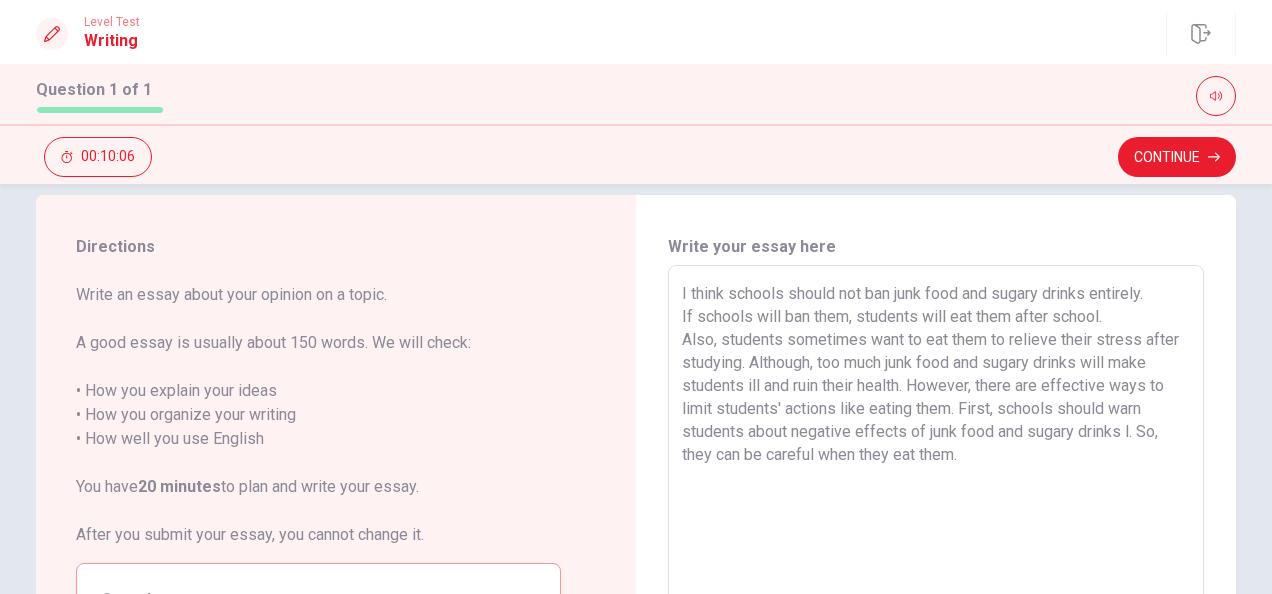 click on "I think schools should not ban junk food and sugary drinks entirely.
If schools will ban them, students will eat them after school.
Also, students sometimes want to eat them to relieve their stress after studying. Although, too much junk food and sugary drinks will make students ill and ruin their health. However, there are effective ways to limit students' actions like eating them. First, schools should warn students about negative effects of junk food and sugary drinks l. So, they can be careful when they eat them." at bounding box center (936, 542) 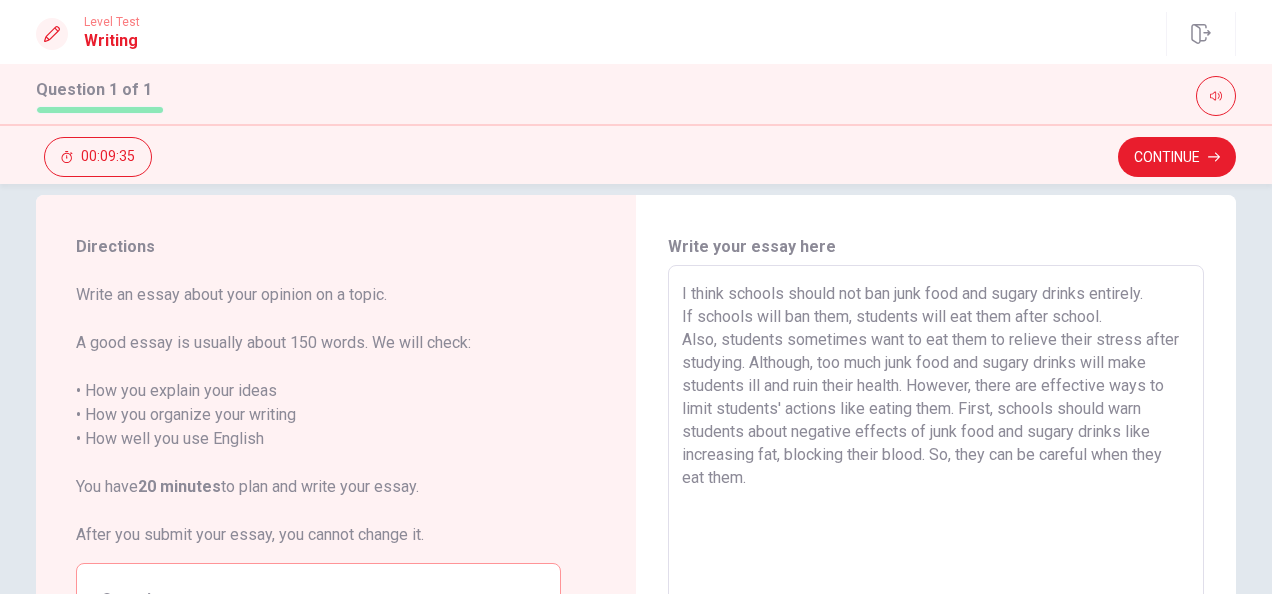 drag, startPoint x: 778, startPoint y: 446, endPoint x: 790, endPoint y: 447, distance: 12.0415945 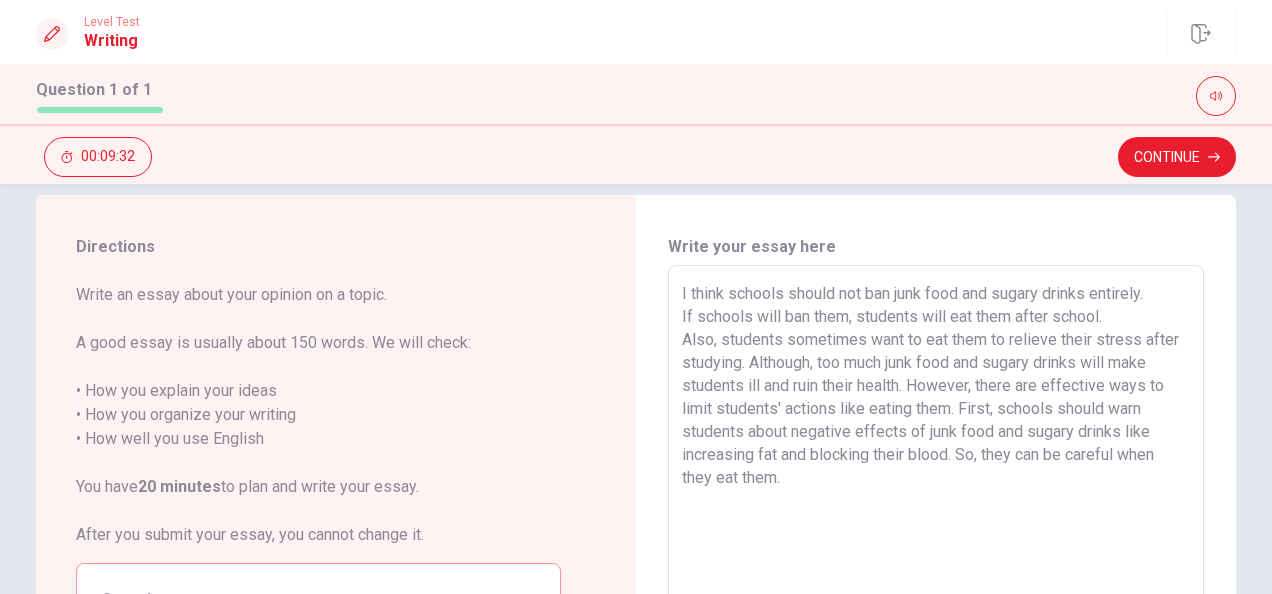 click on "I think schools should not ban junk food and sugary drinks entirely.
If schools will ban them, students will eat them after school.
Also, students sometimes want to eat them to relieve their stress after studying. Although, too much junk food and sugary drinks will make students ill and ruin their health. However, there are effective ways to limit students' actions like eating them. First, schools should warn students about negative effects of junk food and sugary drinks like increasing fat and blocking their blood. So, they can be careful when they eat them." at bounding box center [936, 542] 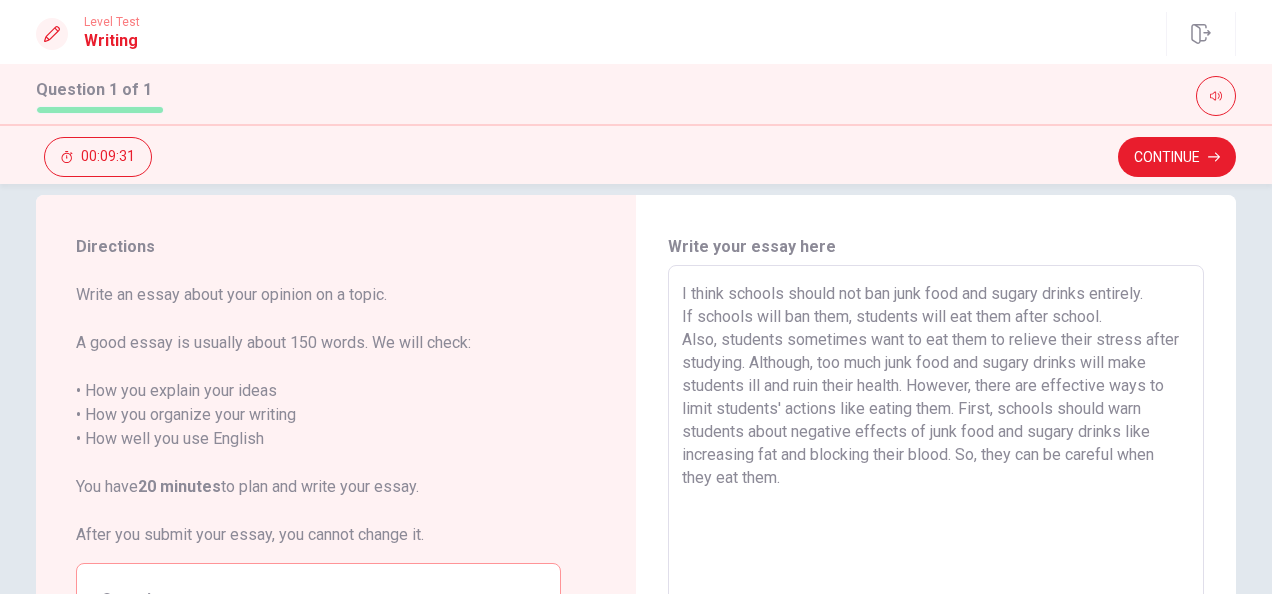 click on "I think schools should not ban junk food and sugary drinks entirely.
If schools will ban them, students will eat them after school.
Also, students sometimes want to eat them to relieve their stress after studying. Although, too much junk food and sugary drinks will make students ill and ruin their health. However, there are effective ways to limit students' actions like eating them. First, schools should warn students about negative effects of junk food and sugary drinks like increasing fat and blocking their blood. So, they can be careful when they eat them." at bounding box center (936, 542) 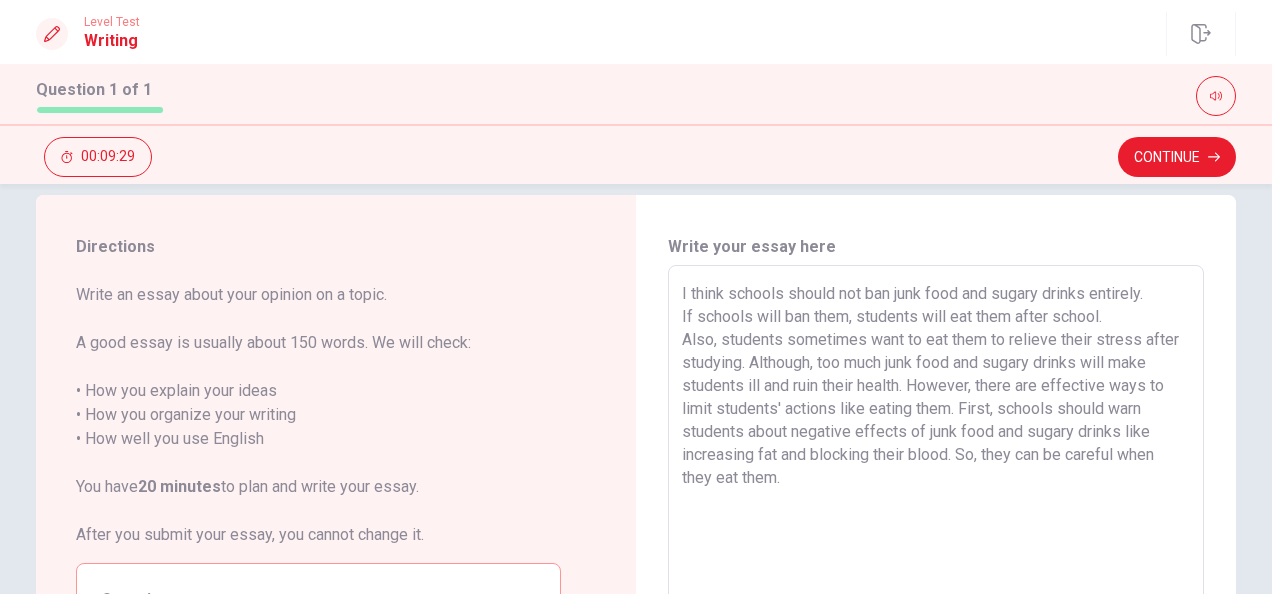 click on "I think schools should not ban junk food and sugary drinks entirely.
If schools will ban them, students will eat them after school.
Also, students sometimes want to eat them to relieve their stress after studying. Although, too much junk food and sugary drinks will make students ill and ruin their health. However, there are effective ways to limit students' actions like eating them. First, schools should warn students about negative effects of junk food and sugary drinks like increasing fat and blocking their blood. So, they can be careful when they eat them." at bounding box center [936, 542] 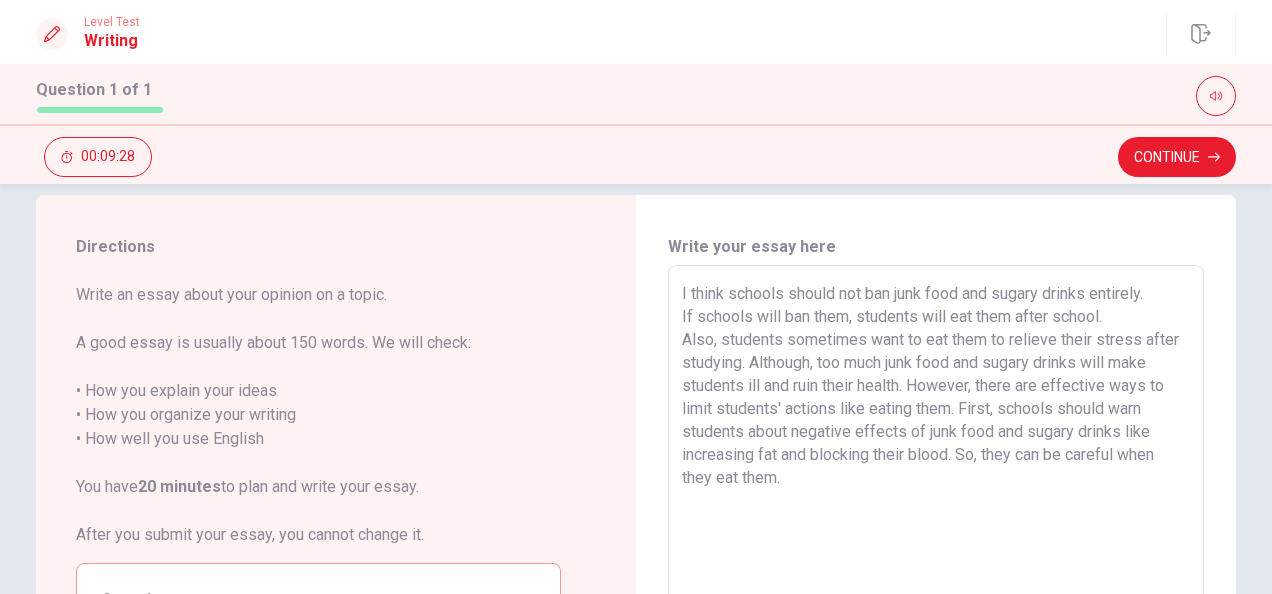 click on "I think schools should not ban junk food and sugary drinks entirely.
If schools will ban them, students will eat them after school.
Also, students sometimes want to eat them to relieve their stress after studying. Although, too much junk food and sugary drinks will make students ill and ruin their health. However, there are effective ways to limit students' actions like eating them. First, schools should warn students about negative effects of junk food and sugary drinks like increasing fat and blocking their blood. So, they can be careful when they eat them." at bounding box center [936, 542] 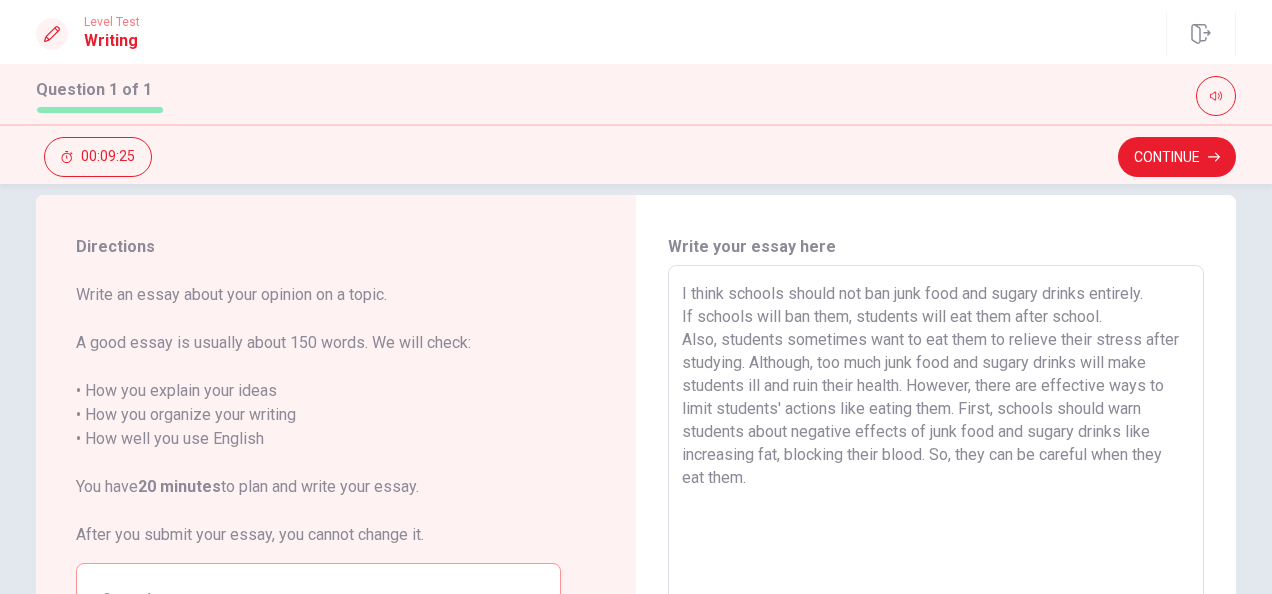 click on "I think schools should not ban junk food and sugary drinks entirely.
If schools will ban them, students will eat them after school.
Also, students sometimes want to eat them to relieve their stress after studying. Although, too much junk food and sugary drinks will make students ill and ruin their health. However, there are effective ways to limit students' actions like eating them. First, schools should warn students about negative effects of junk food and sugary drinks like increasing fat, blocking their blood. So, they can be careful when they eat them." at bounding box center (936, 542) 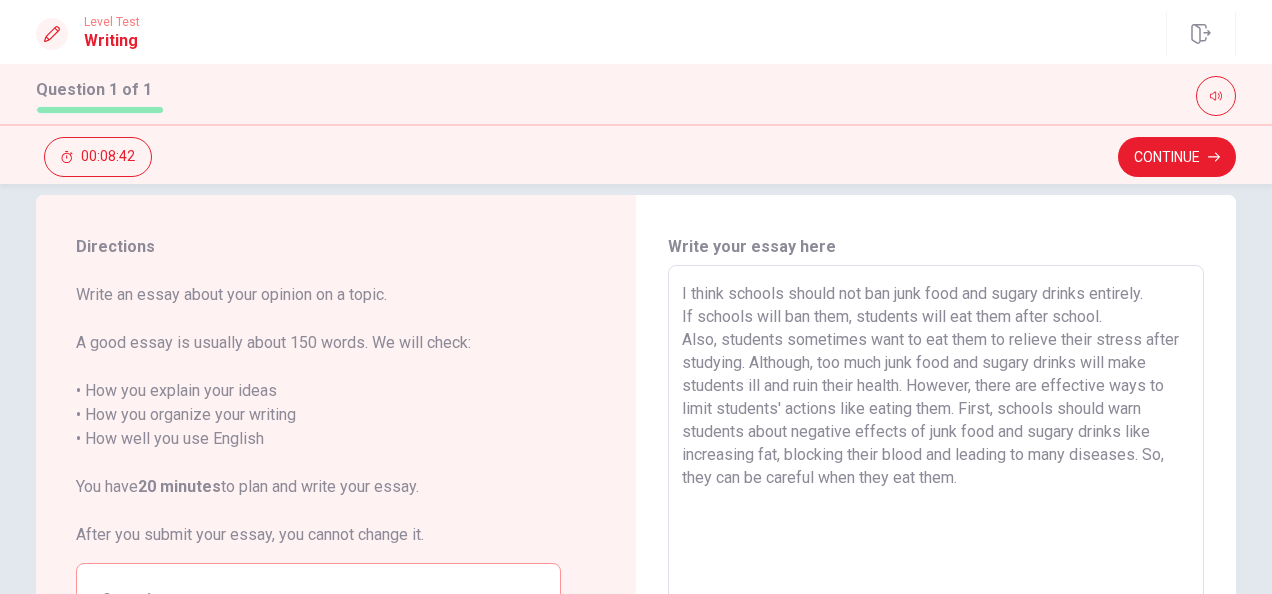 click on "I think schools should not ban junk food and sugary drinks entirely.
If schools will ban them, students will eat them after school.
Also, students sometimes want to eat them to relieve their stress after studying. Although, too much junk food and sugary drinks will make students ill and ruin their health. However, there are effective ways to limit students' actions like eating them. First, schools should warn students about negative effects of junk food and sugary drinks like increasing fat, blocking their blood and leading to many diseases. So, they can be careful when they eat them." at bounding box center (936, 542) 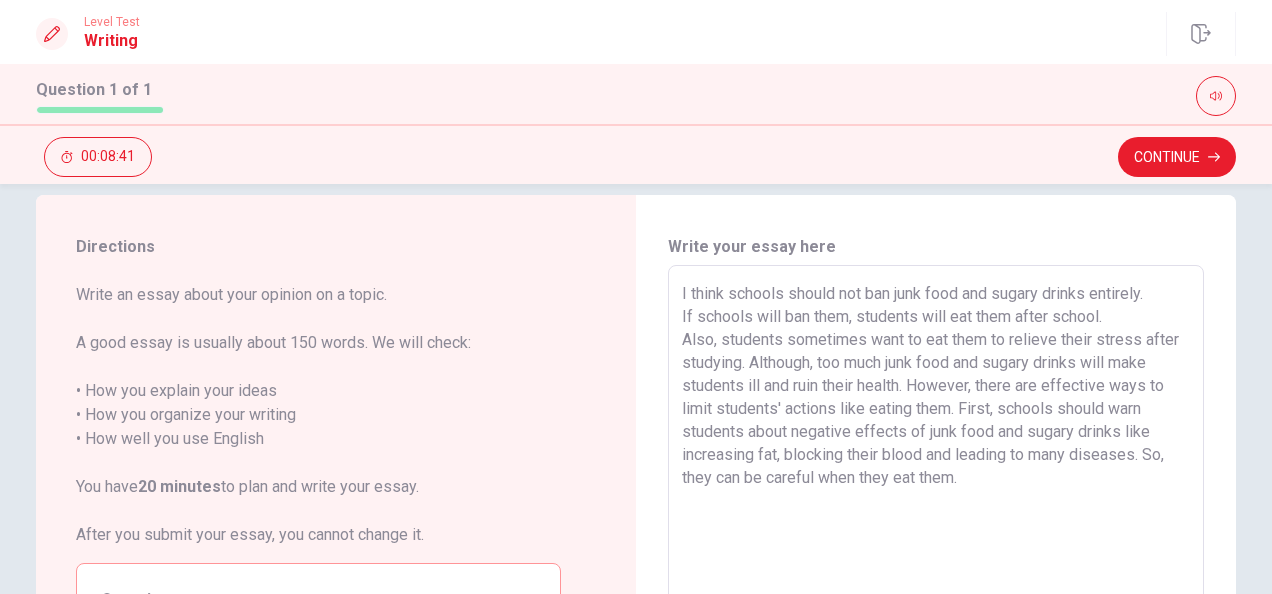 click on "I think schools should not ban junk food and sugary drinks entirely.
If schools will ban them, students will eat them after school.
Also, students sometimes want to eat them to relieve their stress after studying. Although, too much junk food and sugary drinks will make students ill and ruin their health. However, there are effective ways to limit students' actions like eating them. First, schools should warn students about negative effects of junk food and sugary drinks like increasing fat, blocking their blood and leading to many diseases. So, they can be careful when they eat them." at bounding box center [936, 542] 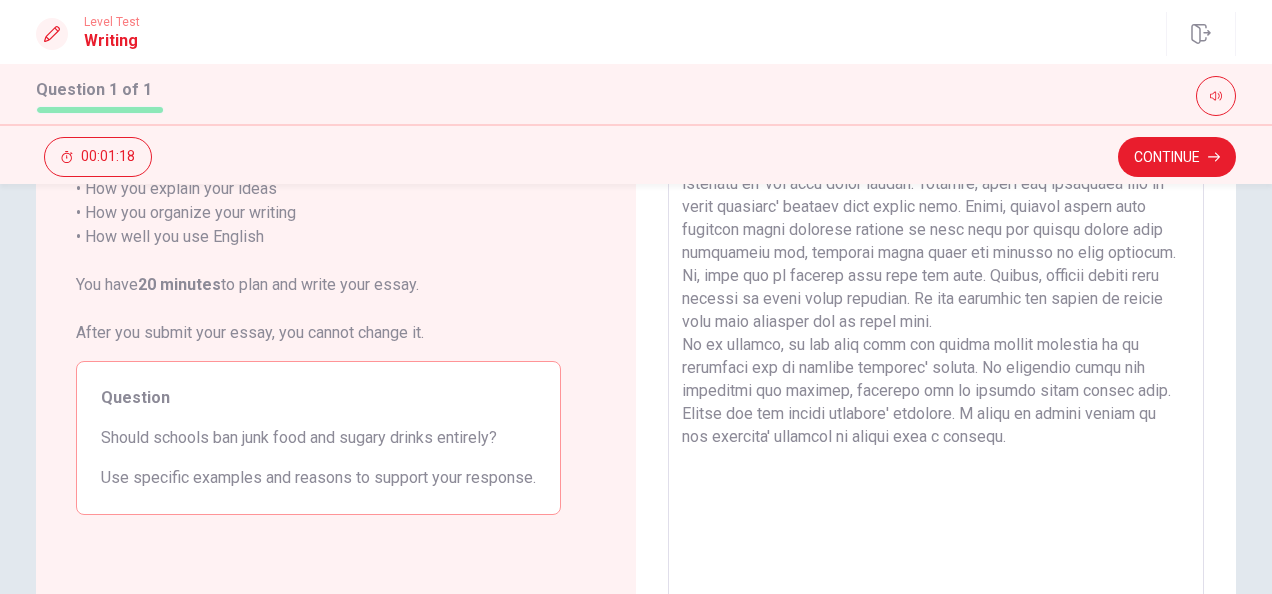 scroll, scrollTop: 229, scrollLeft: 0, axis: vertical 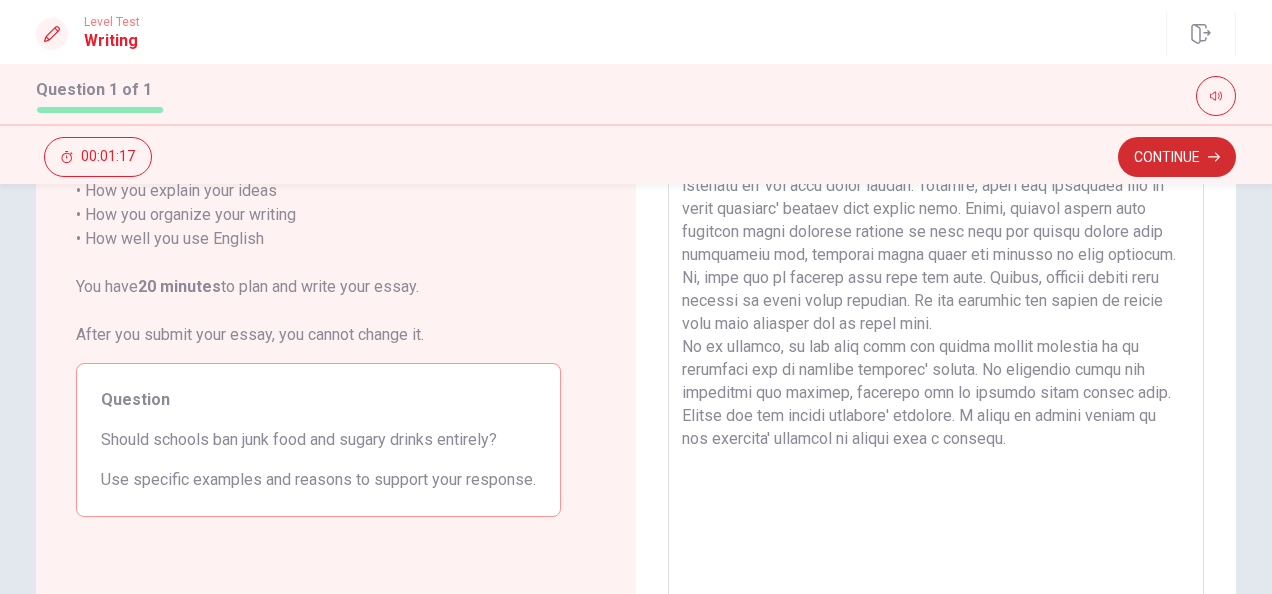 type on "I think schools should not ban junk food and sugary drinks entirely.
If schools will ban them, students will eat them after school.
Also, students sometimes want to eat them to relieve their stress after studying. Although, too much junk food and sugary drinks will make students ill and ruin their health. However, there are effective ways to limit students' actions like eating them. First, schools should warn students about negative effects of junk food and sugary drinks like increasing fat, blocking their blood and leading to many diseases. So, they can be careful when they eat them. Second, schools should tell parents to guide their students. It can decrease the amount of eating them when students are at their home.
In my opinion, to ban junk food and sugary drinks entirely is no effective way to protect students' health. As educating about the negatives and warning, students can be careful about eating them. Entire ban can hinder students' patience. I think it should depend on the students' autonomy b..." 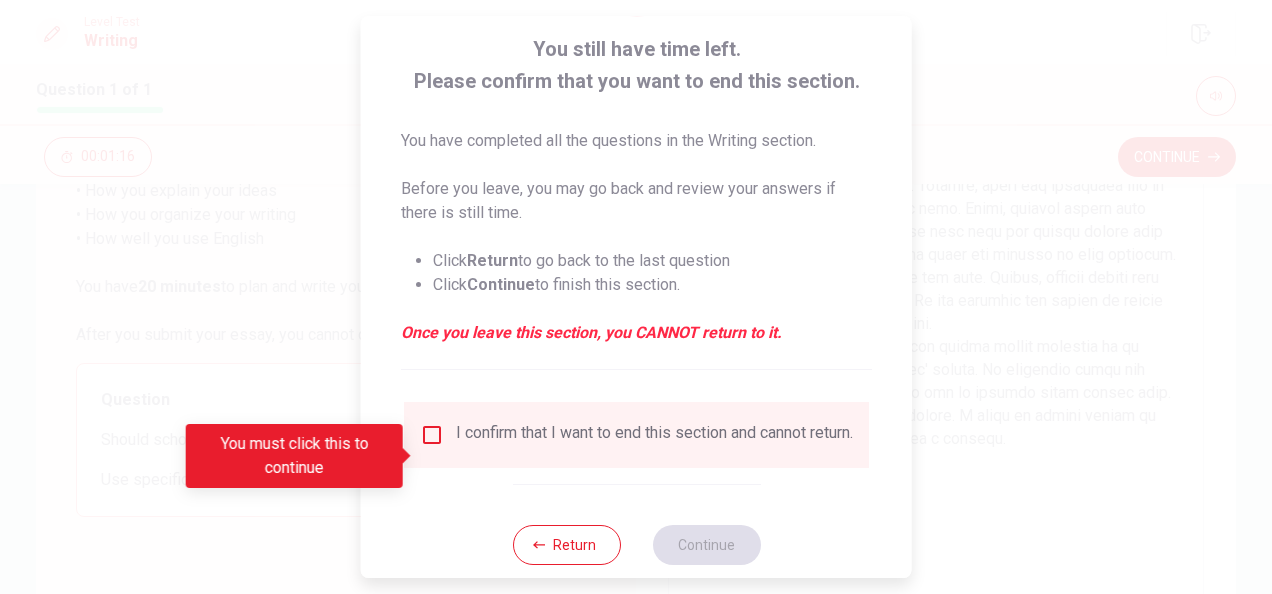 scroll, scrollTop: 152, scrollLeft: 0, axis: vertical 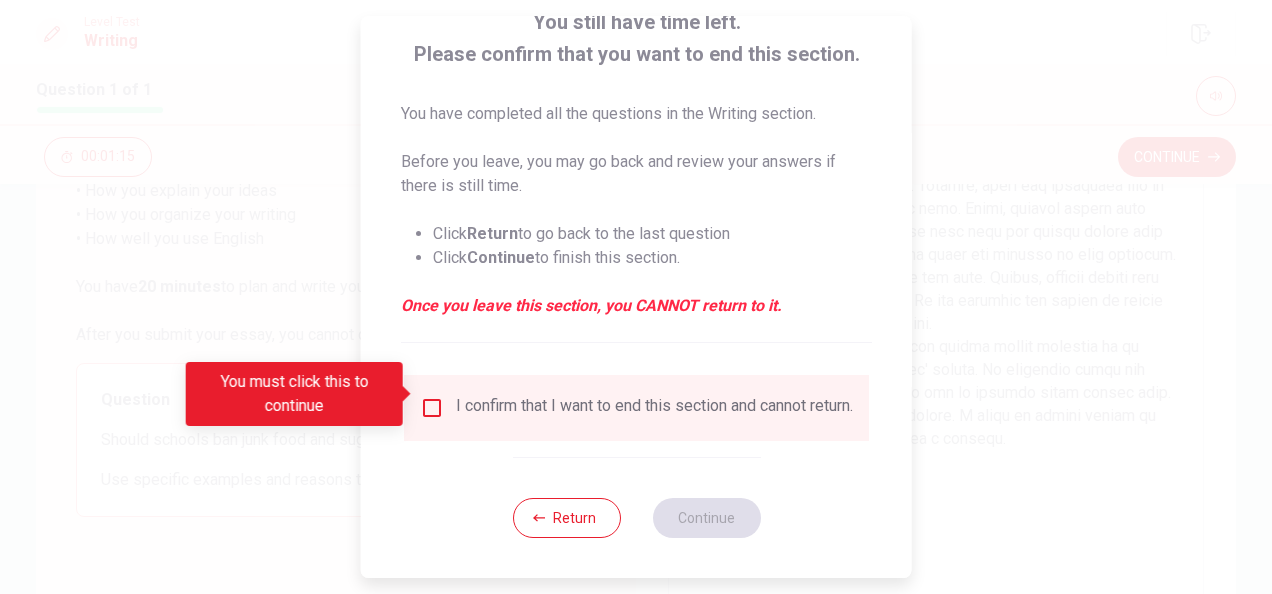 click on "I confirm that I want to end this section and cannot return." at bounding box center [636, 408] 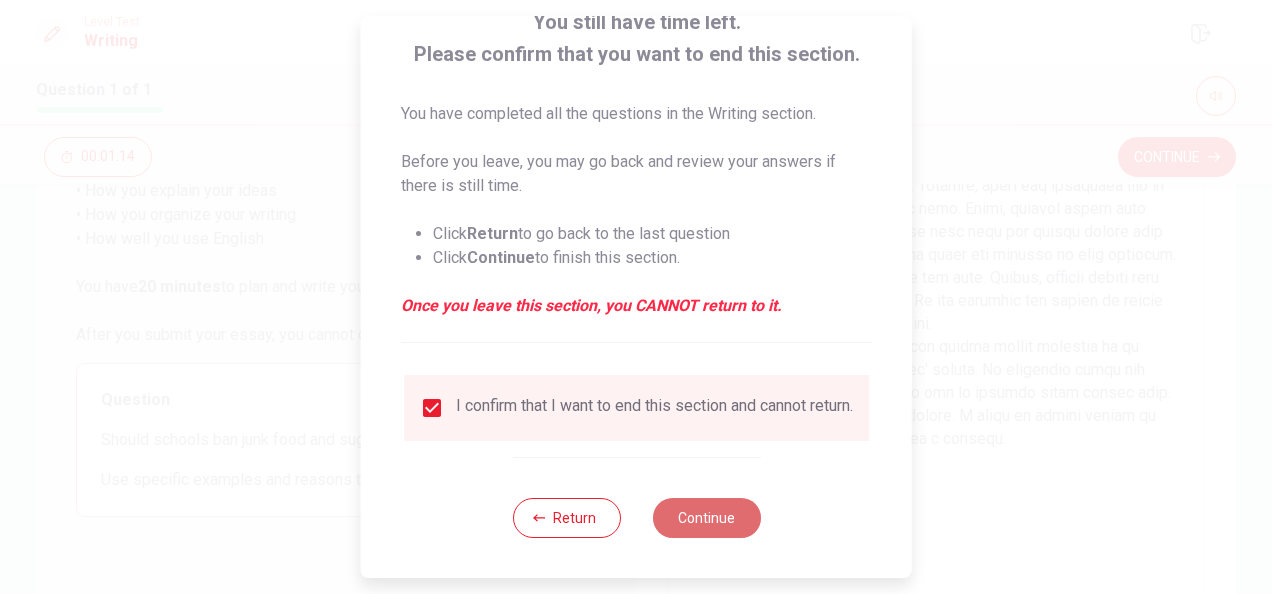 click on "Continue" at bounding box center (706, 518) 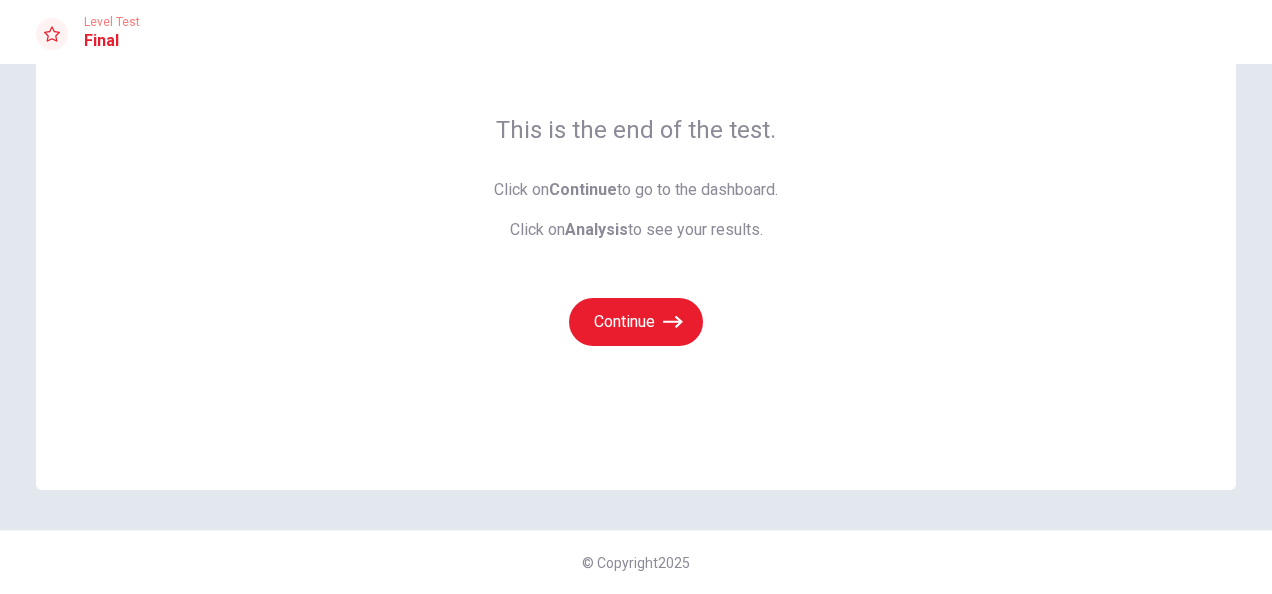 scroll, scrollTop: 134, scrollLeft: 0, axis: vertical 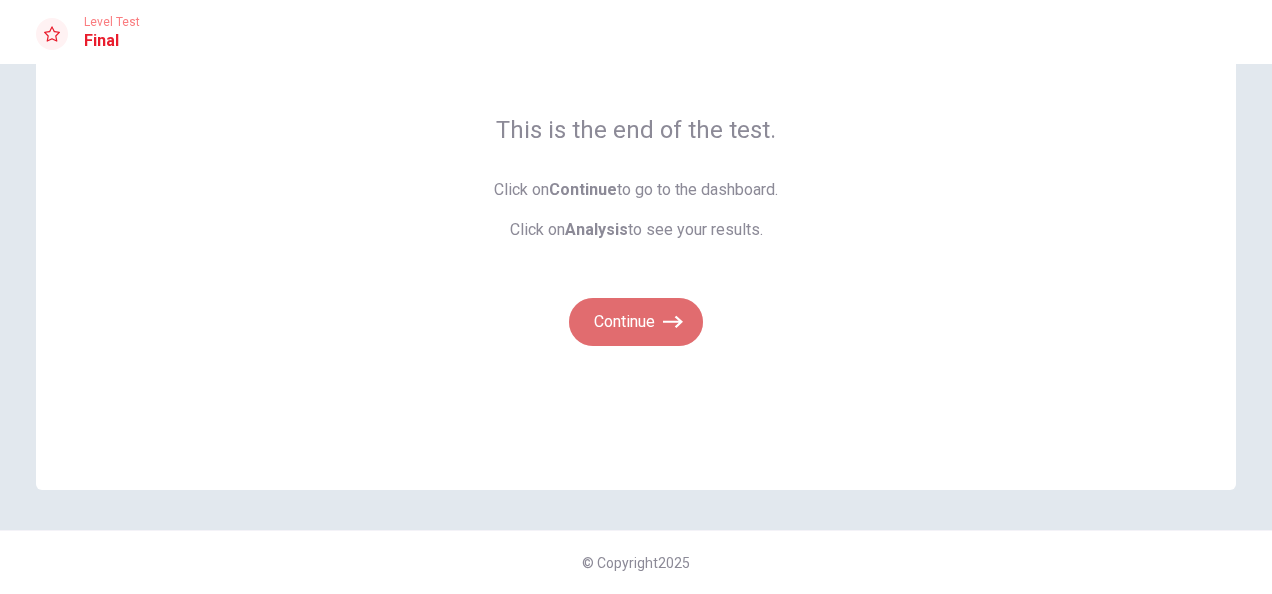 click on "Continue" at bounding box center [636, 322] 